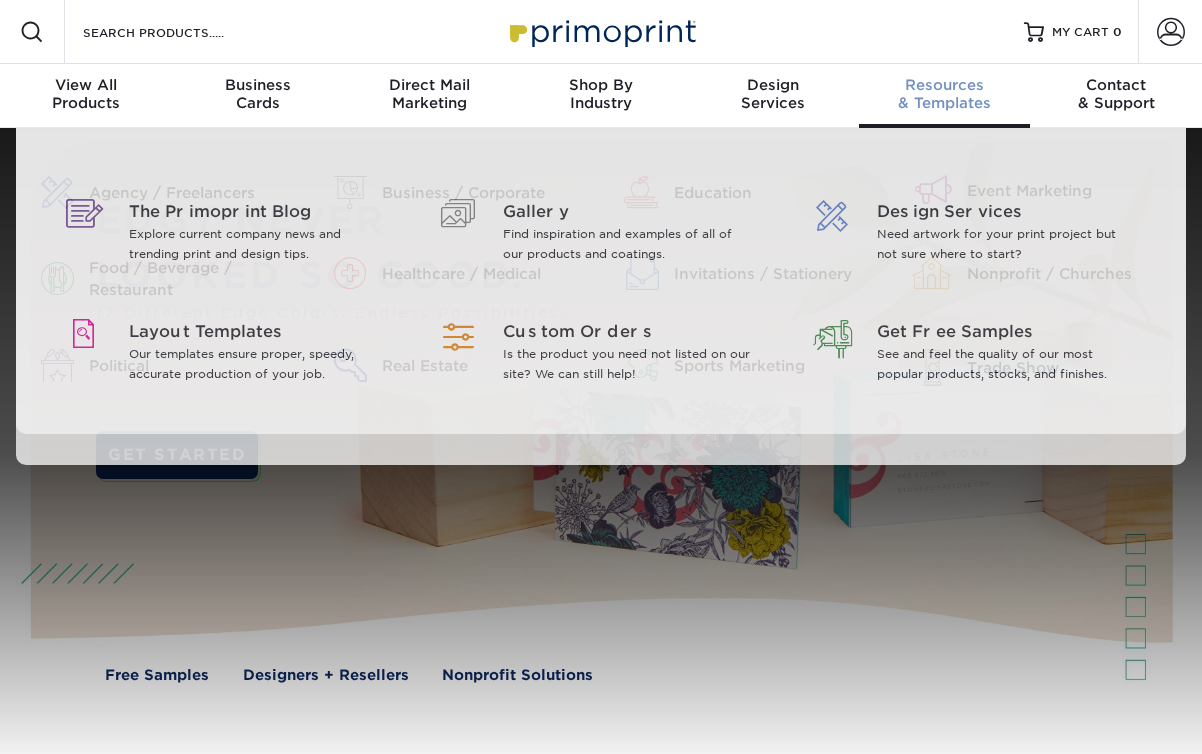 scroll, scrollTop: 0, scrollLeft: 0, axis: both 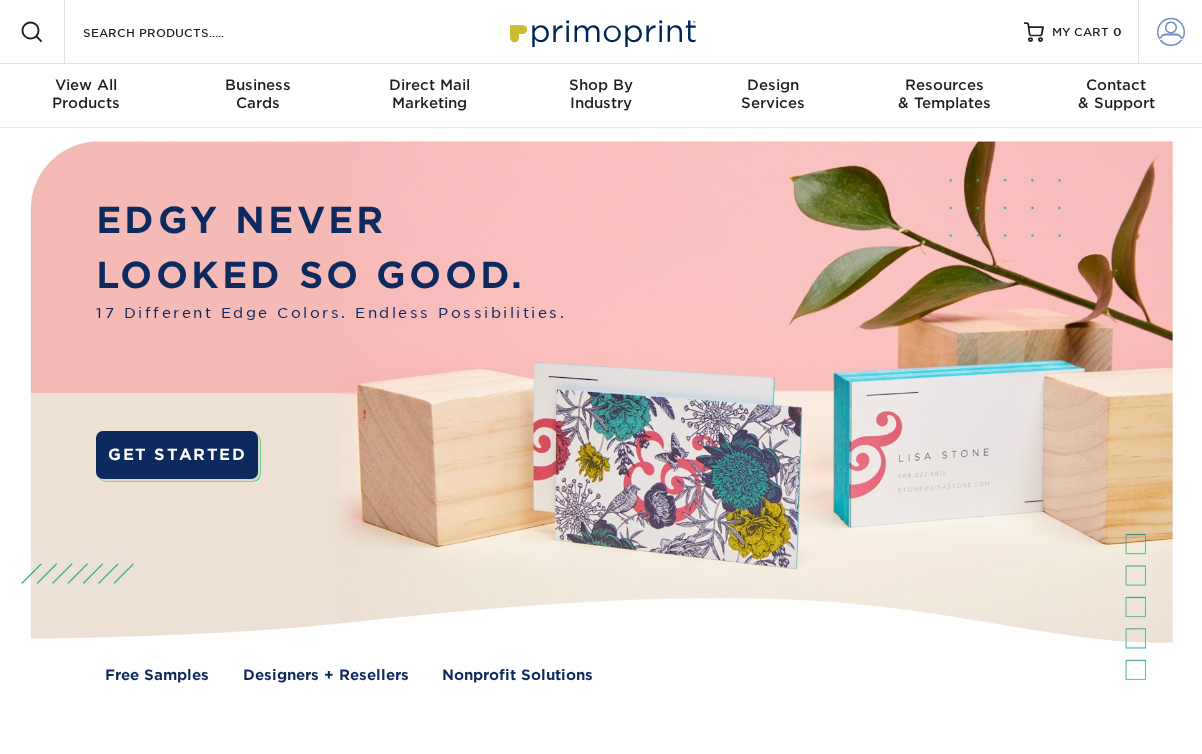 click at bounding box center [1171, 32] 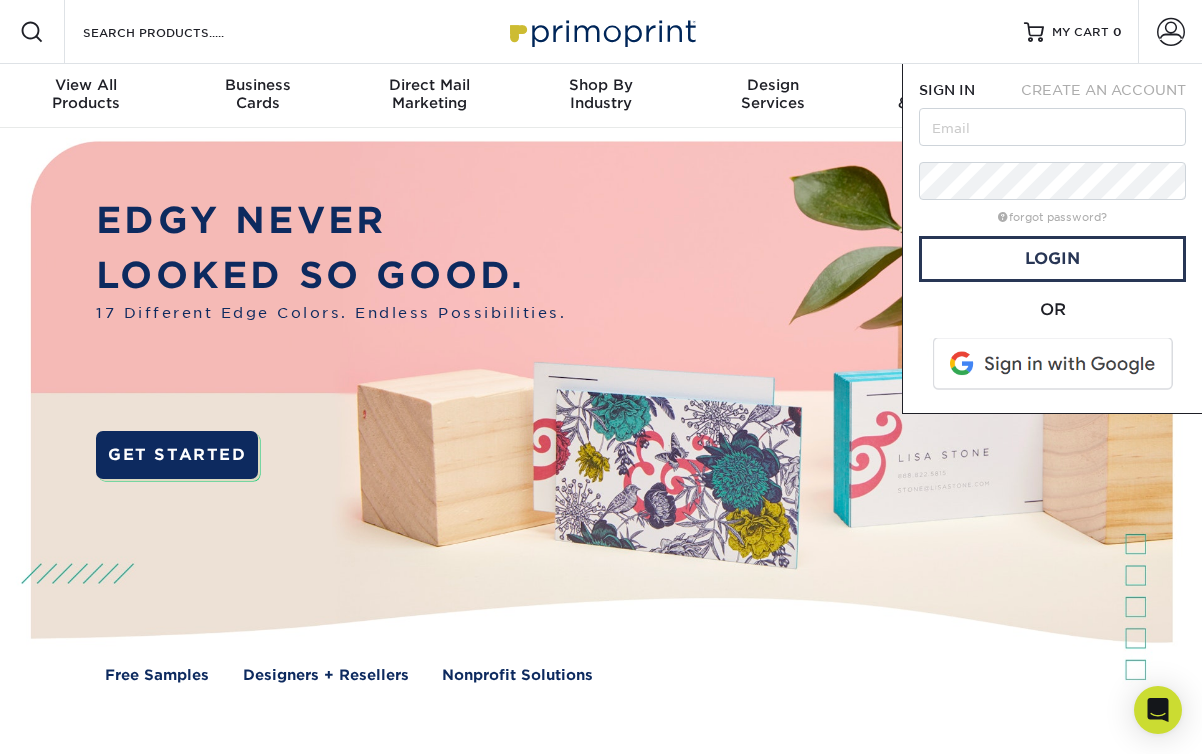 click on "CREATE AN ACCOUNT" at bounding box center (1102, 90) 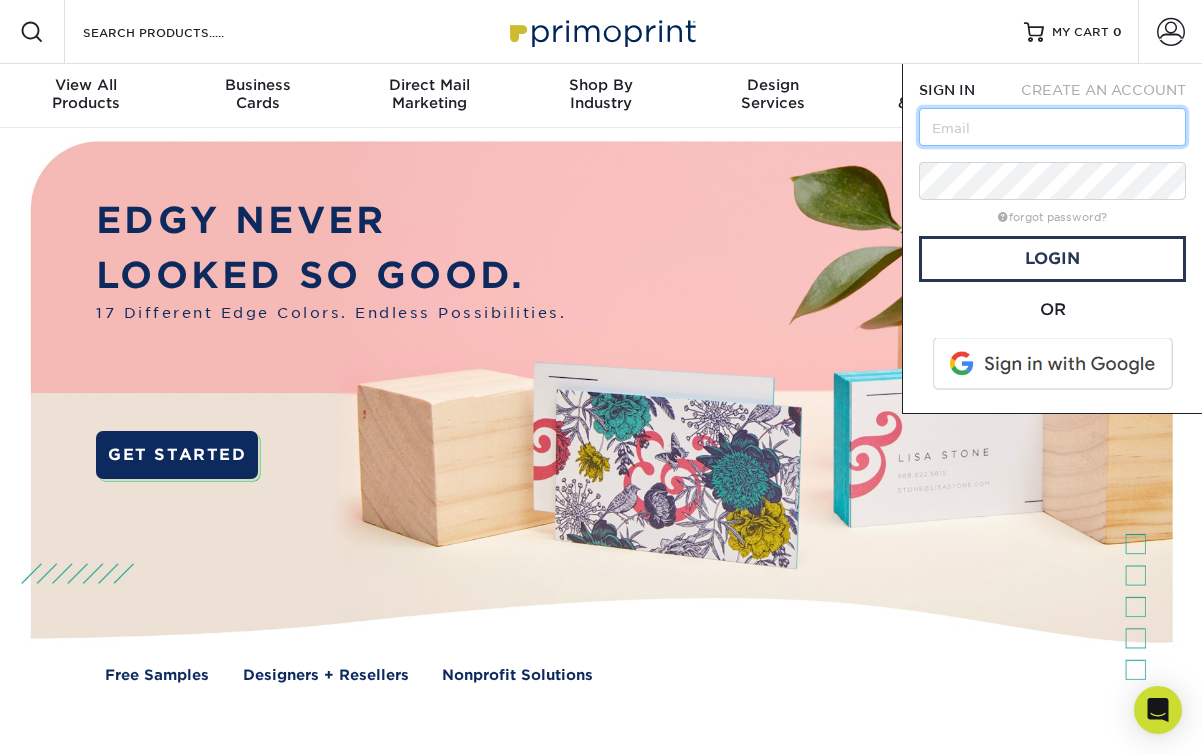 click at bounding box center (1052, 127) 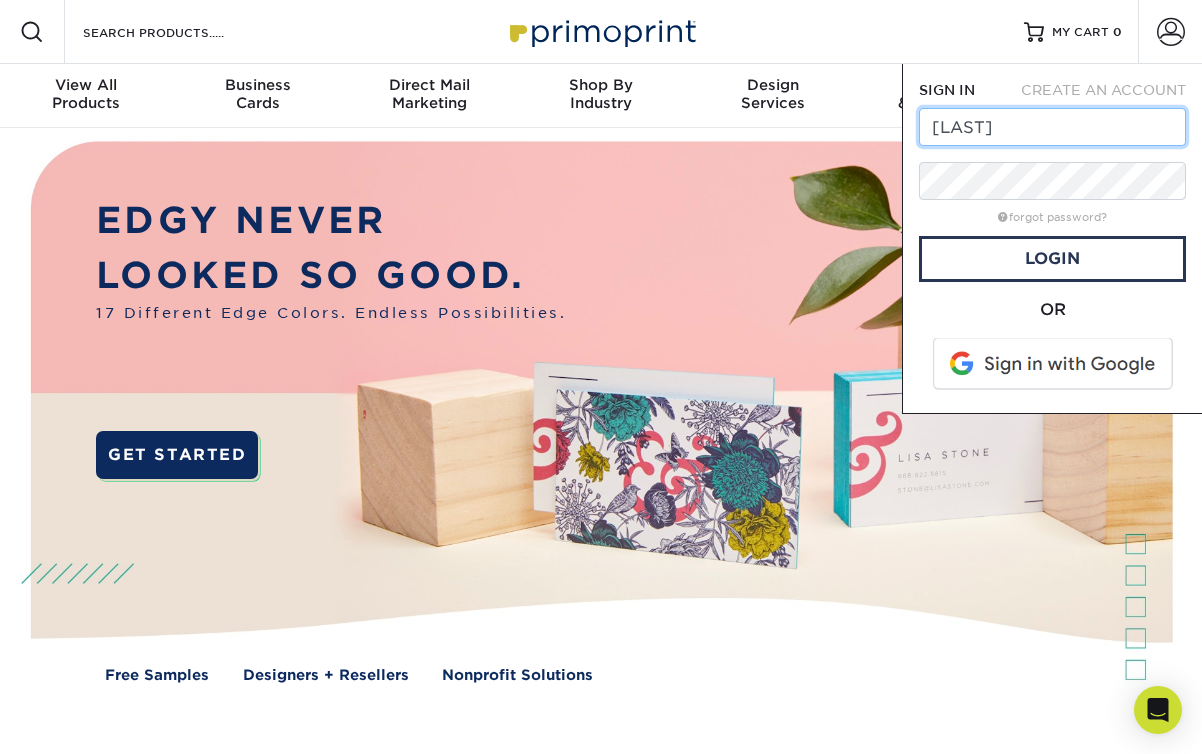 type on "drmunn@magnoliaendonc.com" 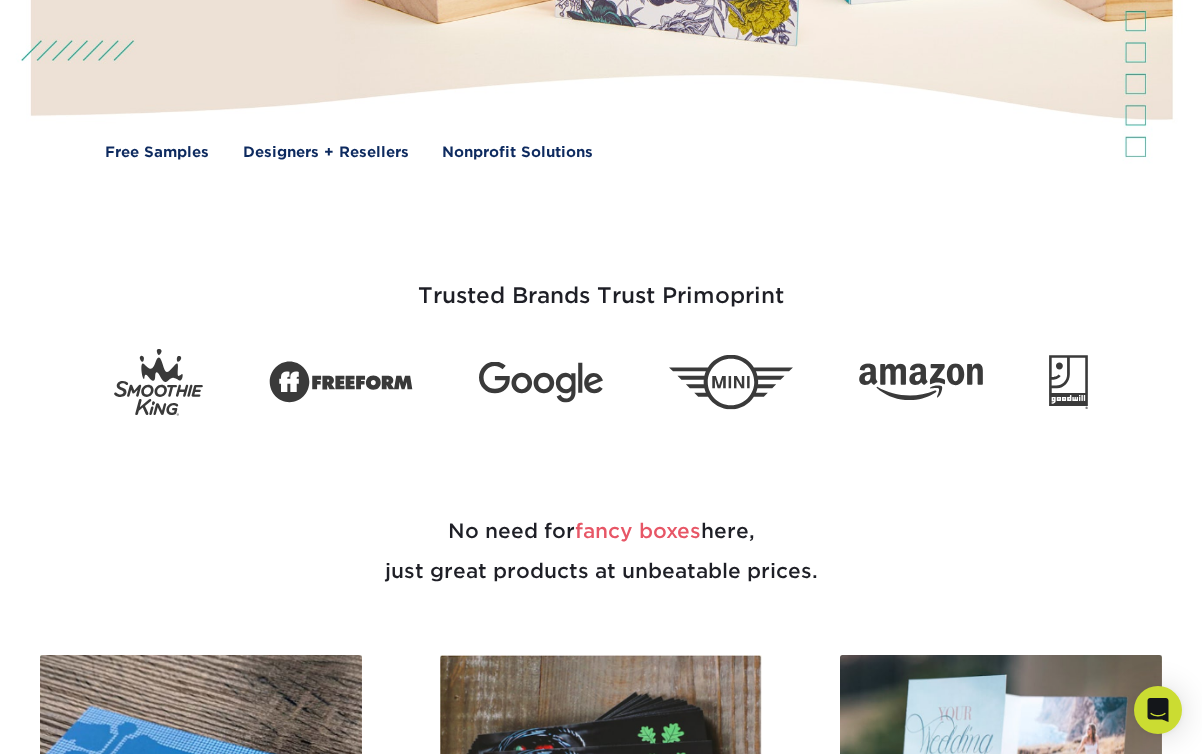 scroll, scrollTop: 0, scrollLeft: 0, axis: both 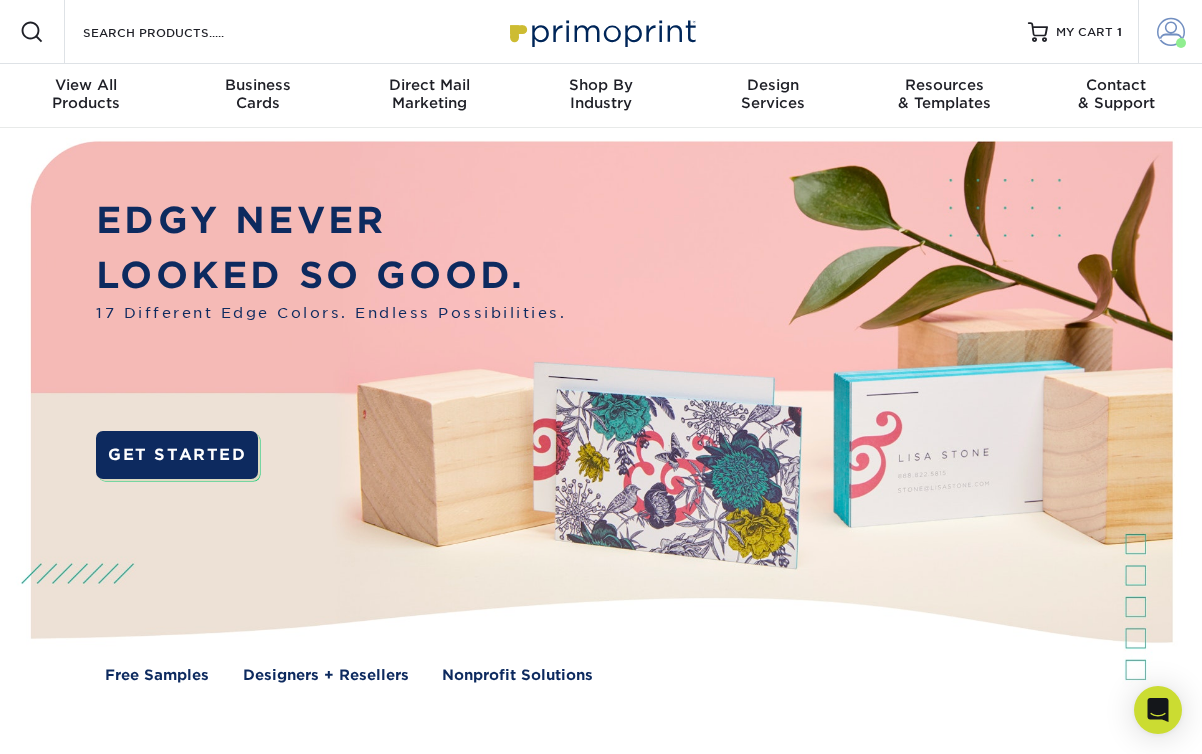 click on "Account" at bounding box center [1170, 32] 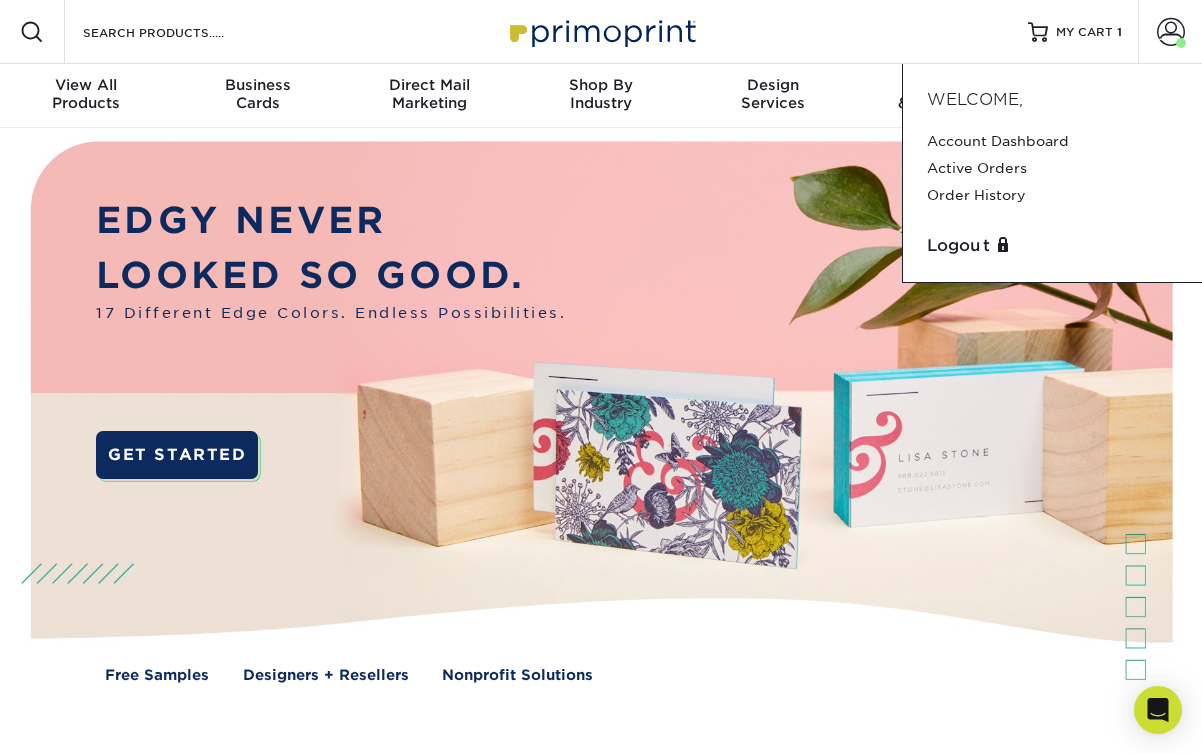 click on "Resources Menu
Search Products
Account
Welcome,
Account Dashboard
Active Orders
Order History
Logout
MY CART   1" at bounding box center [601, 32] 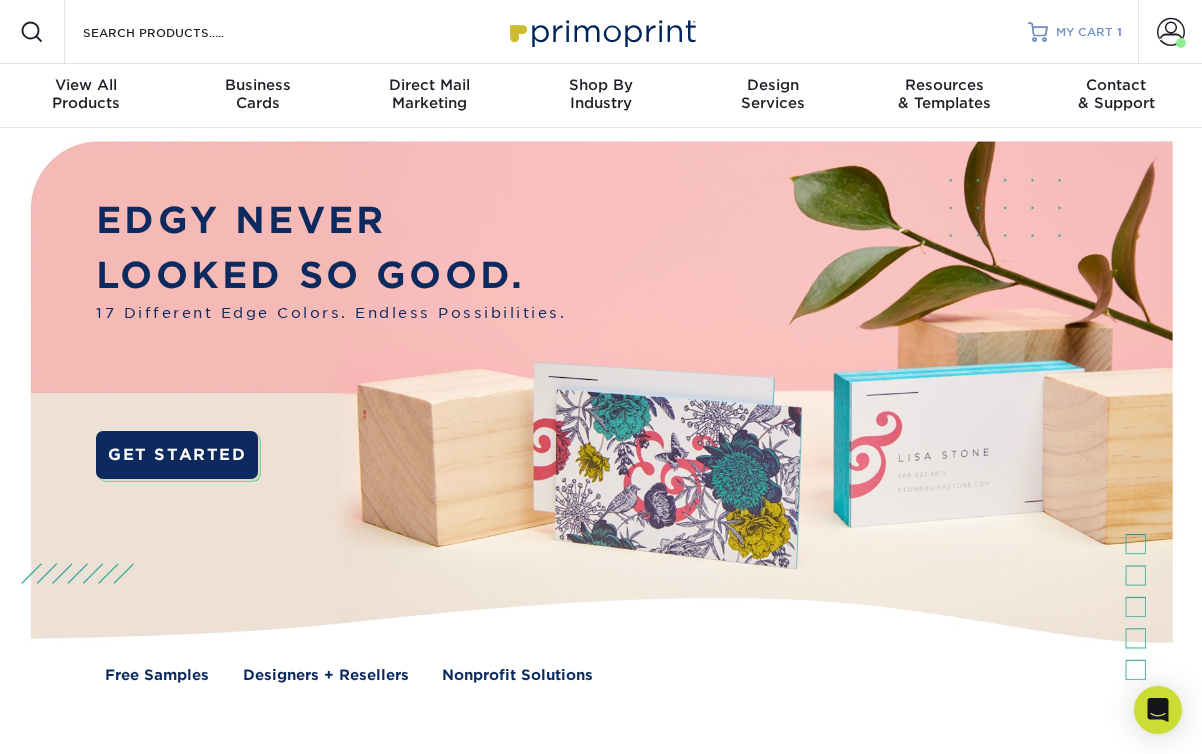 click on "MY CART" at bounding box center (1084, 32) 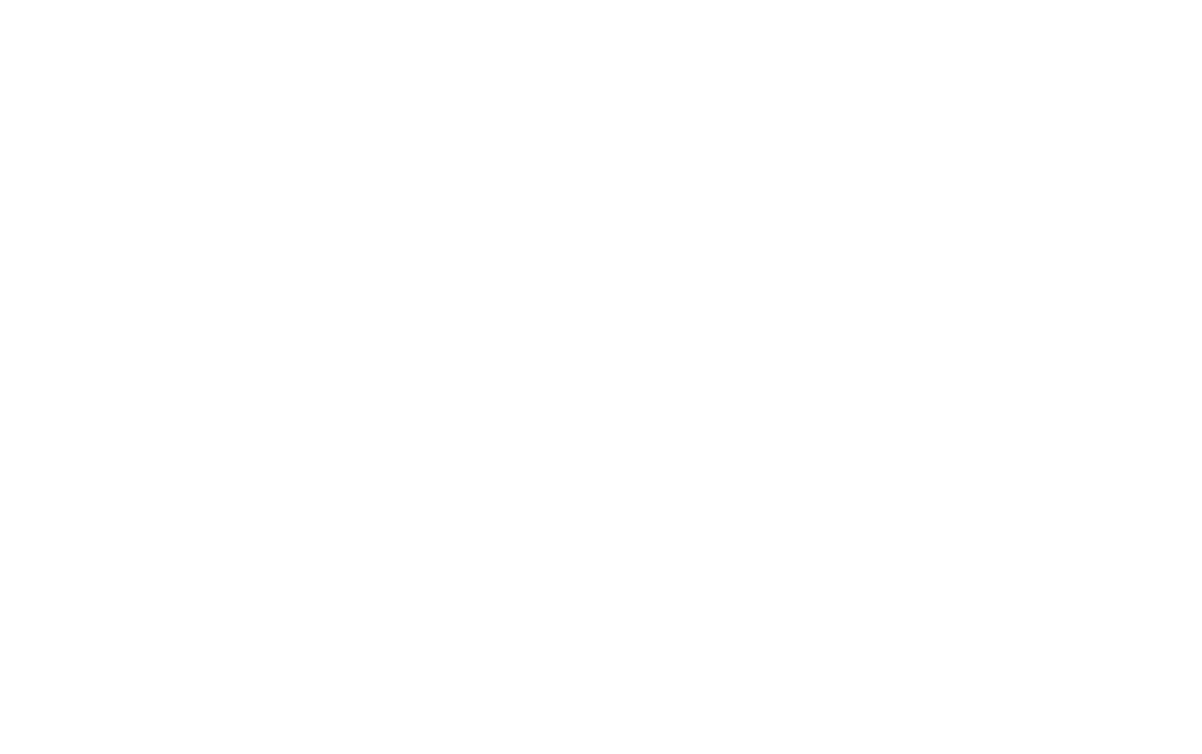 scroll, scrollTop: 0, scrollLeft: 0, axis: both 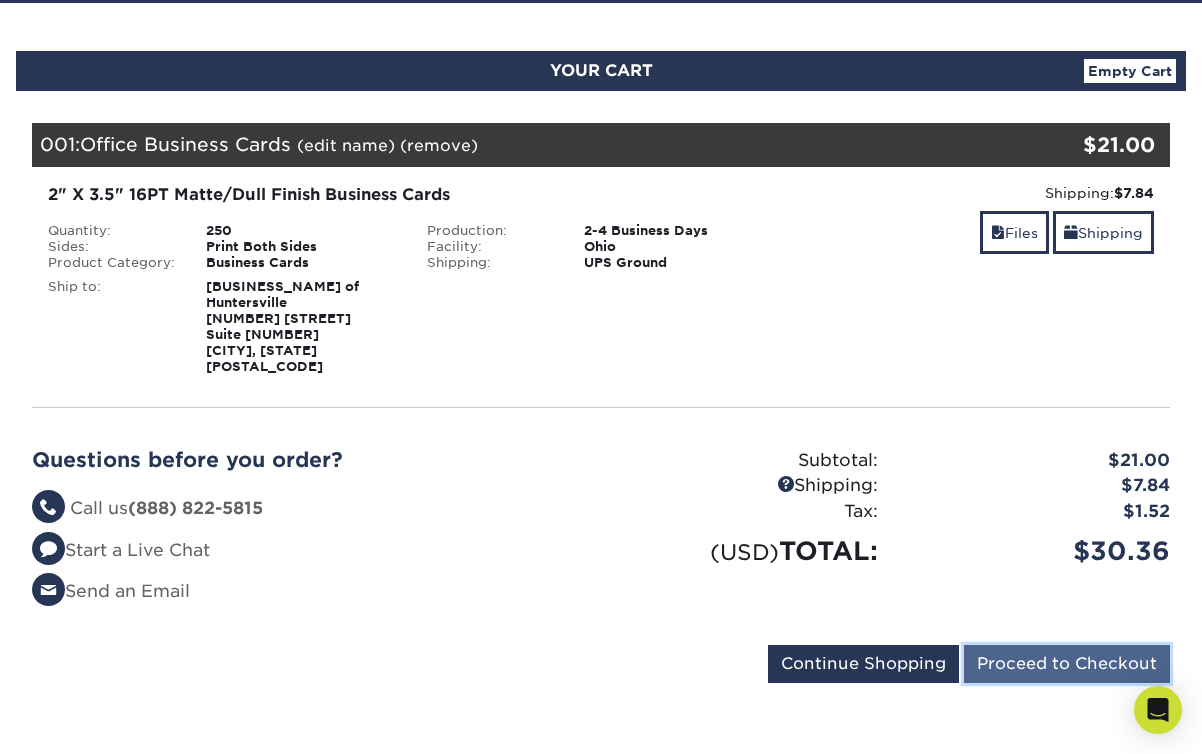 click on "Proceed to Checkout" at bounding box center (1067, 664) 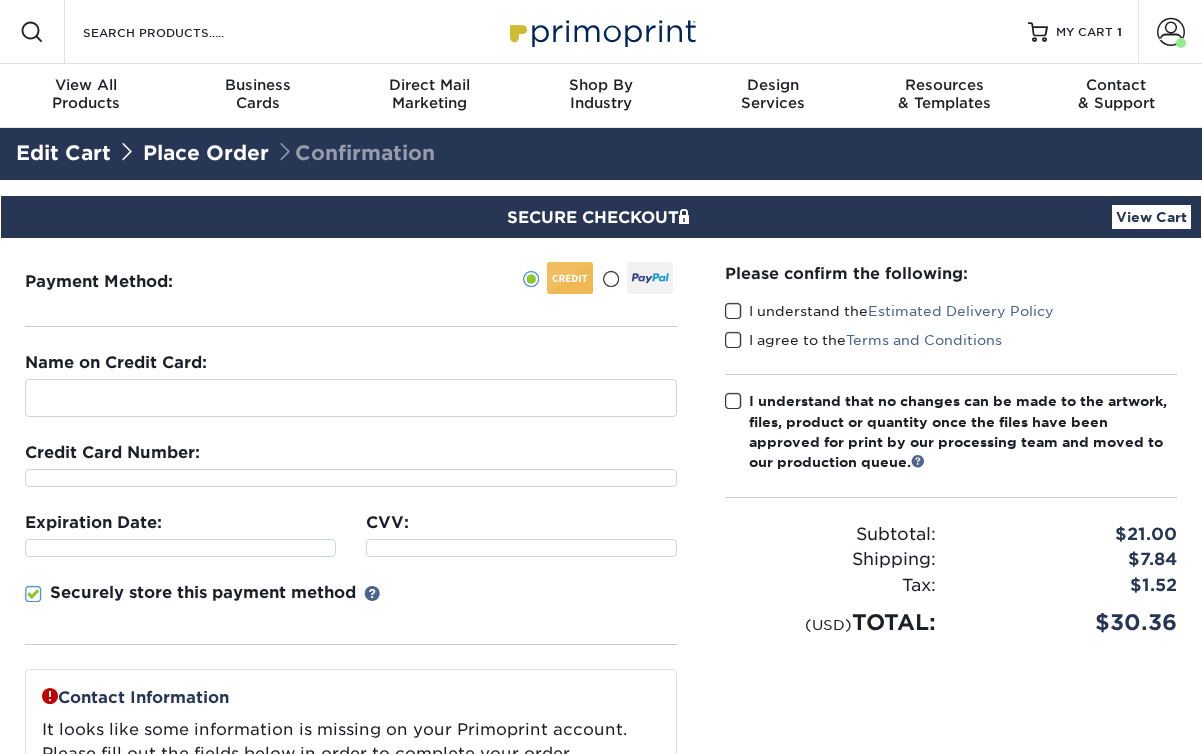 scroll, scrollTop: 0, scrollLeft: 0, axis: both 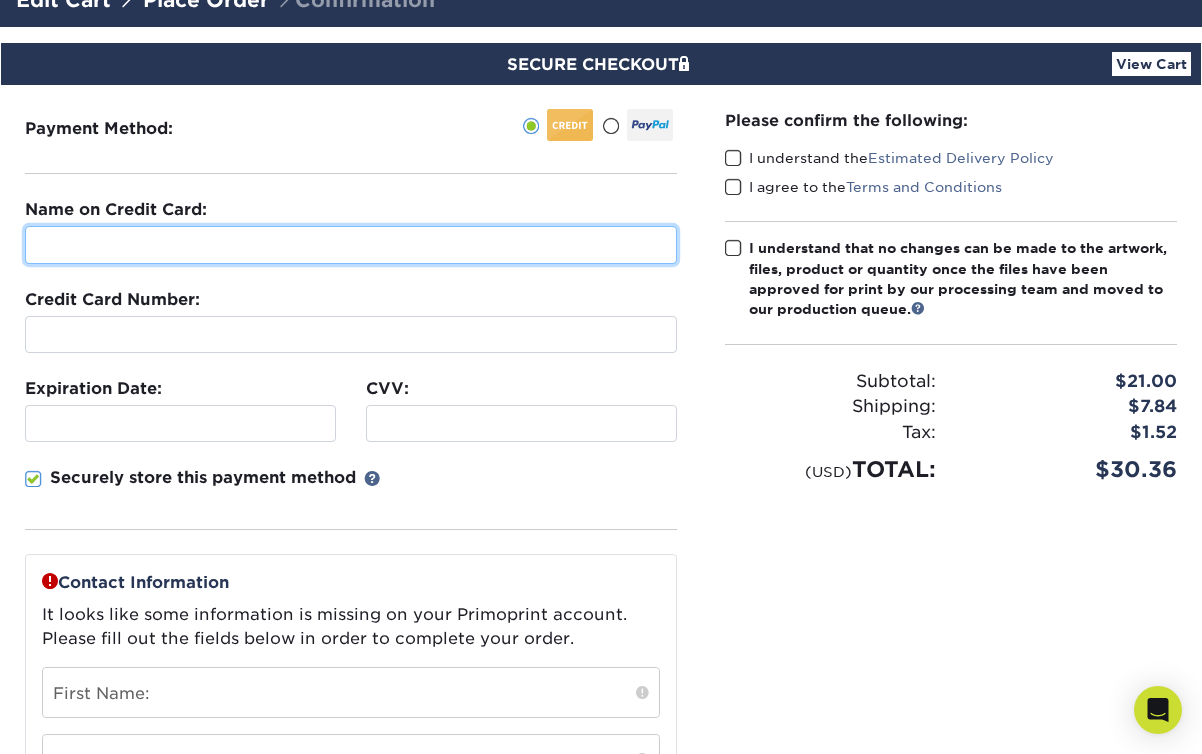 click at bounding box center (351, 245) 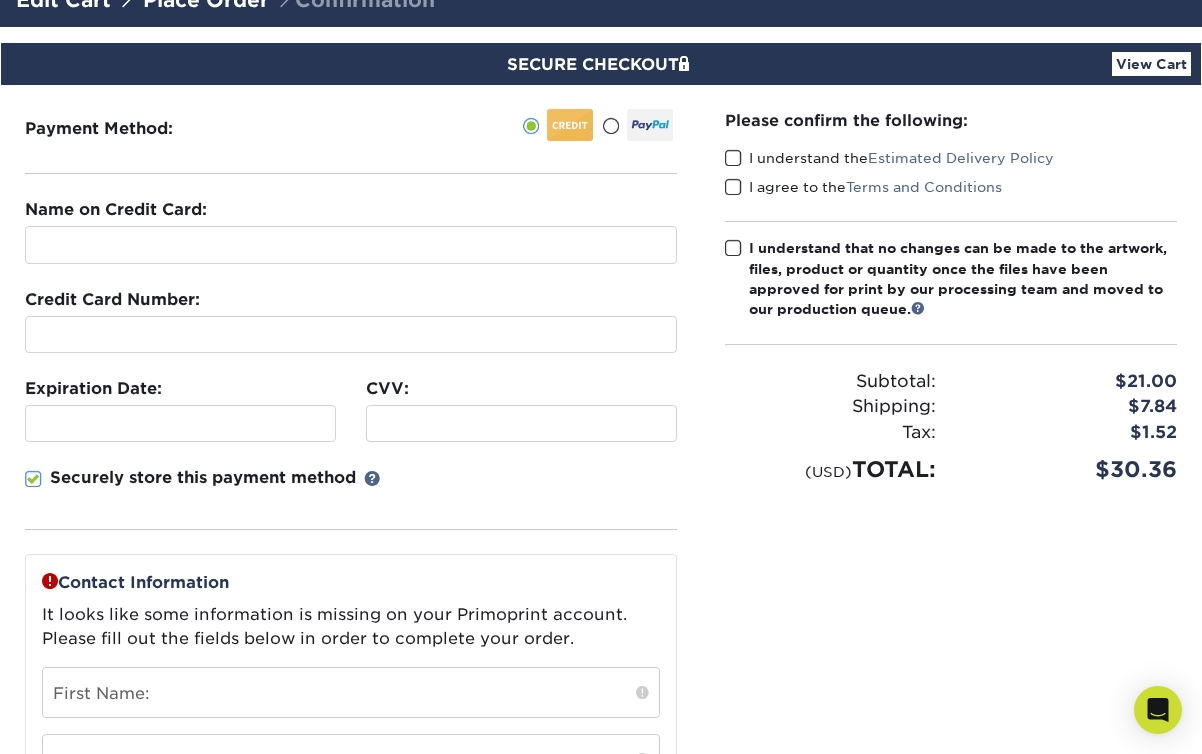 click on "Name on Credit Card:" at bounding box center (351, 231) 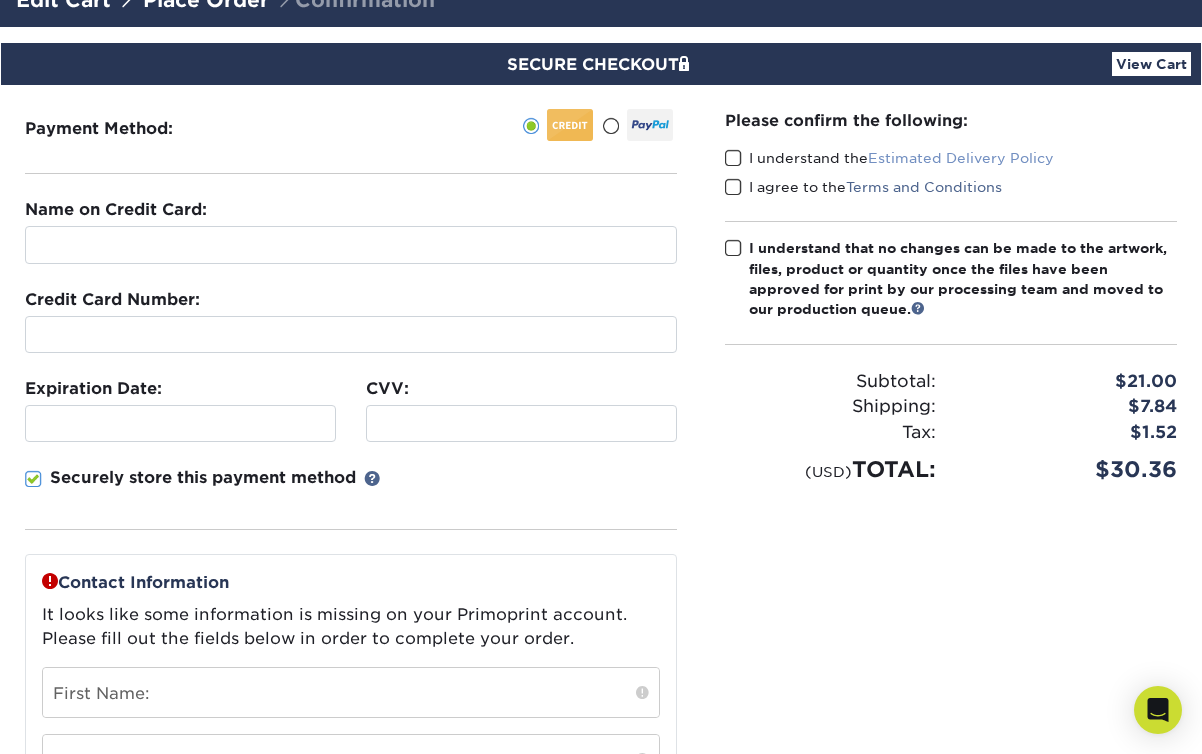 click on "Estimated Delivery Policy" at bounding box center (961, 158) 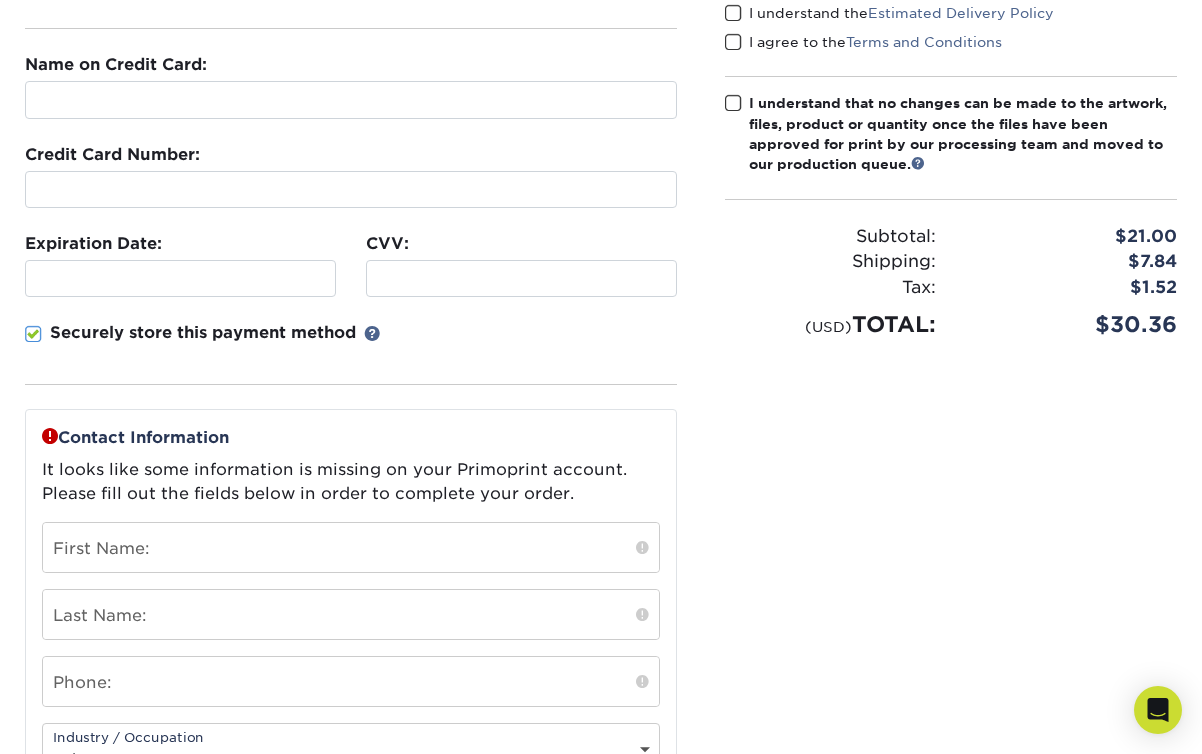 scroll, scrollTop: 0, scrollLeft: 0, axis: both 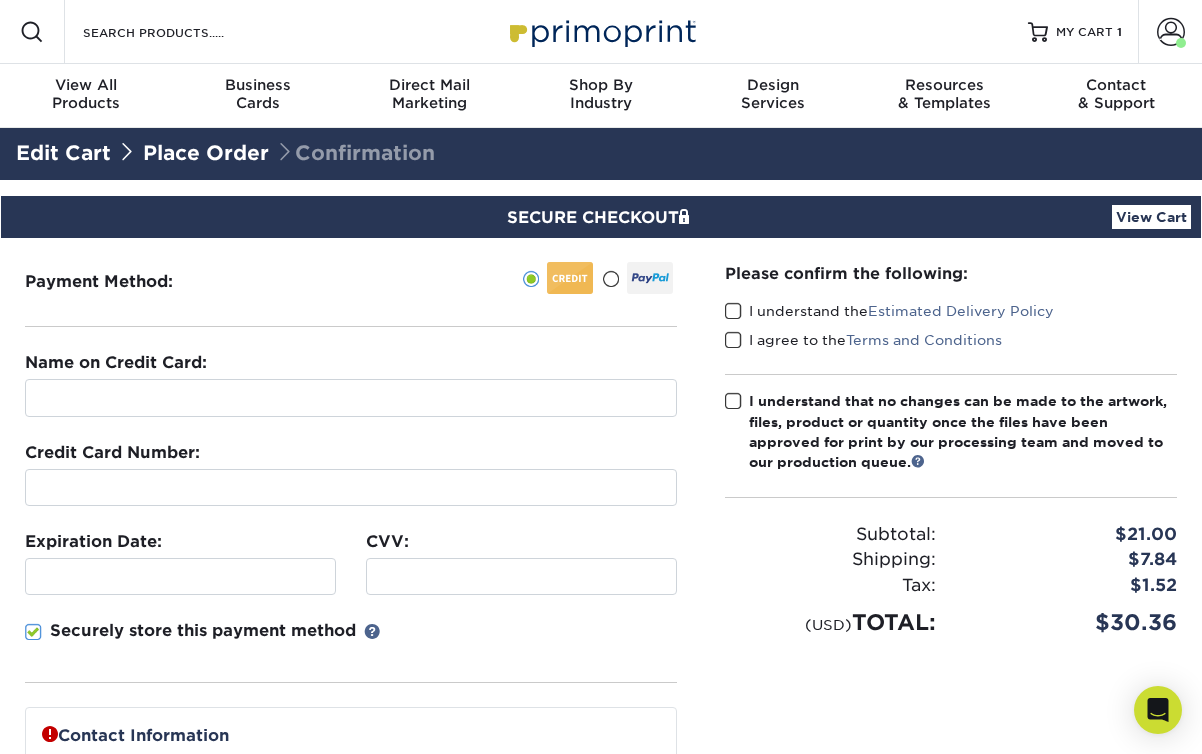 click on "View Cart" at bounding box center [1151, 217] 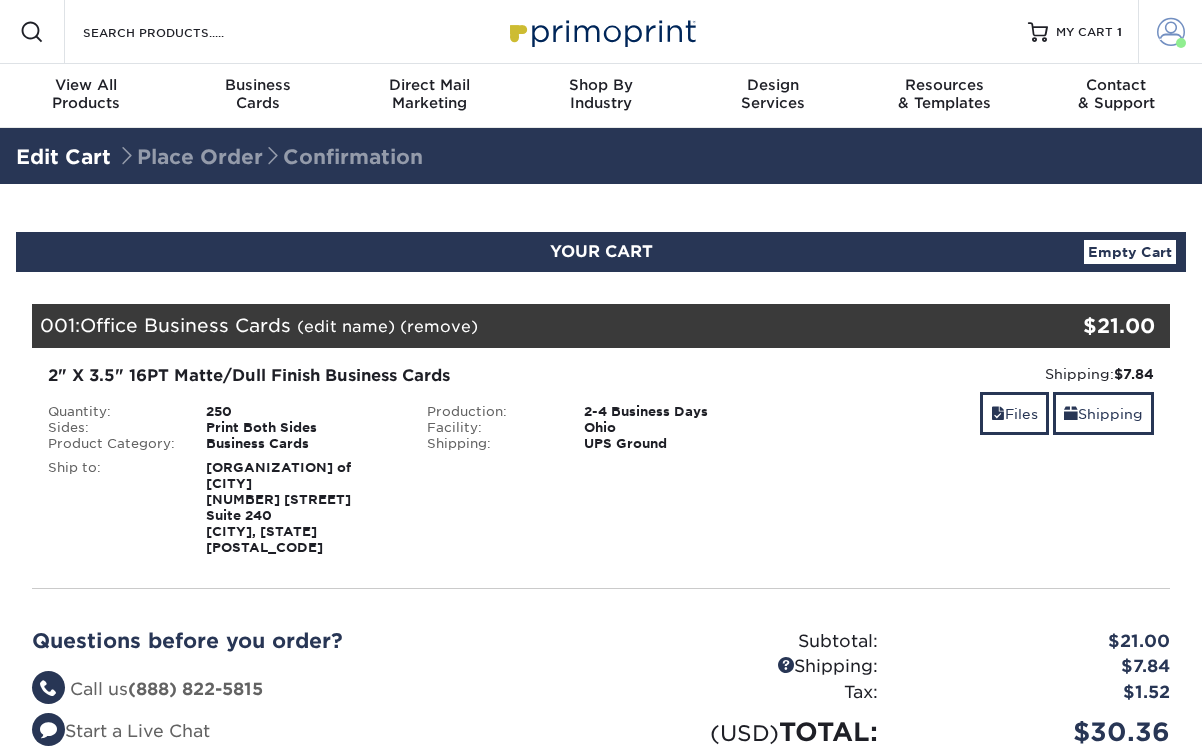 scroll, scrollTop: 0, scrollLeft: 0, axis: both 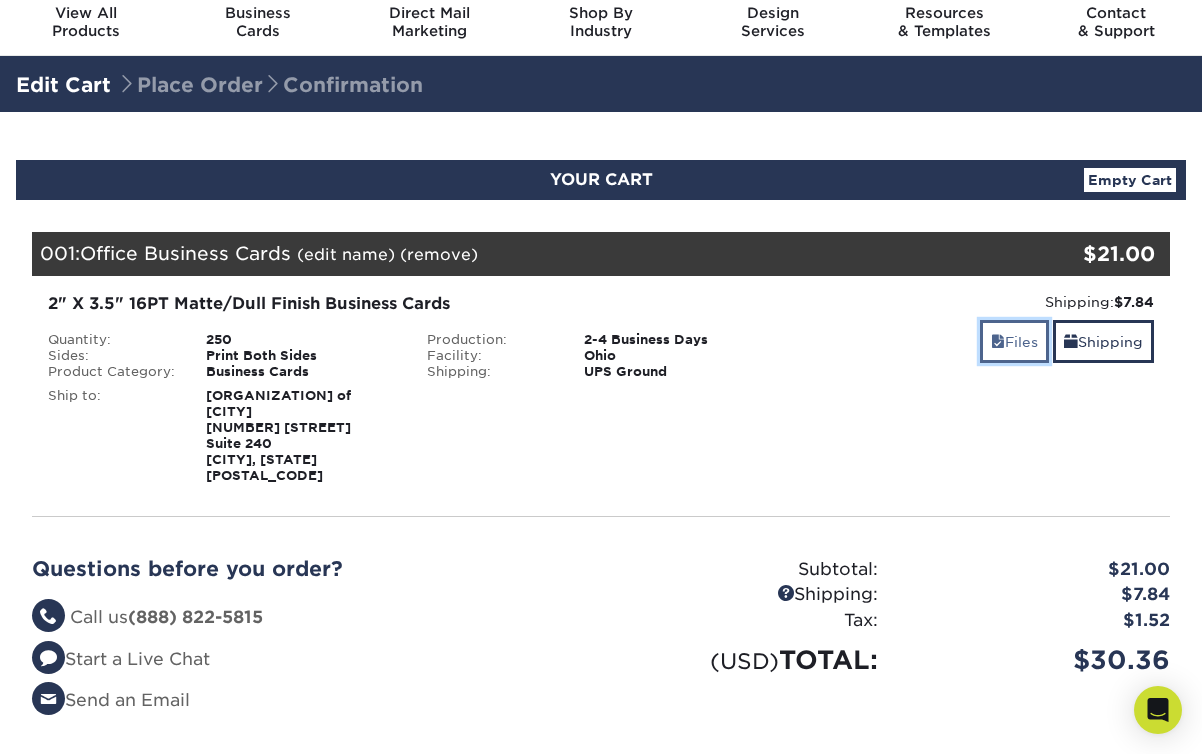 click on "Files" at bounding box center [1014, 341] 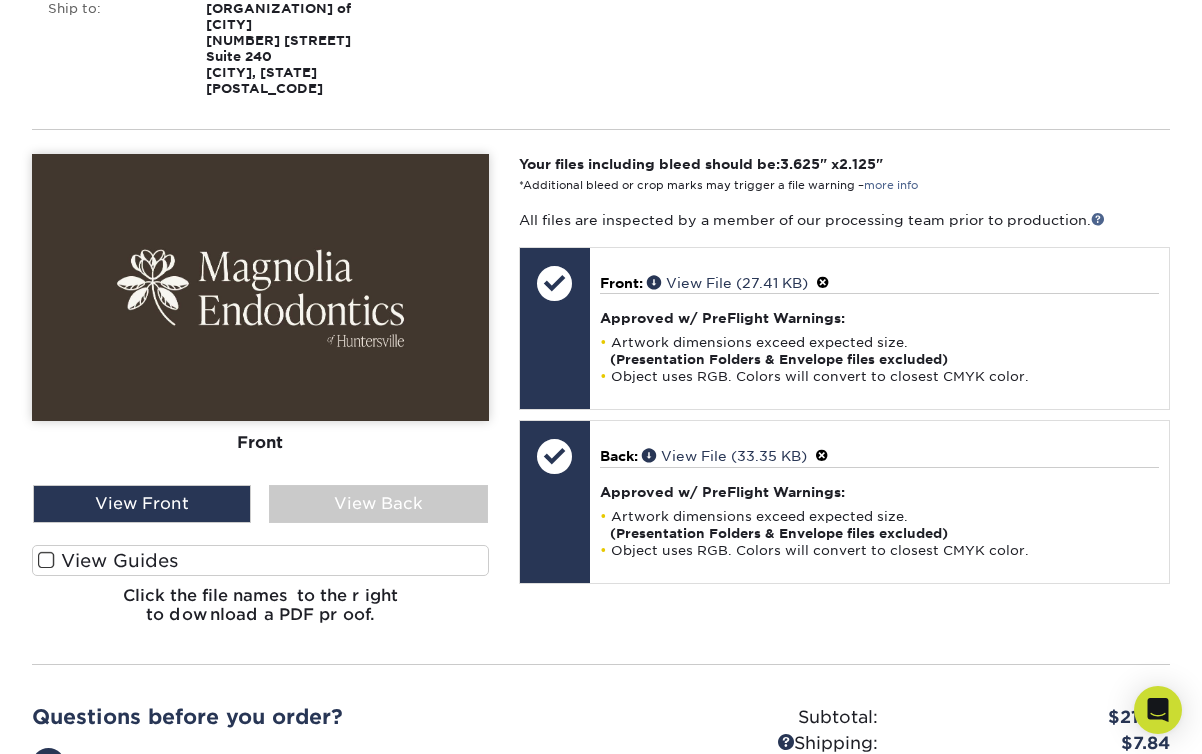 scroll, scrollTop: 460, scrollLeft: 0, axis: vertical 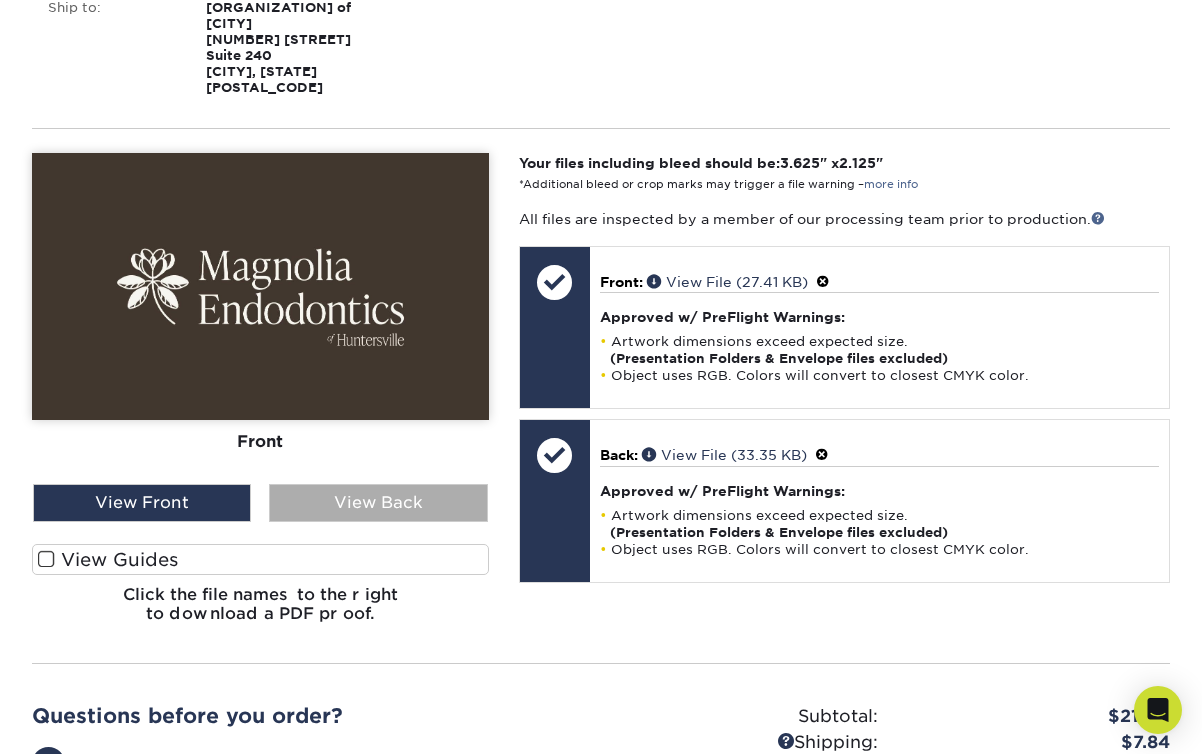 click on "View Back" at bounding box center (378, 503) 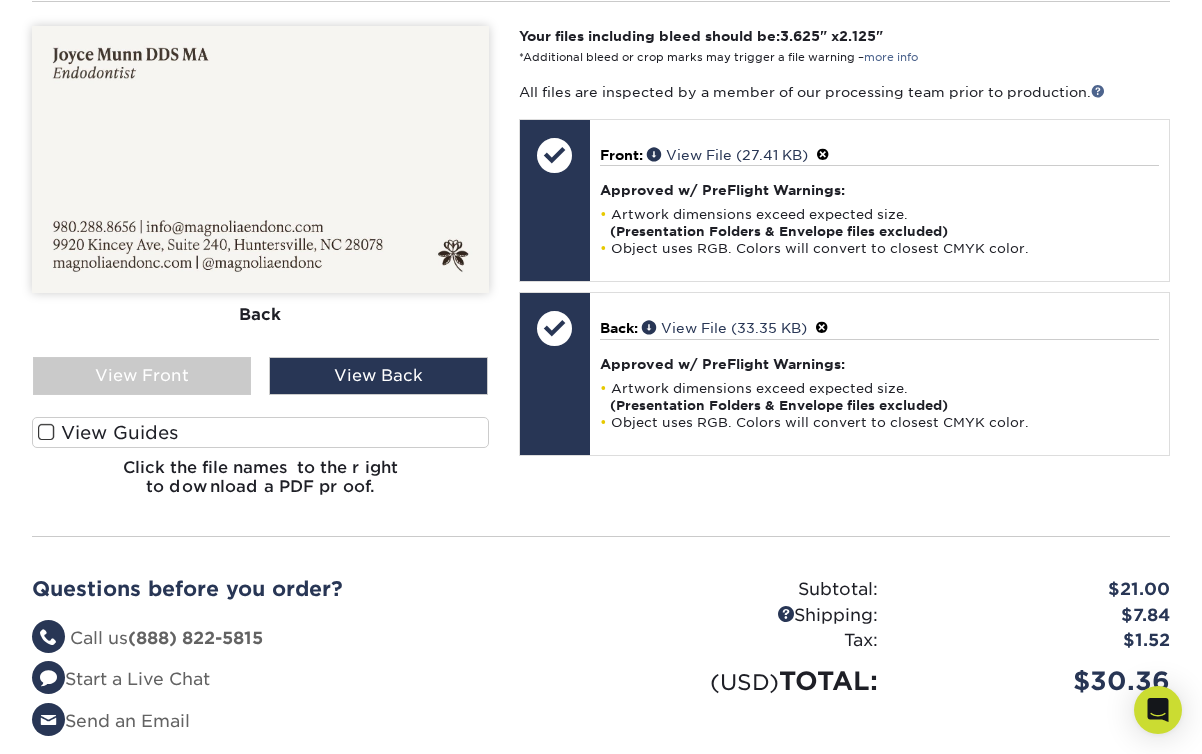 scroll, scrollTop: 595, scrollLeft: 0, axis: vertical 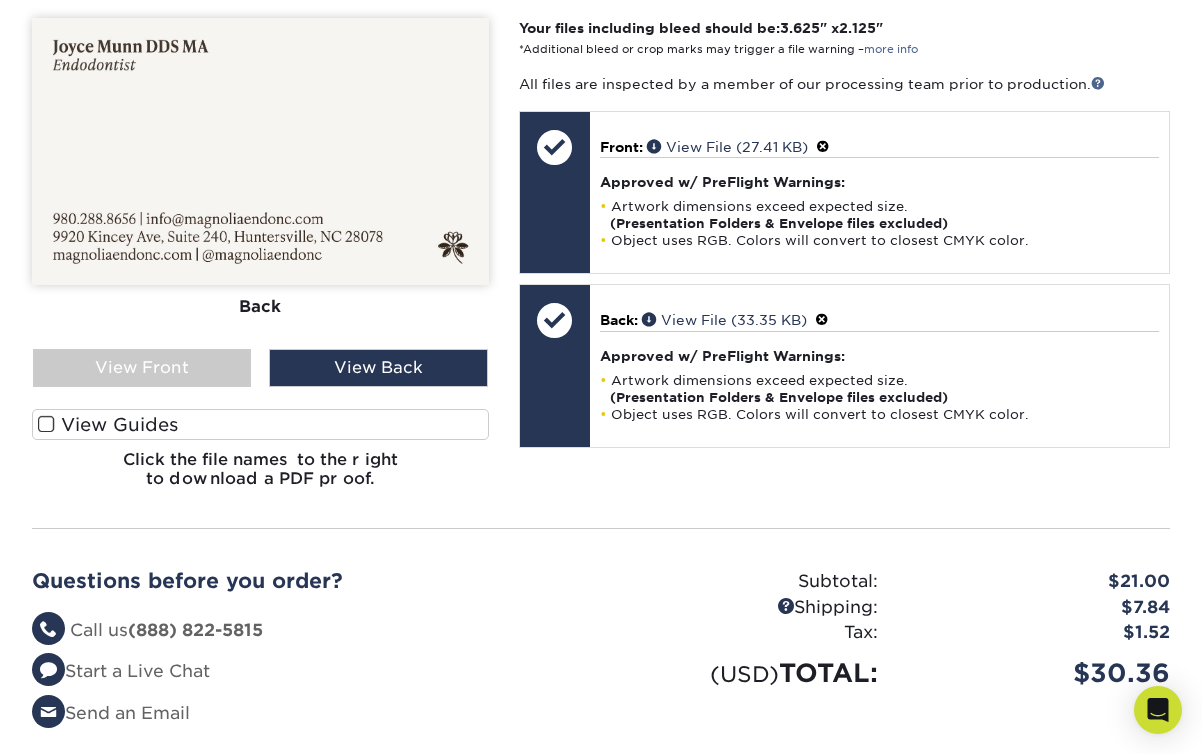 click on "View Guides" at bounding box center [260, 424] 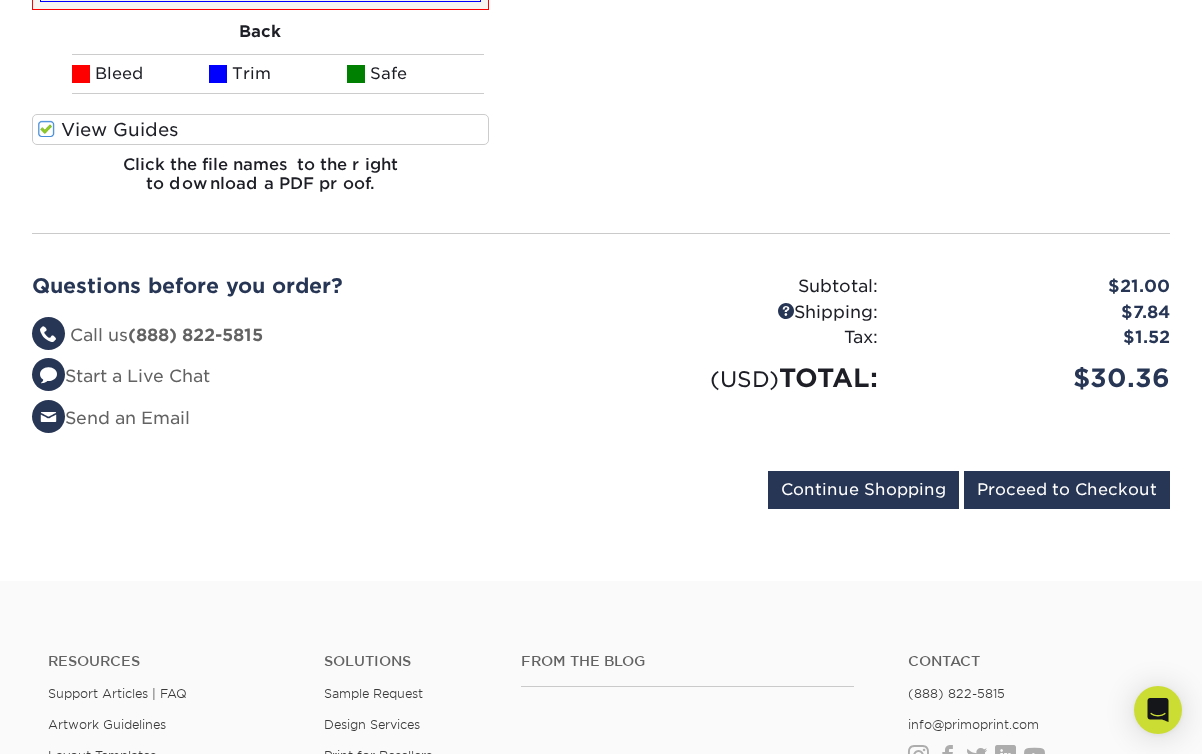 scroll, scrollTop: 1184, scrollLeft: 0, axis: vertical 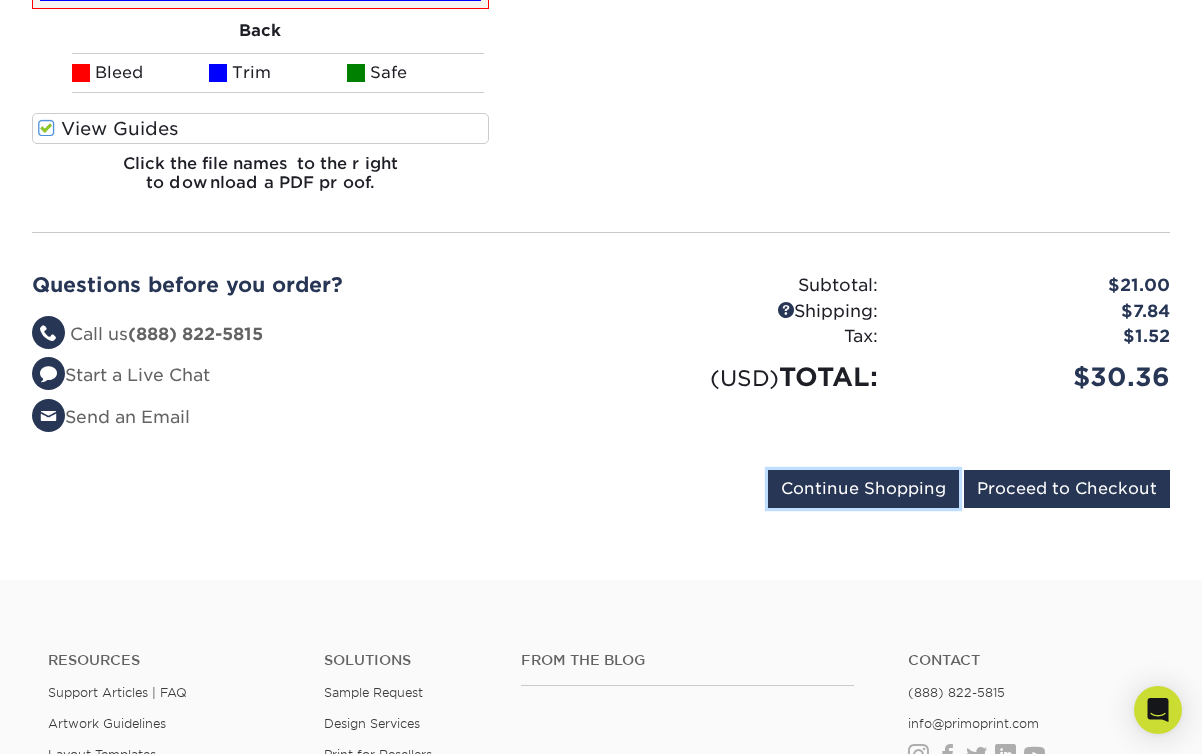 drag, startPoint x: 856, startPoint y: 480, endPoint x: 852, endPoint y: 449, distance: 31.257 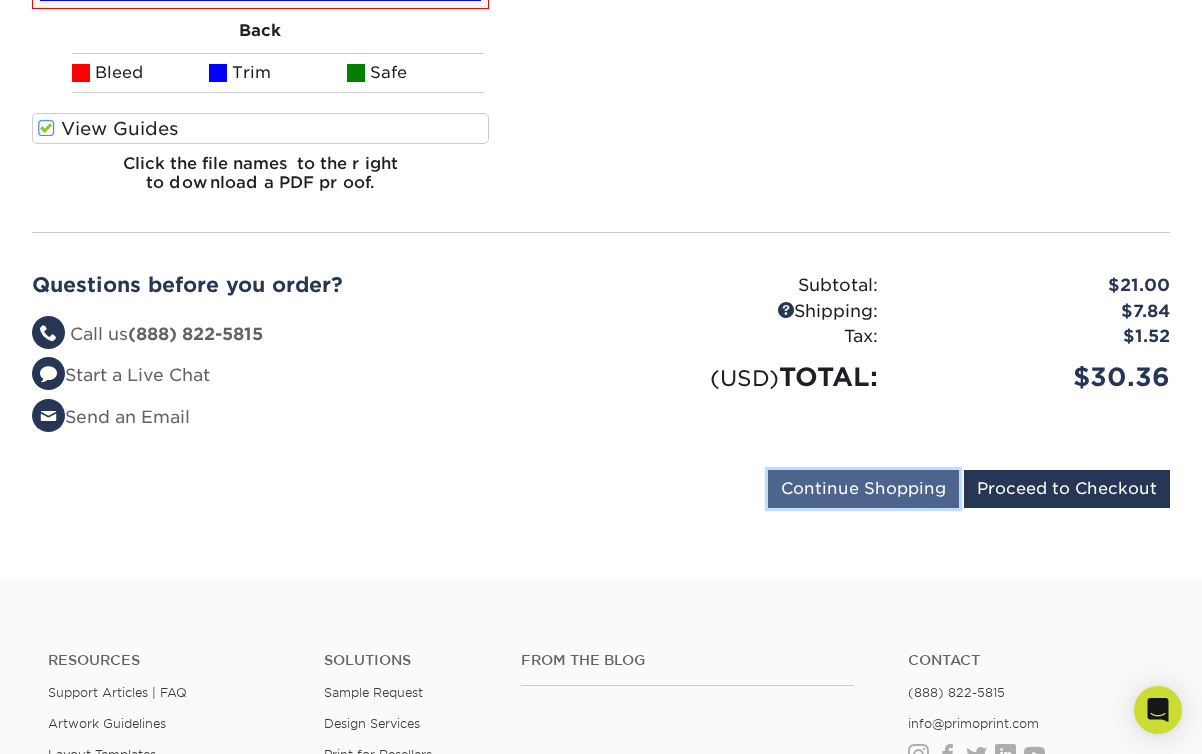 click on "Continue Shopping" at bounding box center [863, 489] 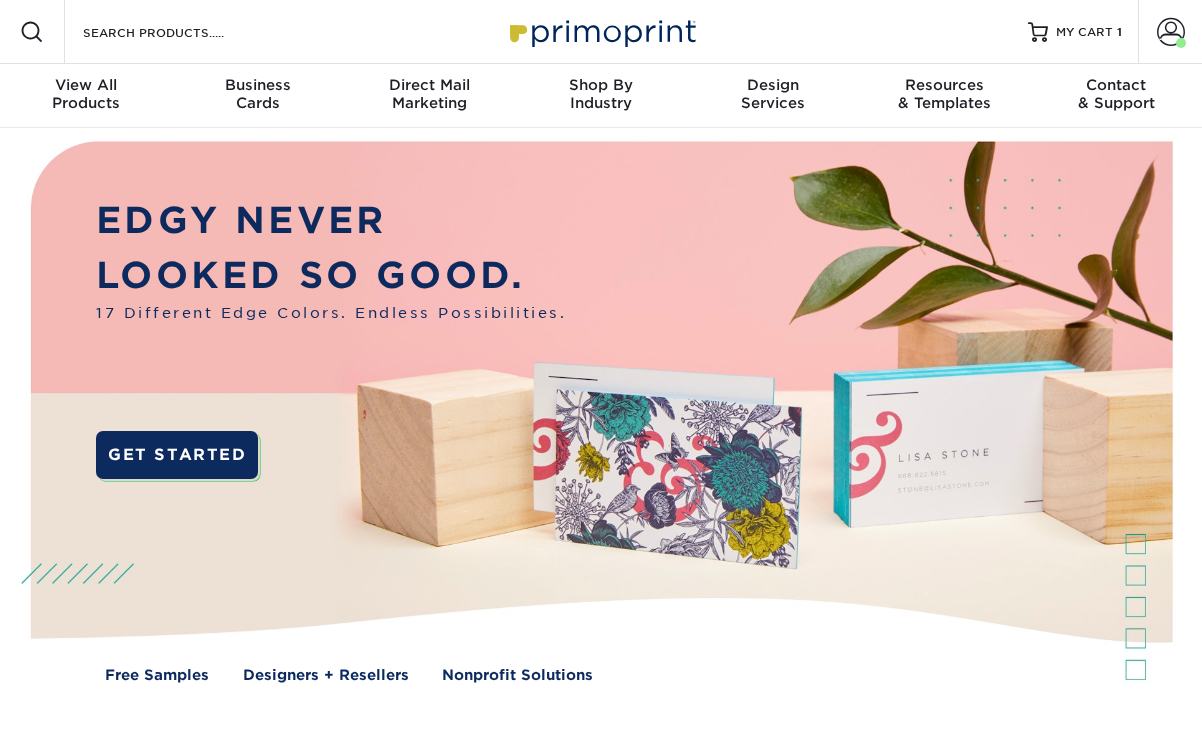 scroll, scrollTop: 0, scrollLeft: 0, axis: both 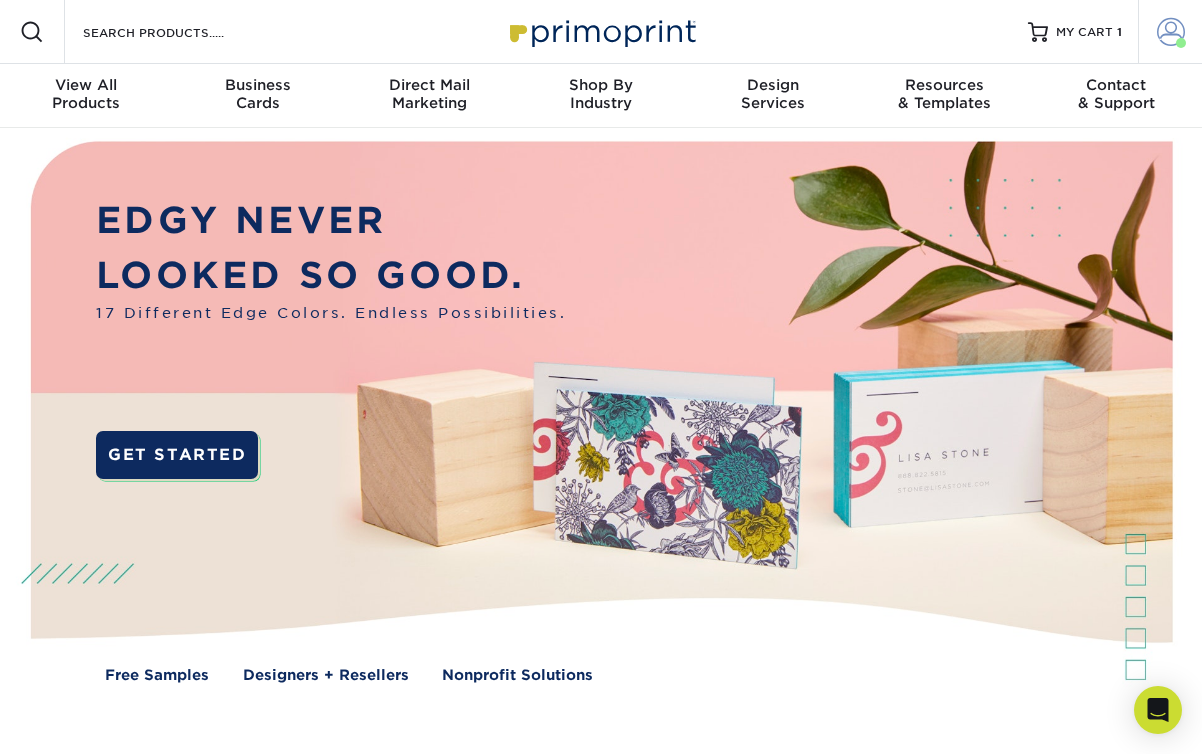 click at bounding box center (1171, 32) 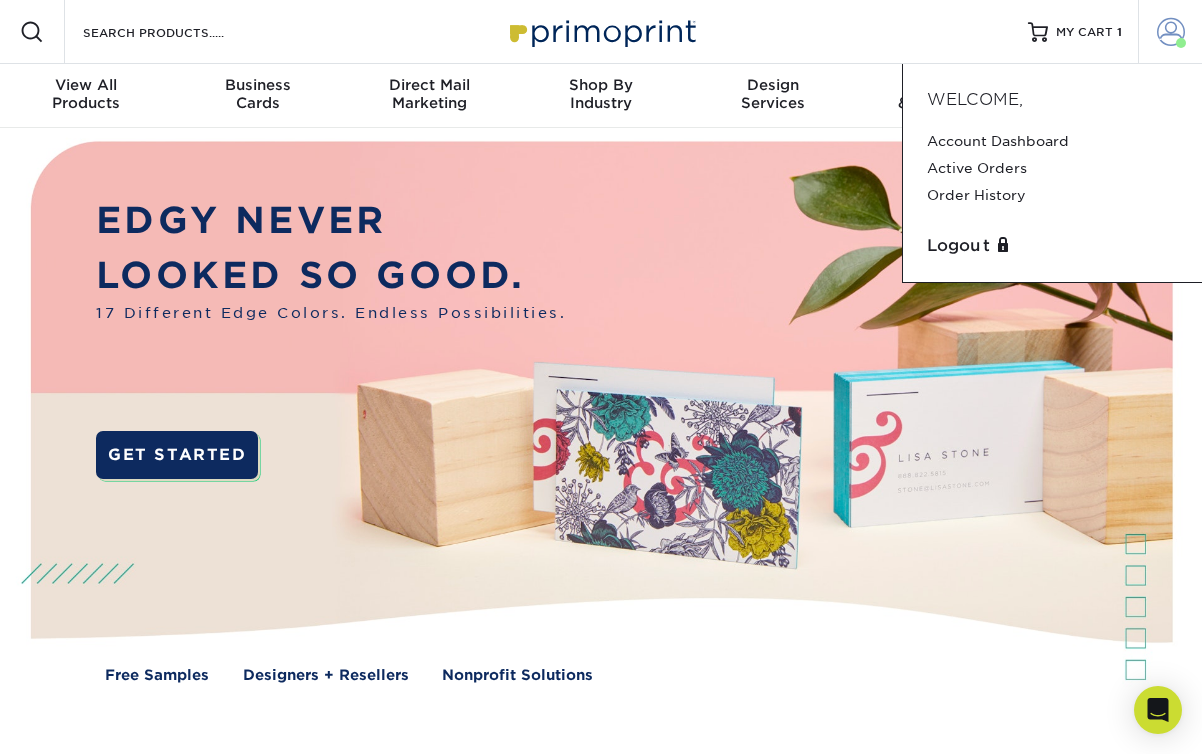 click on "Account" at bounding box center [1170, 32] 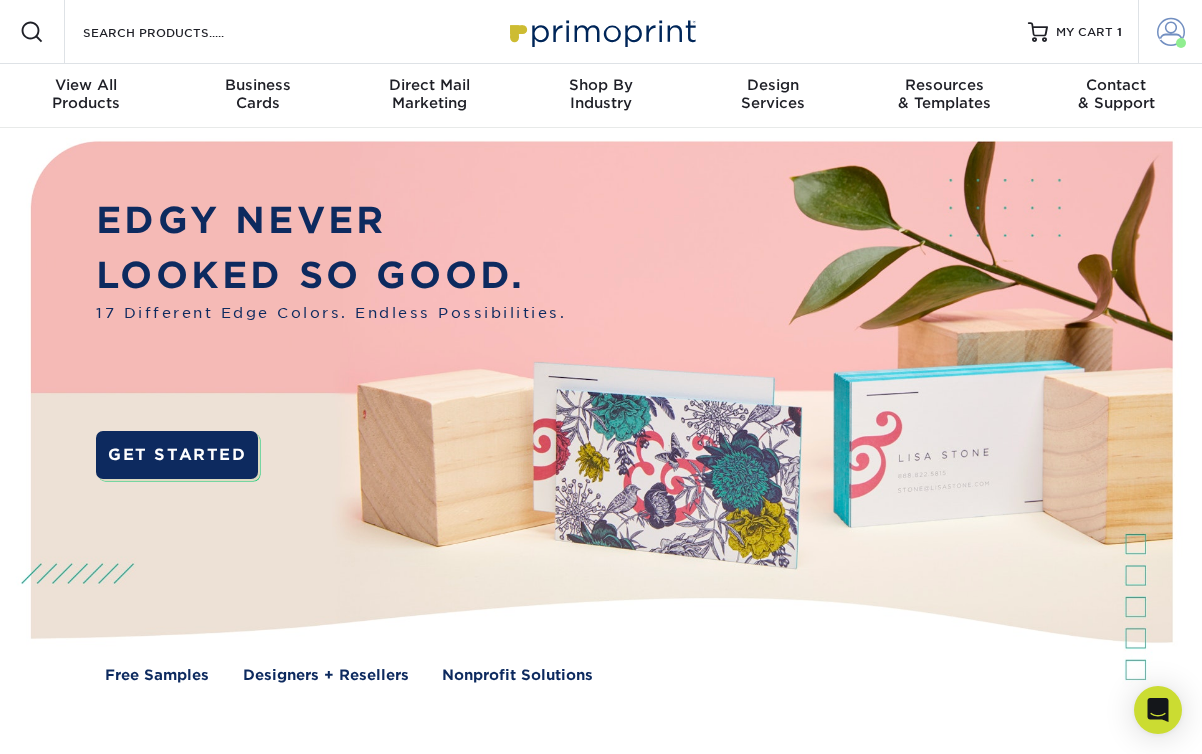 click at bounding box center [1171, 32] 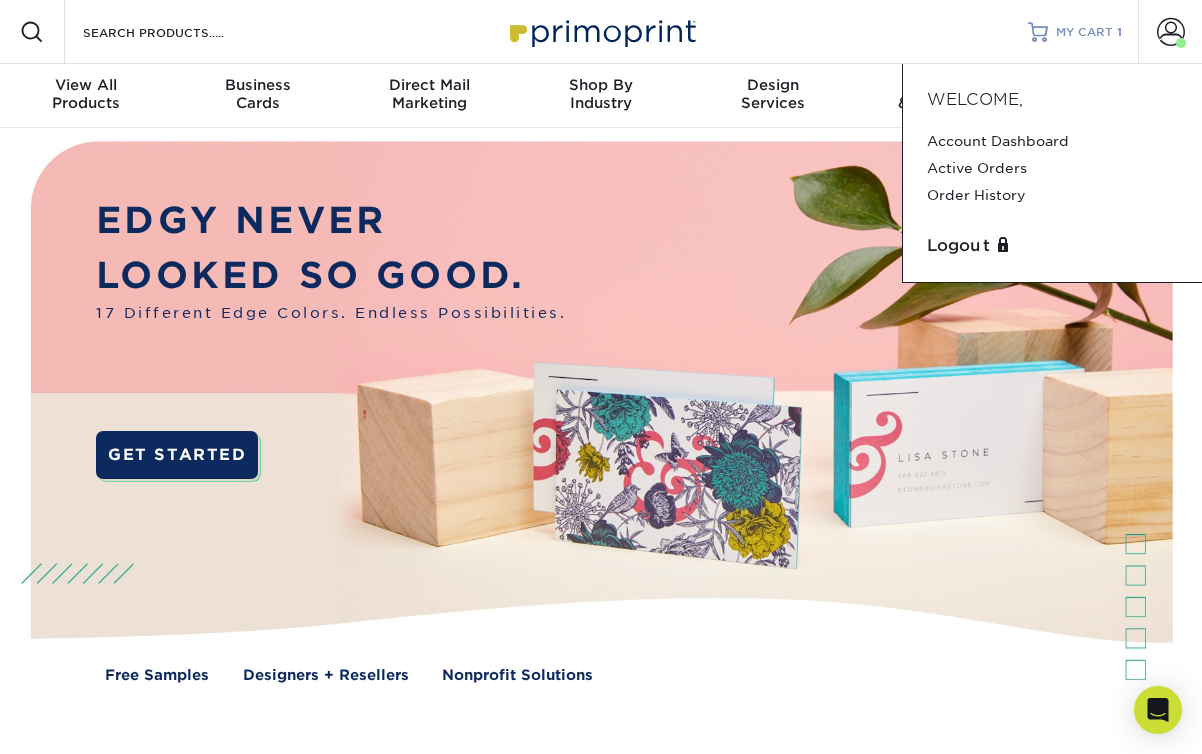 click on "MY CART" at bounding box center (1084, 32) 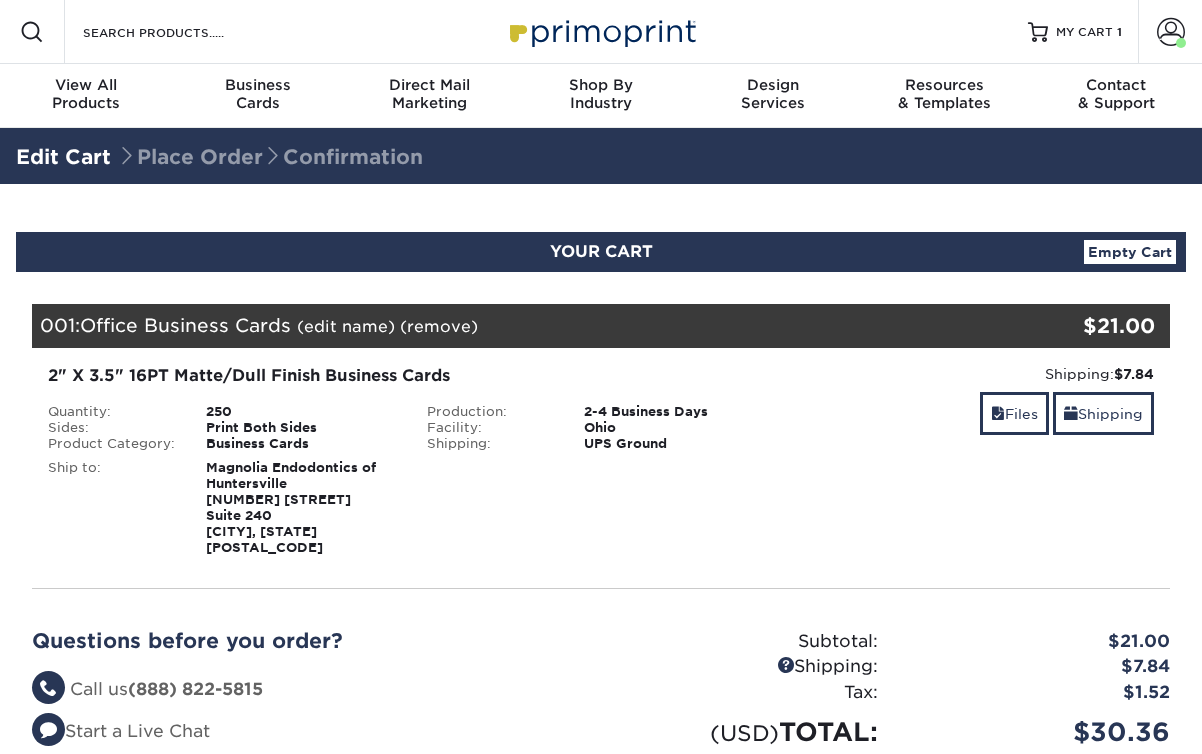 scroll, scrollTop: 0, scrollLeft: 0, axis: both 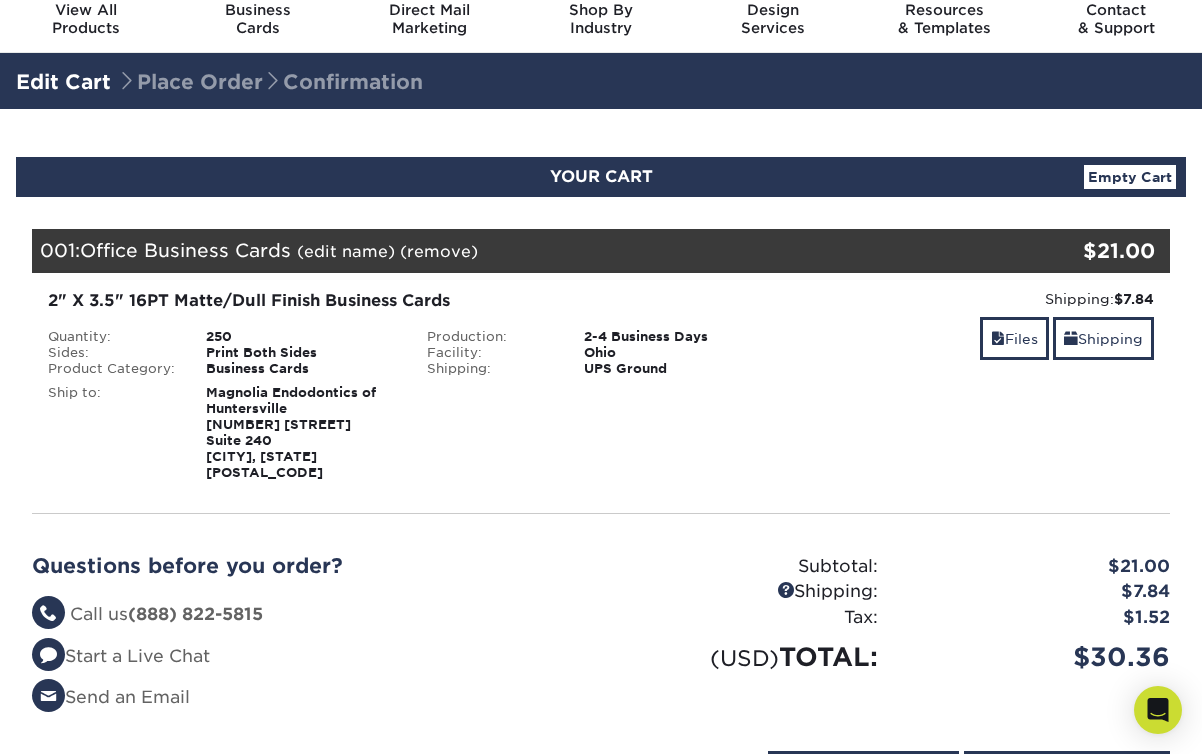 click on "Ohio" at bounding box center (679, 353) 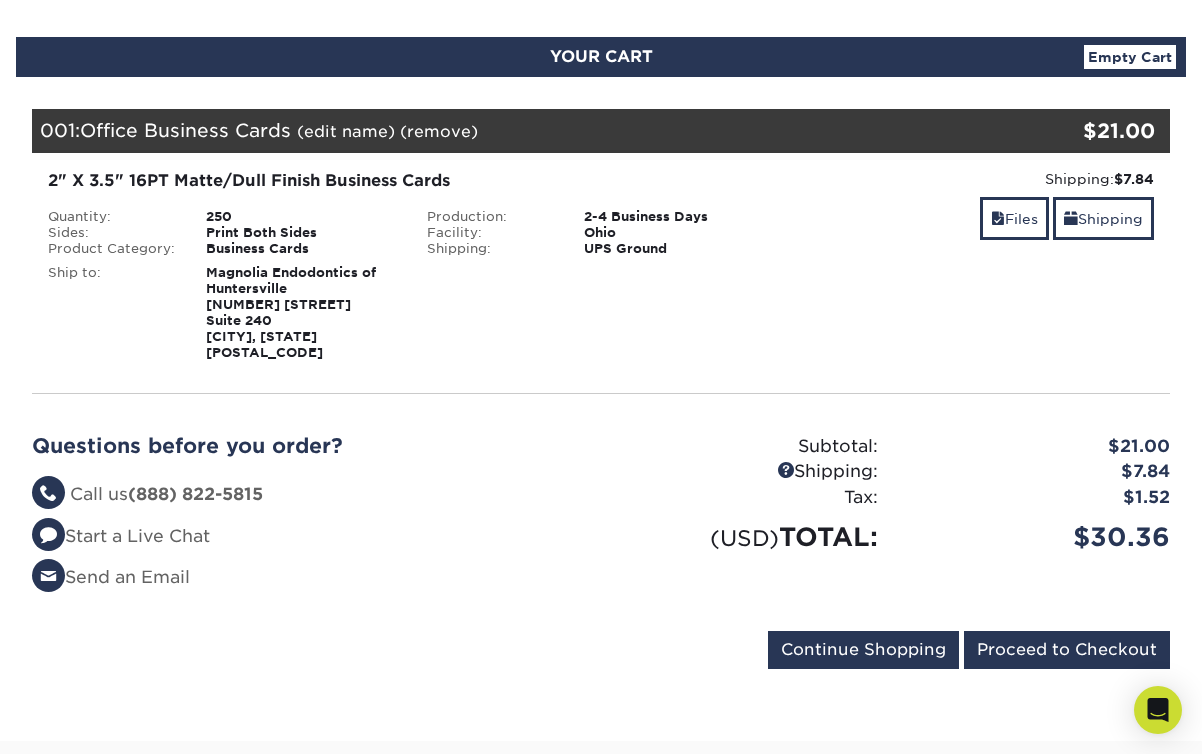 scroll, scrollTop: 211, scrollLeft: 0, axis: vertical 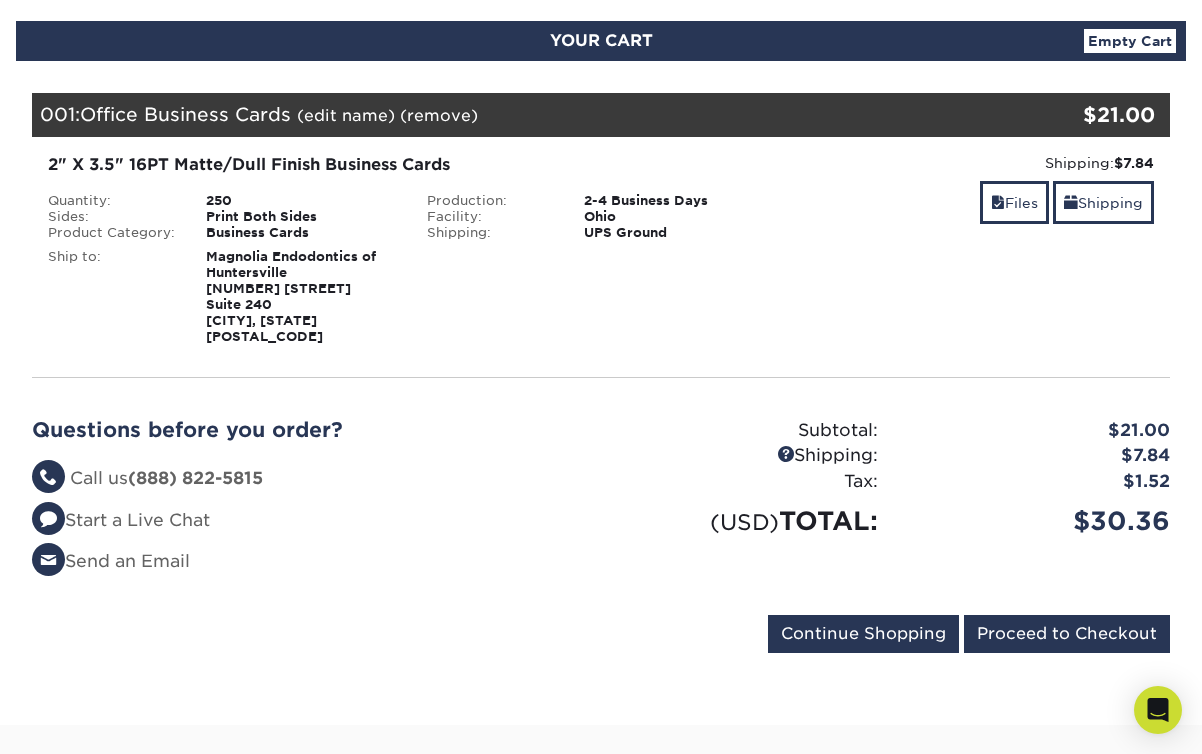 click on "(edit name)" at bounding box center [346, 115] 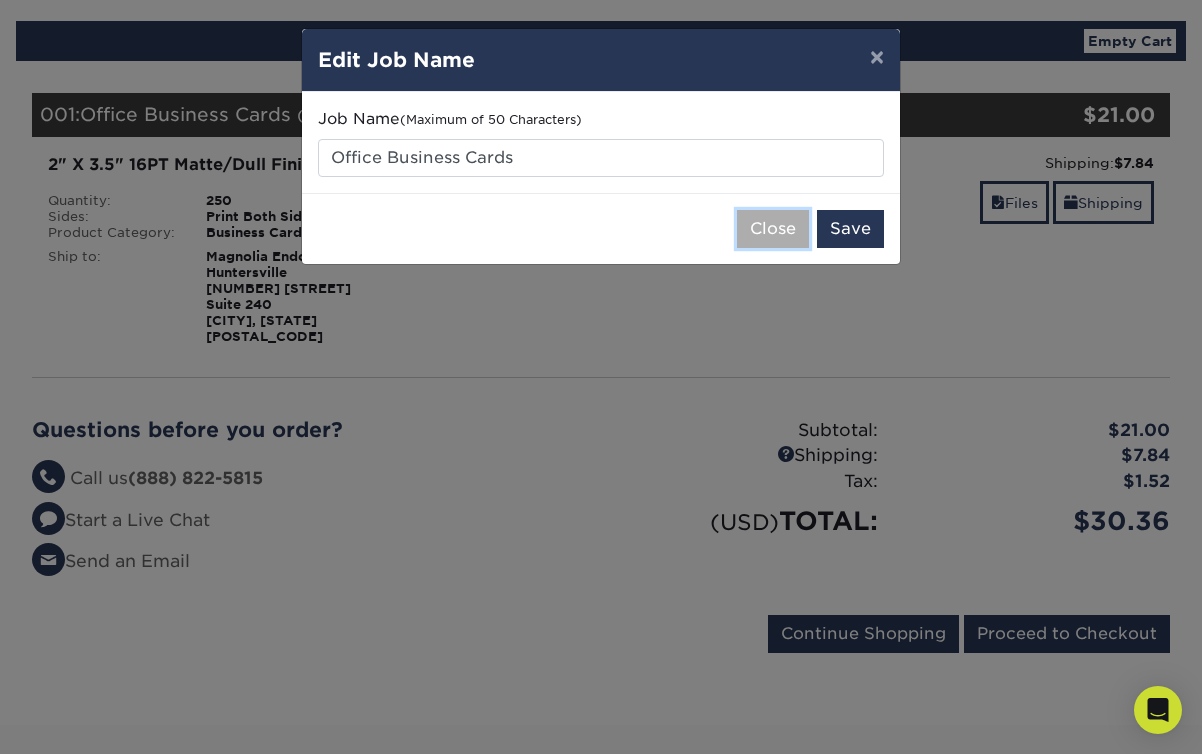 click on "Close" at bounding box center [773, 229] 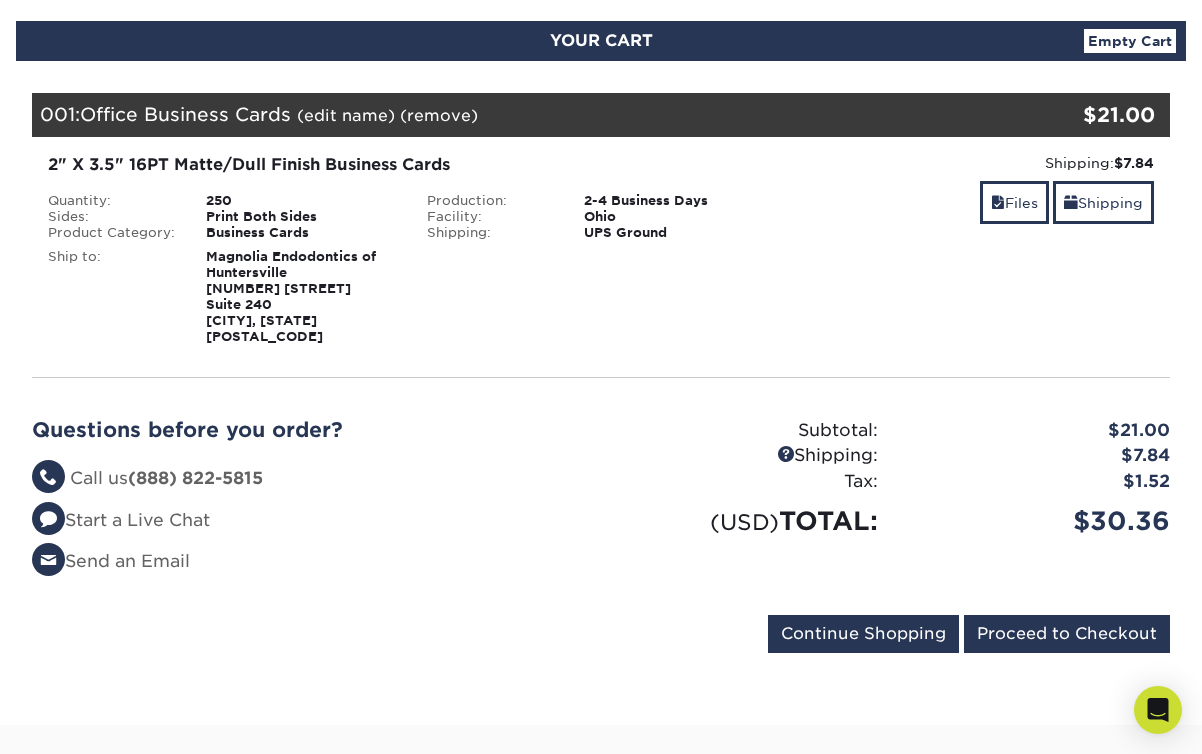 click on "Business Cards" at bounding box center [301, 233] 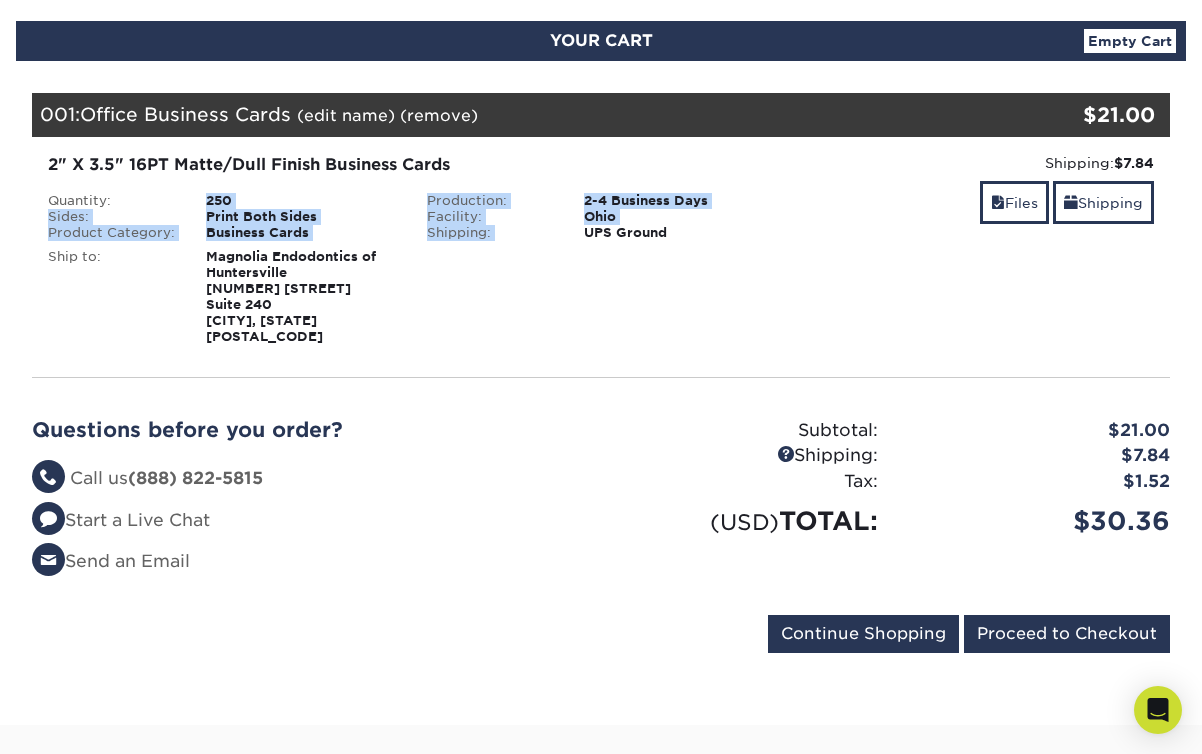 drag, startPoint x: 178, startPoint y: 198, endPoint x: 584, endPoint y: 224, distance: 406.83167 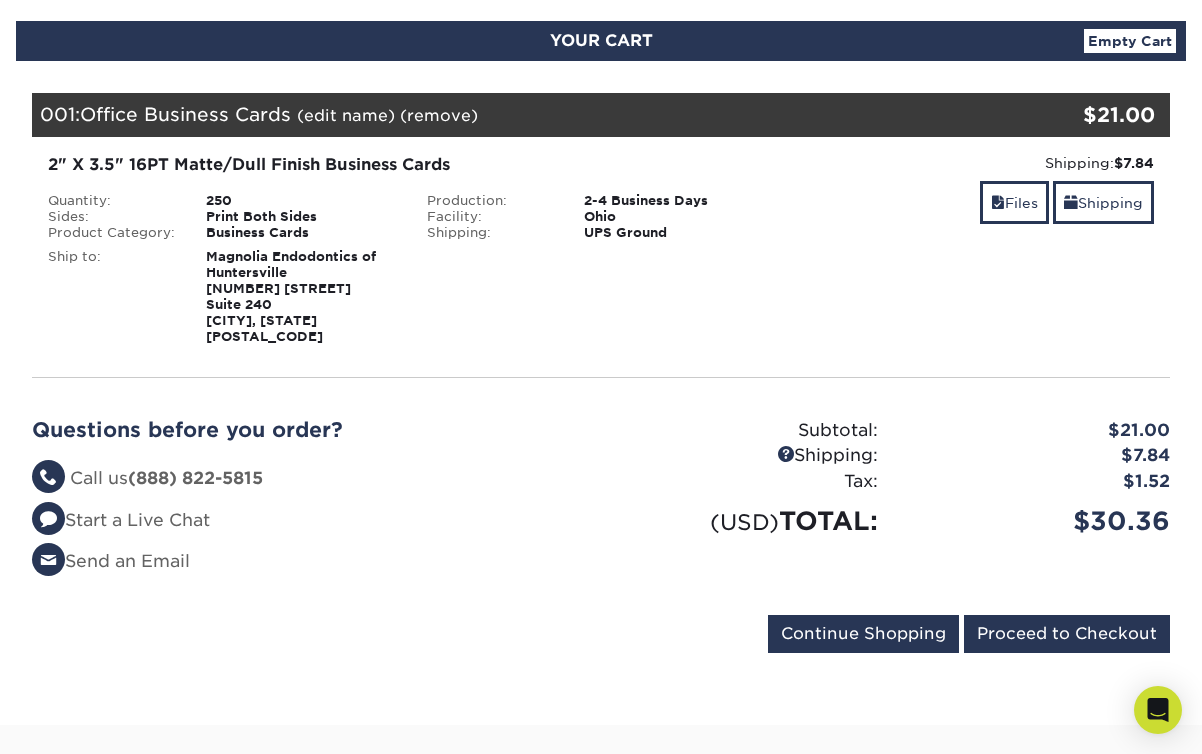 click on "UPS Ground" at bounding box center [679, 233] 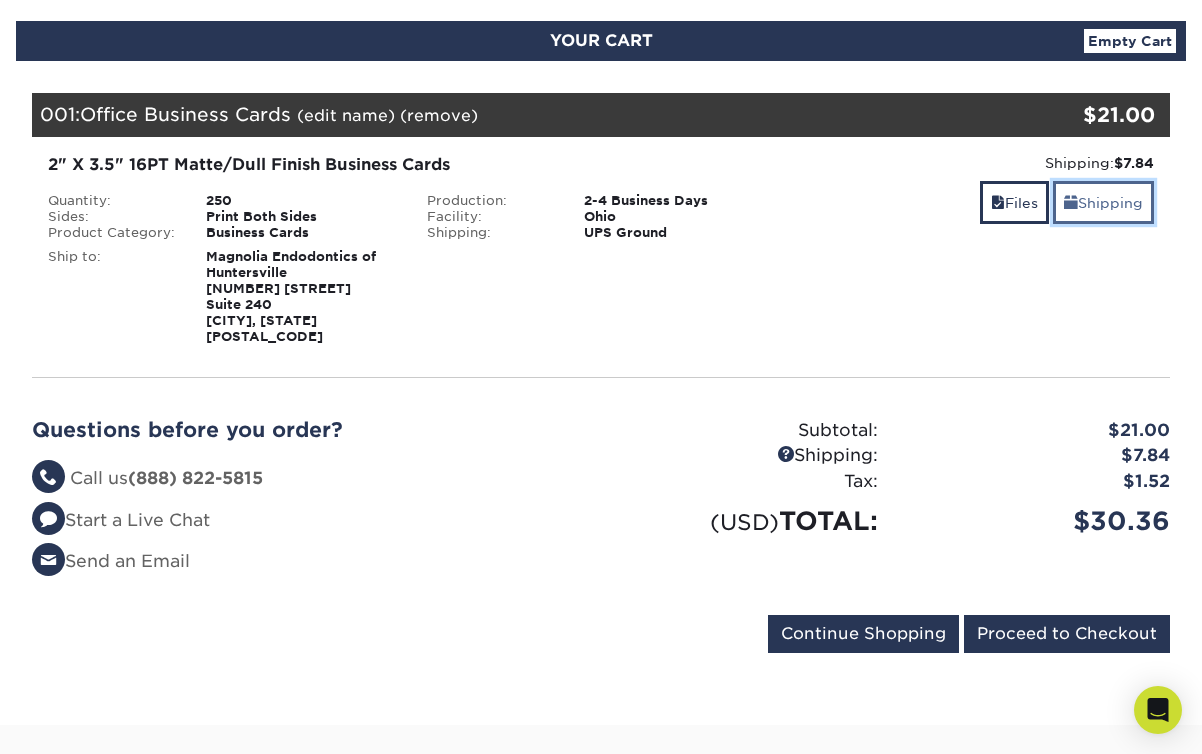 click on "Shipping" at bounding box center (1103, 202) 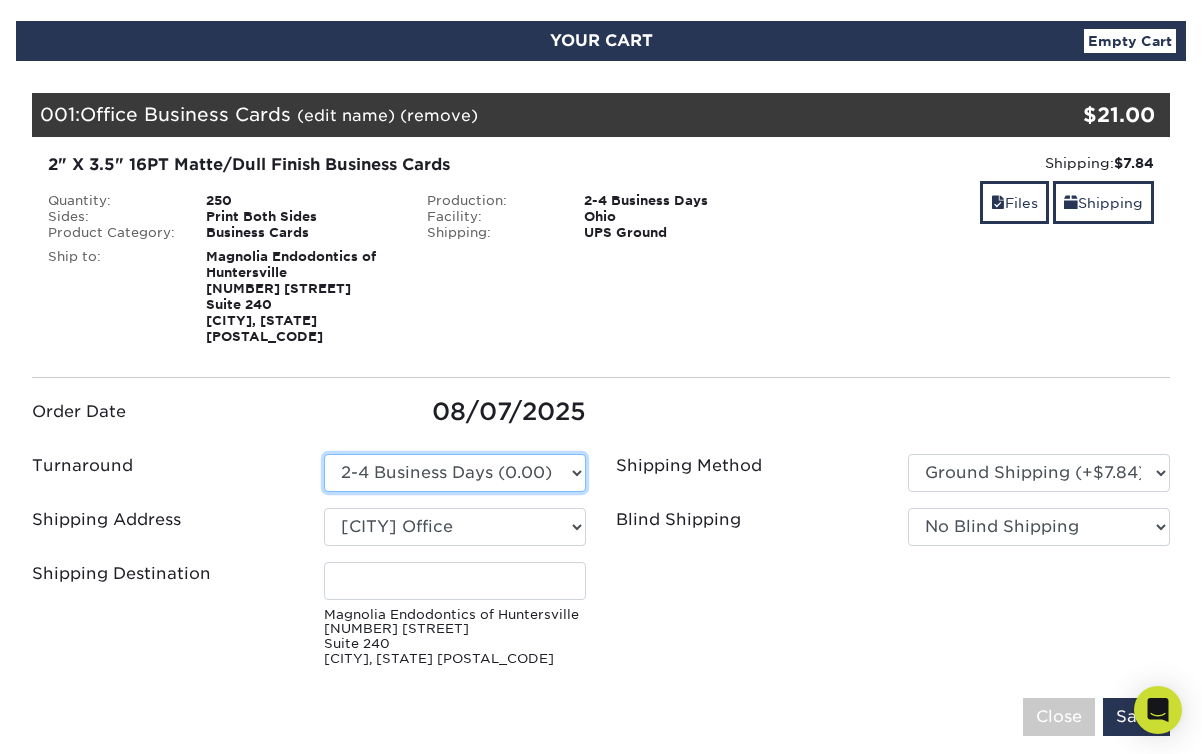 click on "Please Select 2 Business Days (0.00) 2-4 Business Days (0.00) Next Business Day (0.00)" at bounding box center (455, 473) 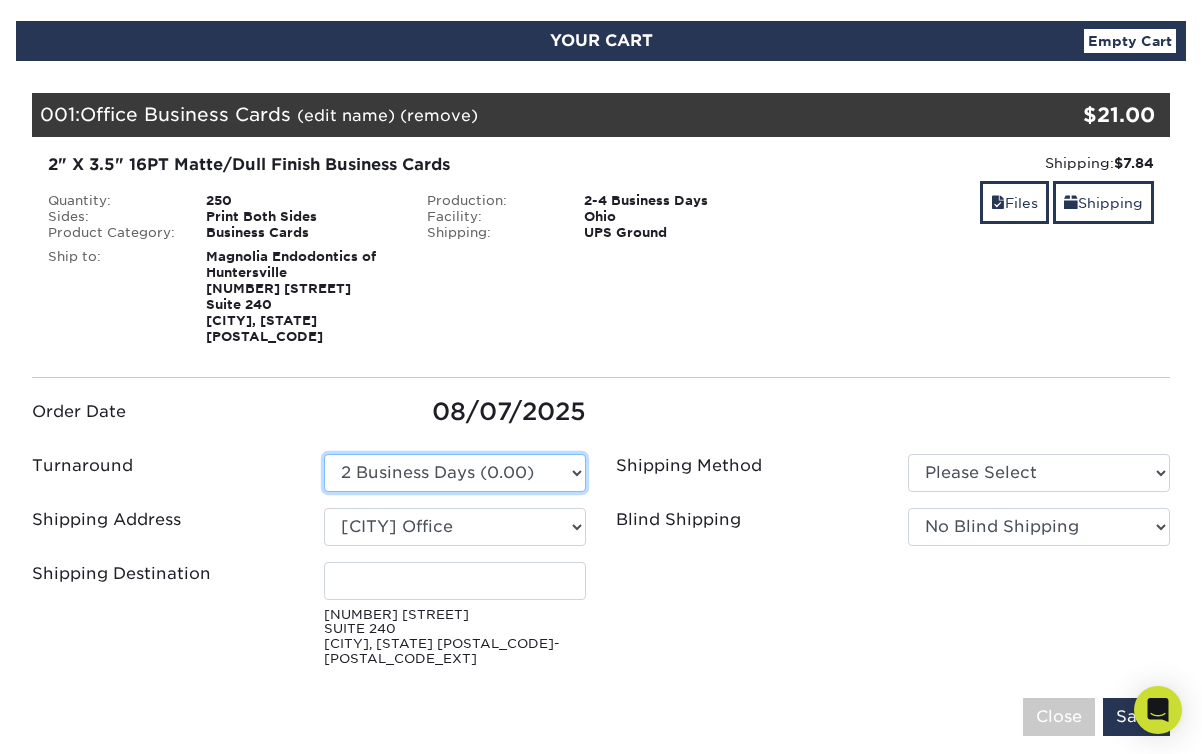 click on "Please Select 2 Business Days (0.00) 2-4 Business Days (0.00) Next Business Day (0.00)" at bounding box center [455, 473] 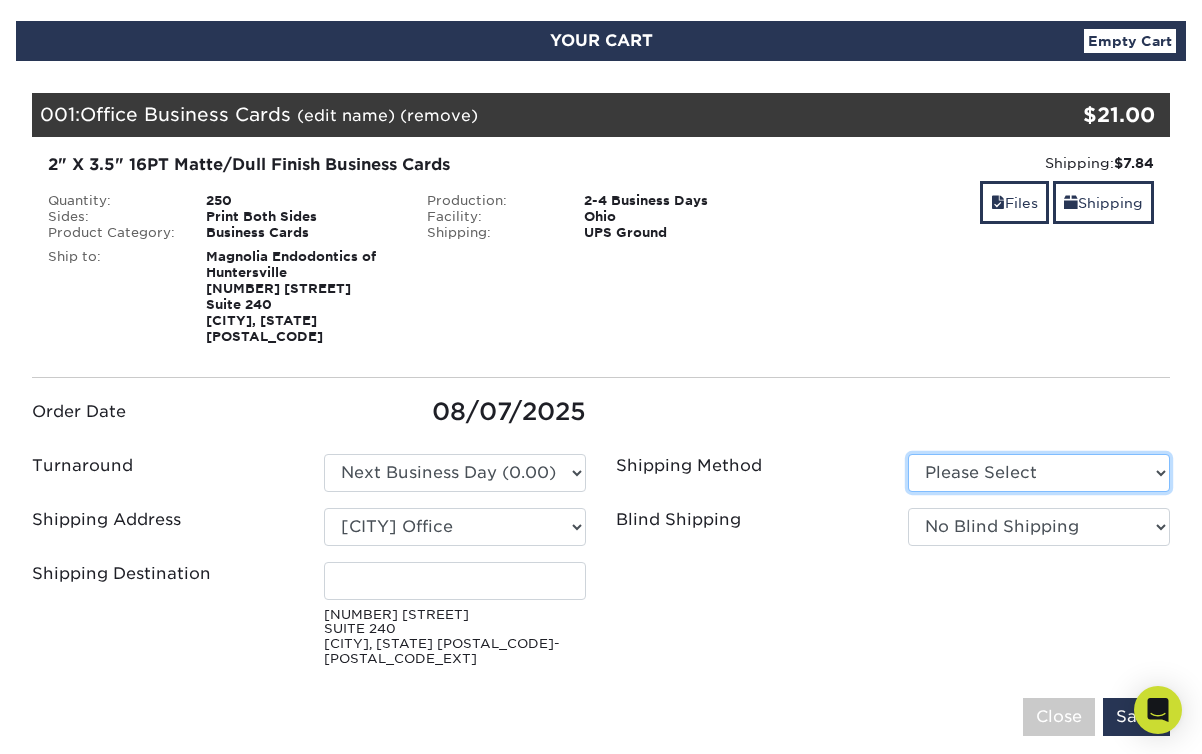 click on "Please Select Ground Shipping (+$7.84) 3 Day Shipping Service (+$15.39)" at bounding box center [1039, 473] 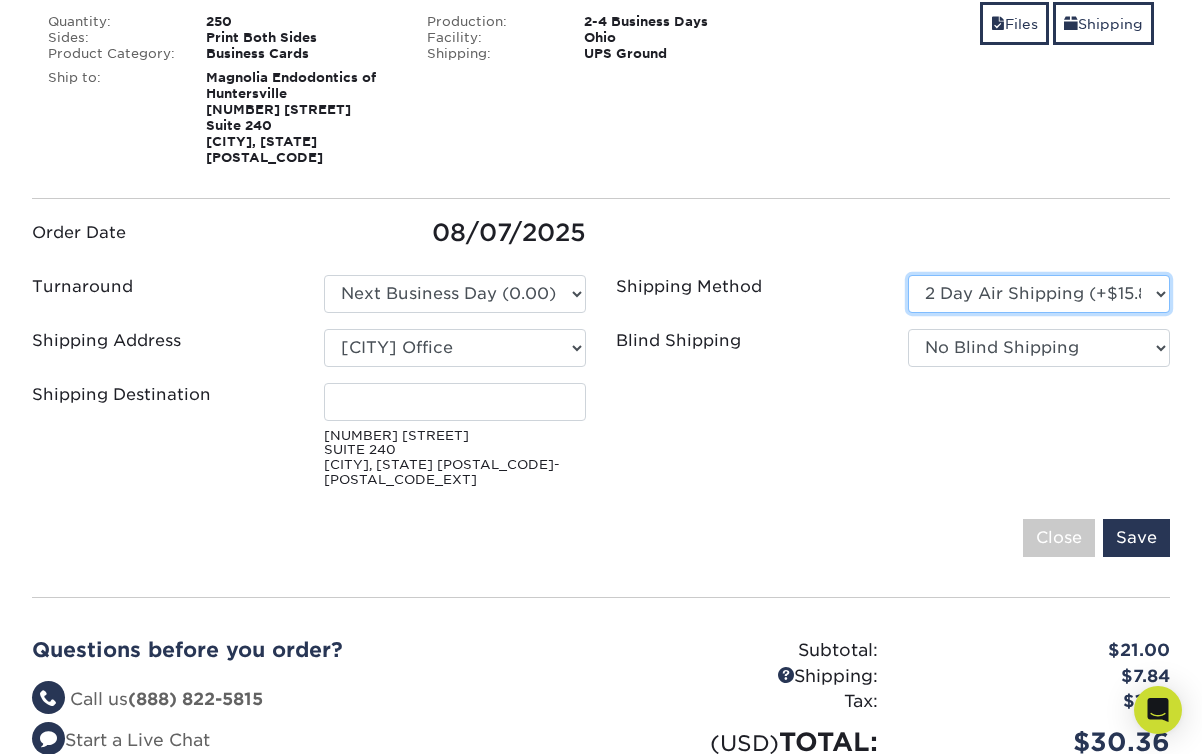 scroll, scrollTop: 387, scrollLeft: 0, axis: vertical 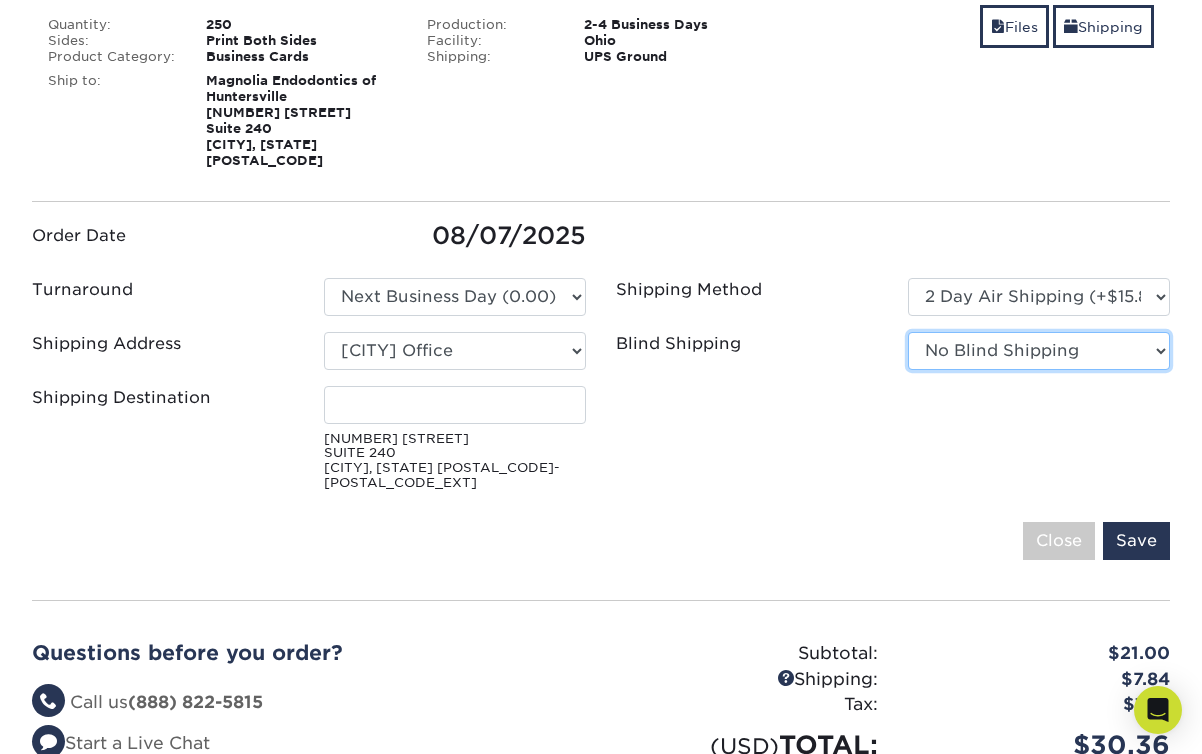click on "No Blind Shipping
[CITY] Office
+ Add New Address" at bounding box center (1039, 351) 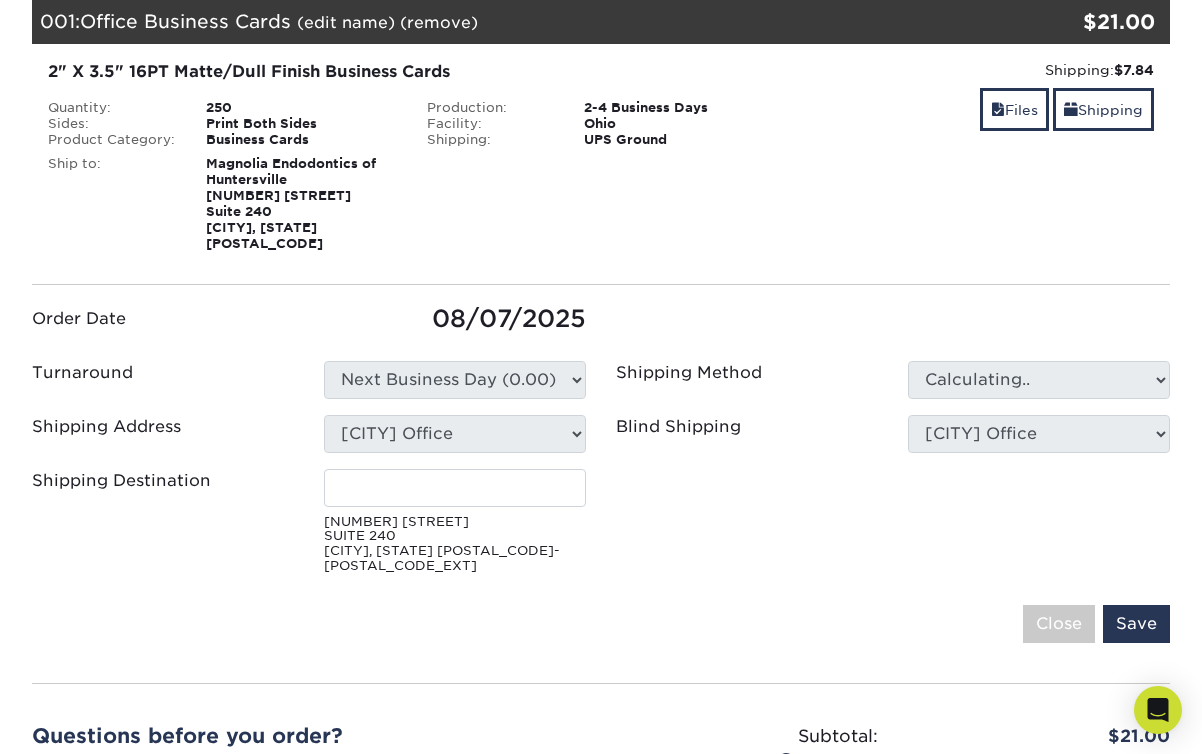 scroll, scrollTop: 305, scrollLeft: 0, axis: vertical 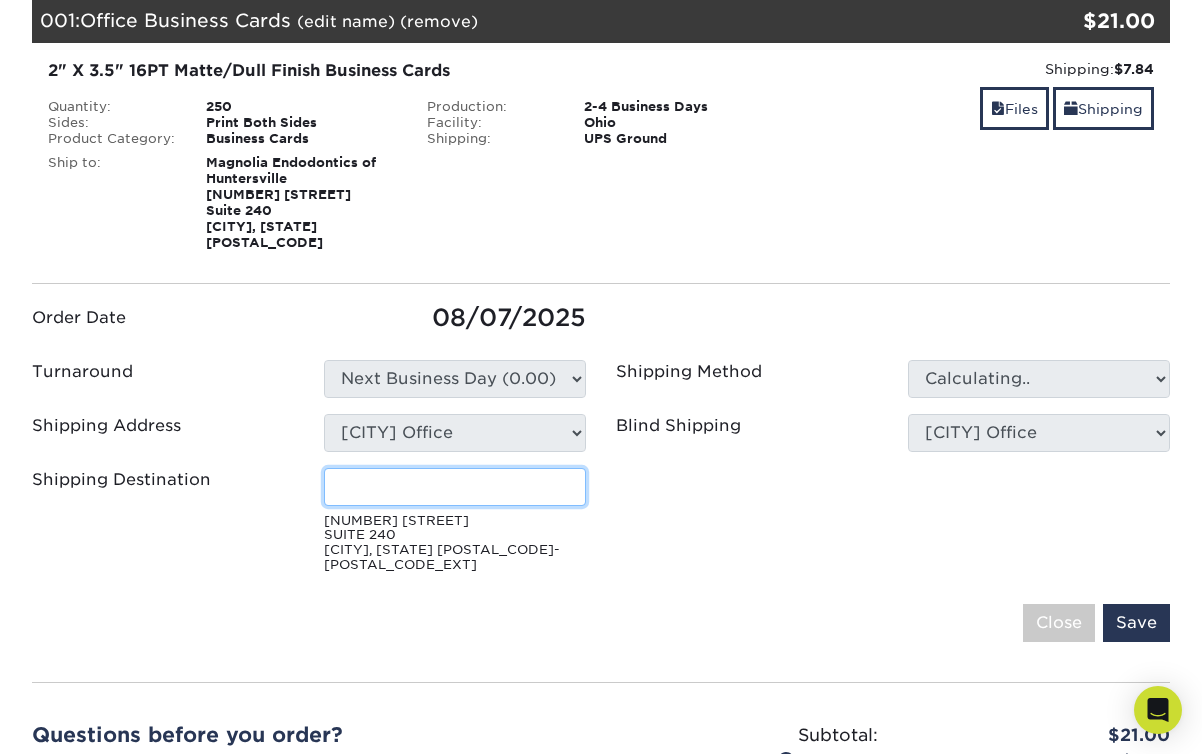 click on "Shipping Destination" at bounding box center [455, 487] 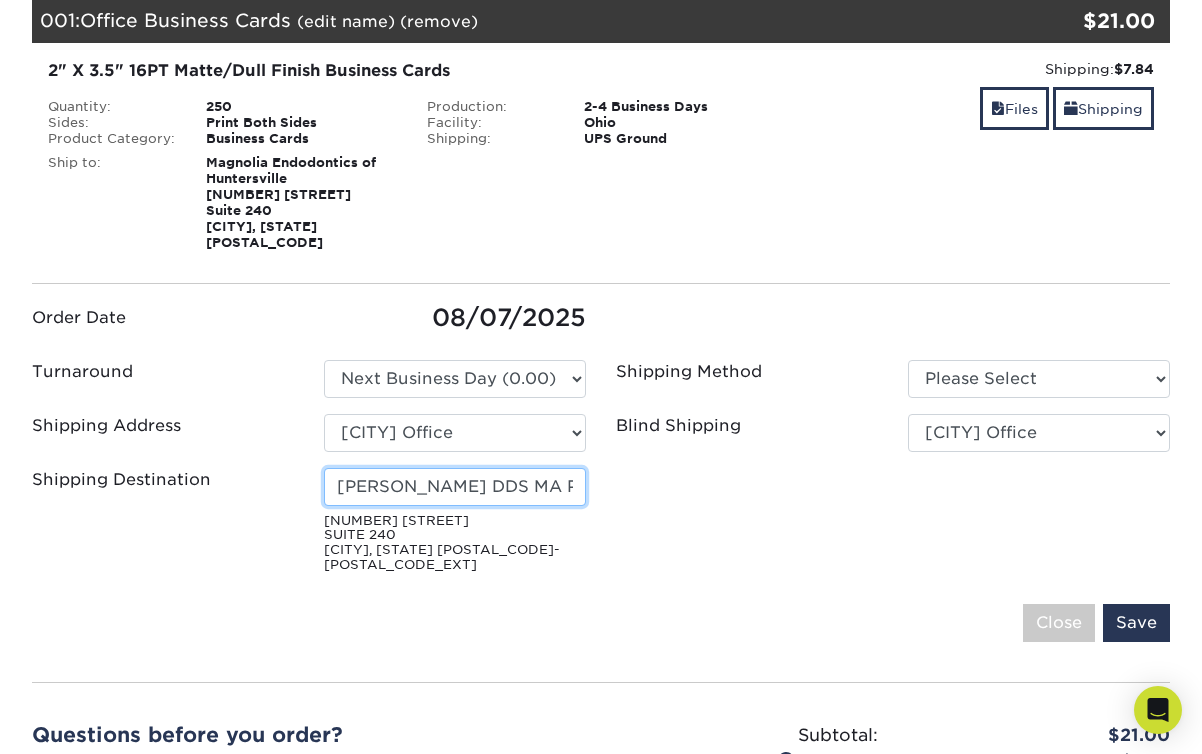 click on "[PERSON_NAME] DDS MA PLLC" at bounding box center [455, 487] 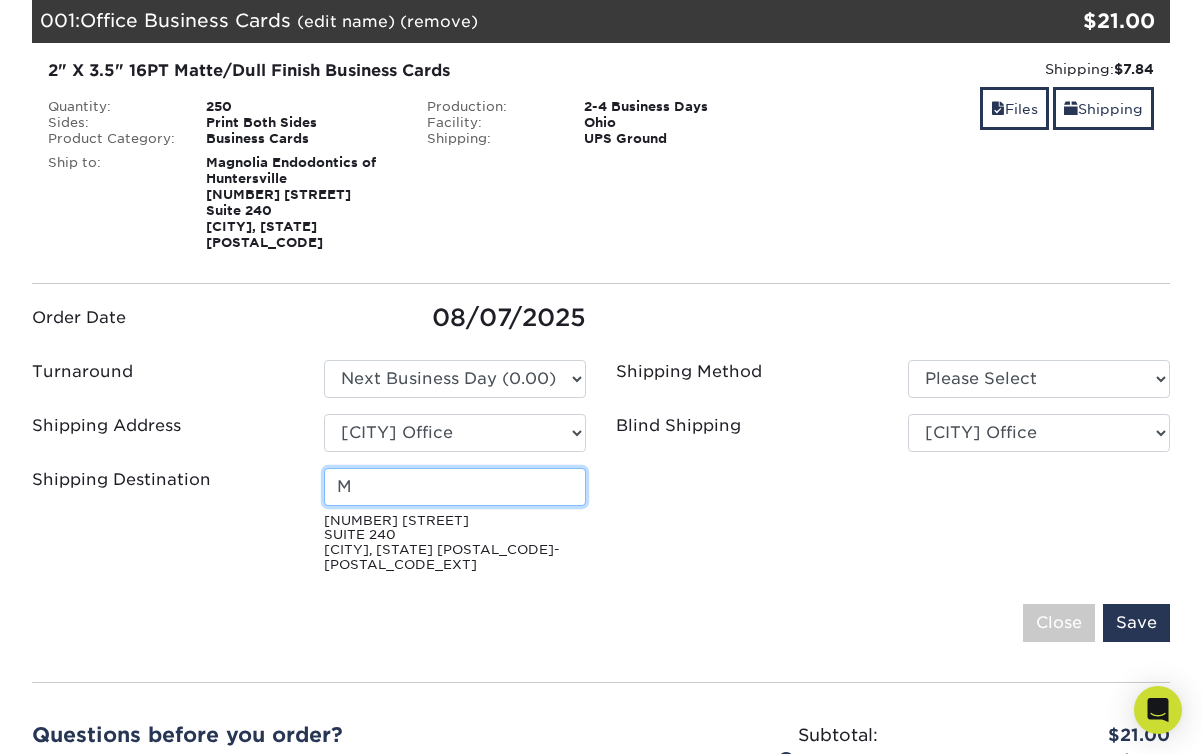 scroll, scrollTop: 0, scrollLeft: 0, axis: both 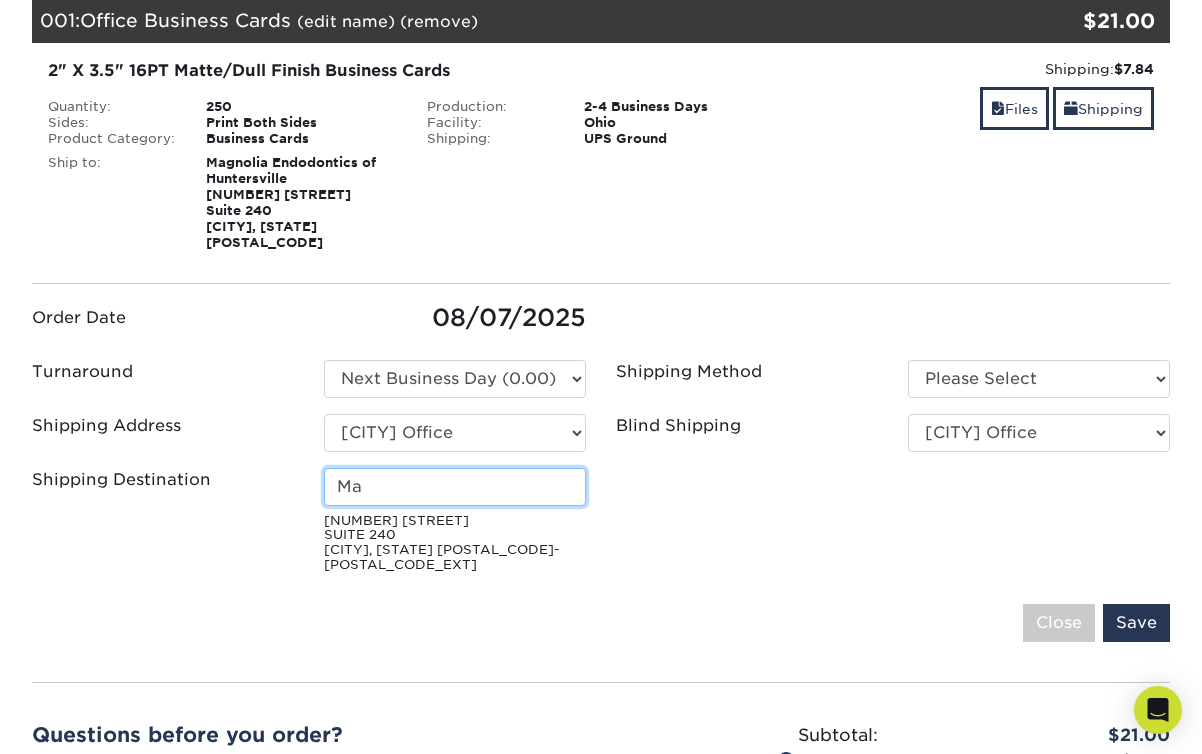 type on "Magnolia Endodontics of Huntersville" 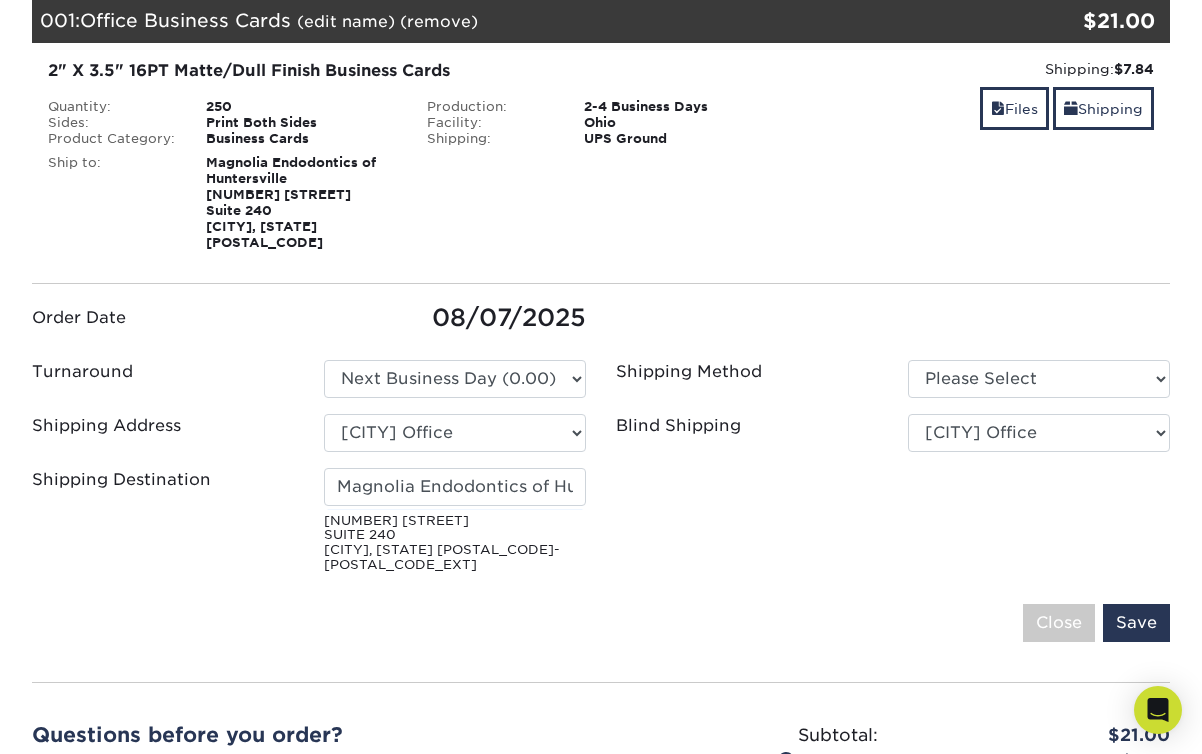 click on "Save
Close" at bounding box center [601, 623] 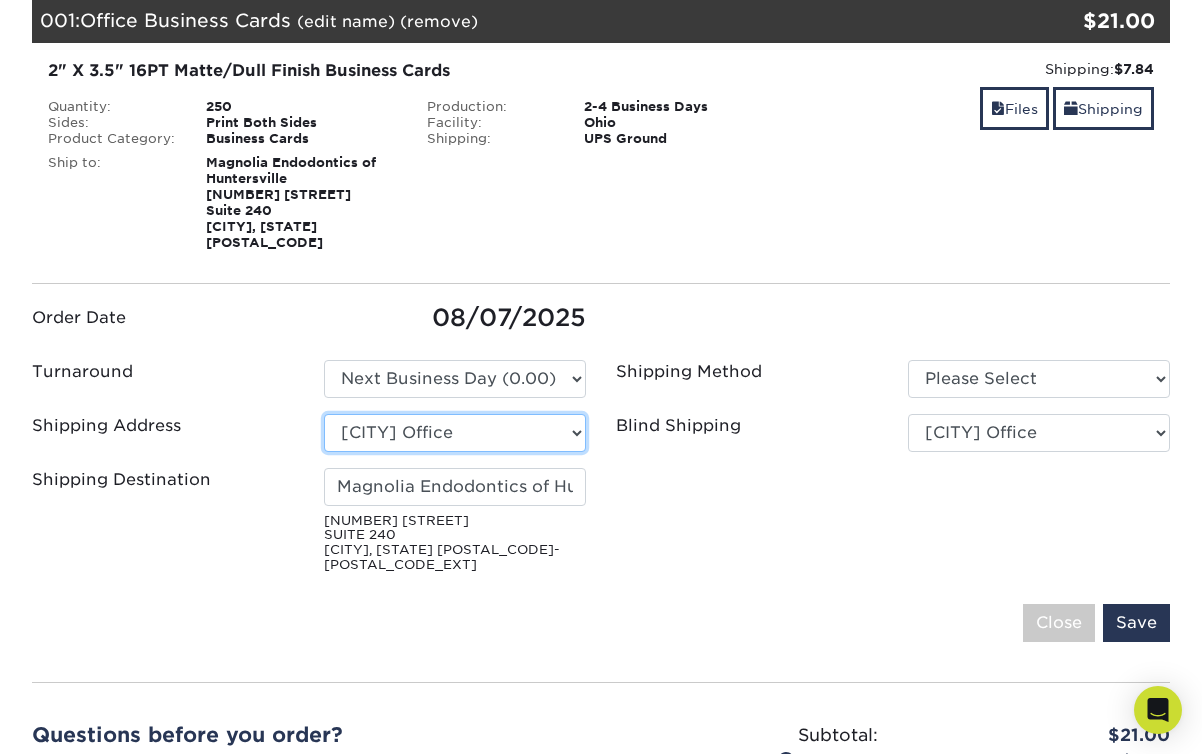 click on "Select One
[CITY] Office
+ Add New Address" at bounding box center (455, 433) 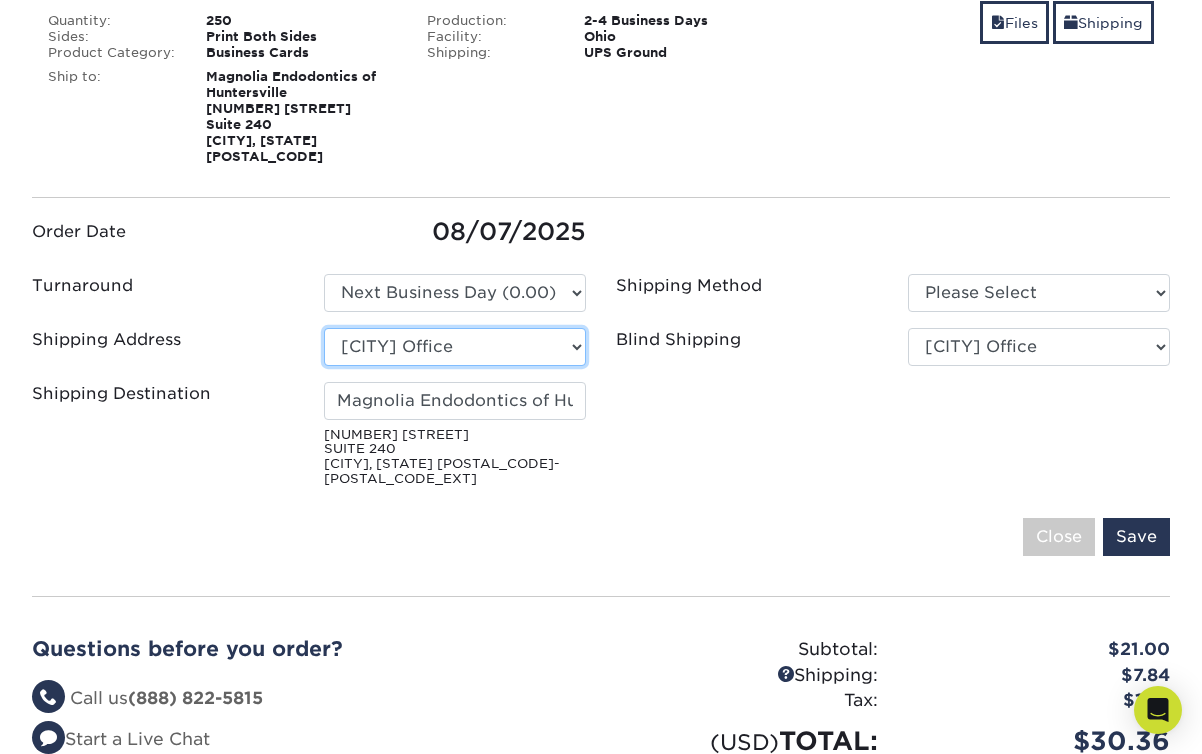 scroll, scrollTop: 390, scrollLeft: 0, axis: vertical 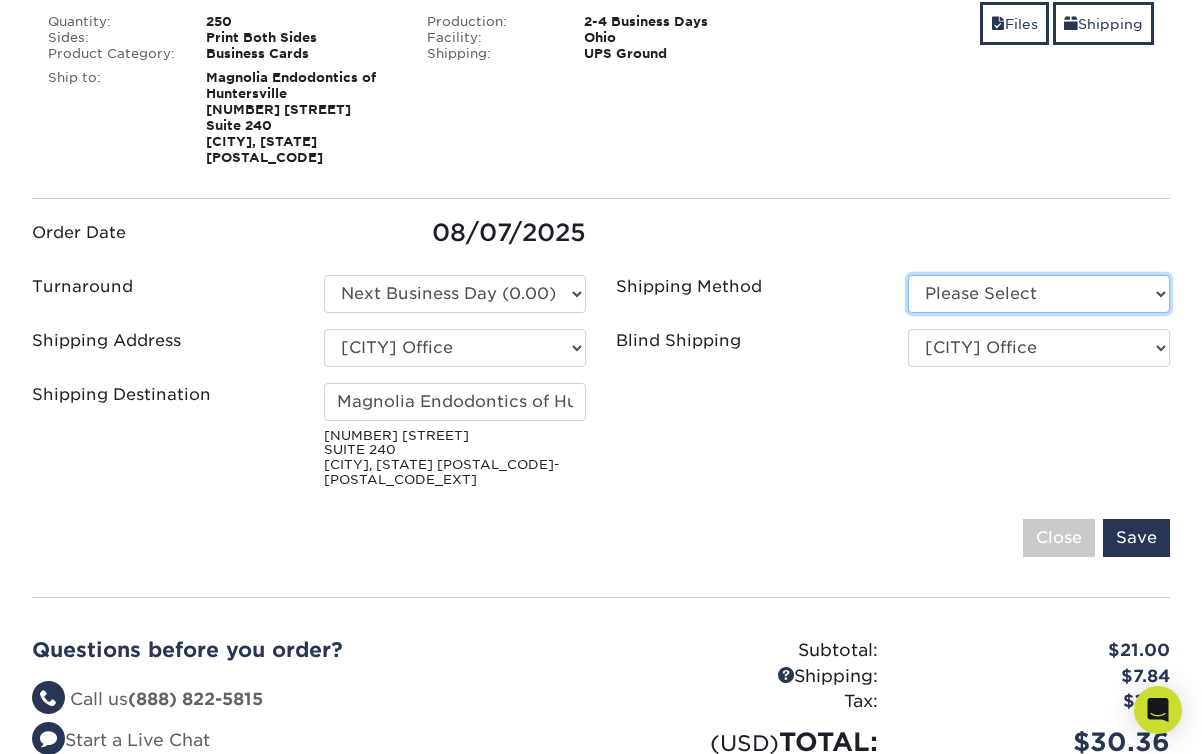 click on "Please Select Ground Shipping (+$7.84) 3 Day Shipping Service (+$15.39)" at bounding box center [1039, 294] 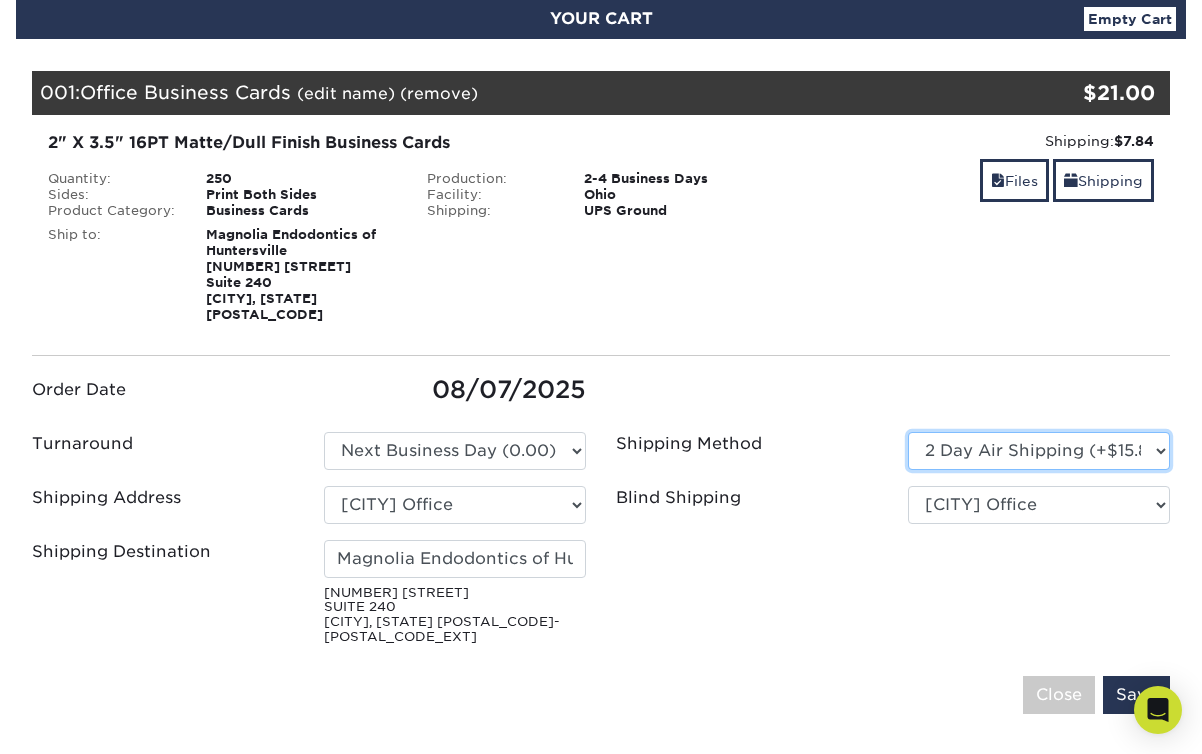 scroll, scrollTop: 231, scrollLeft: 0, axis: vertical 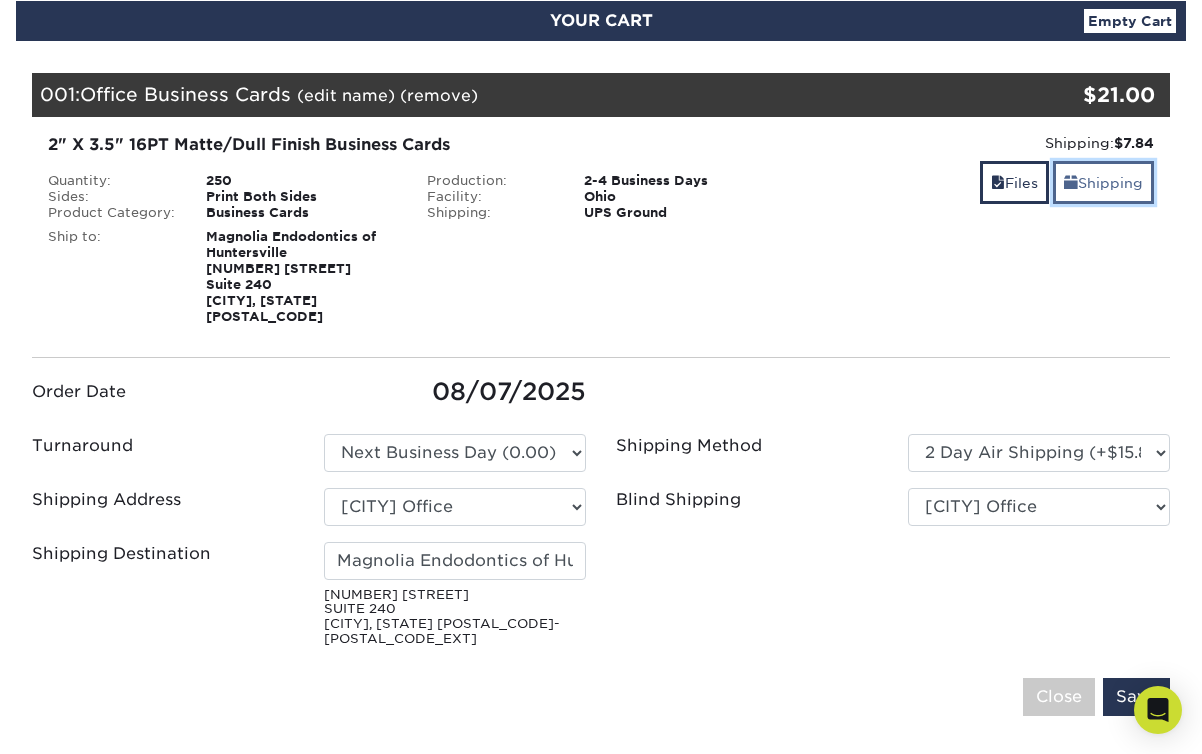click at bounding box center [1071, 183] 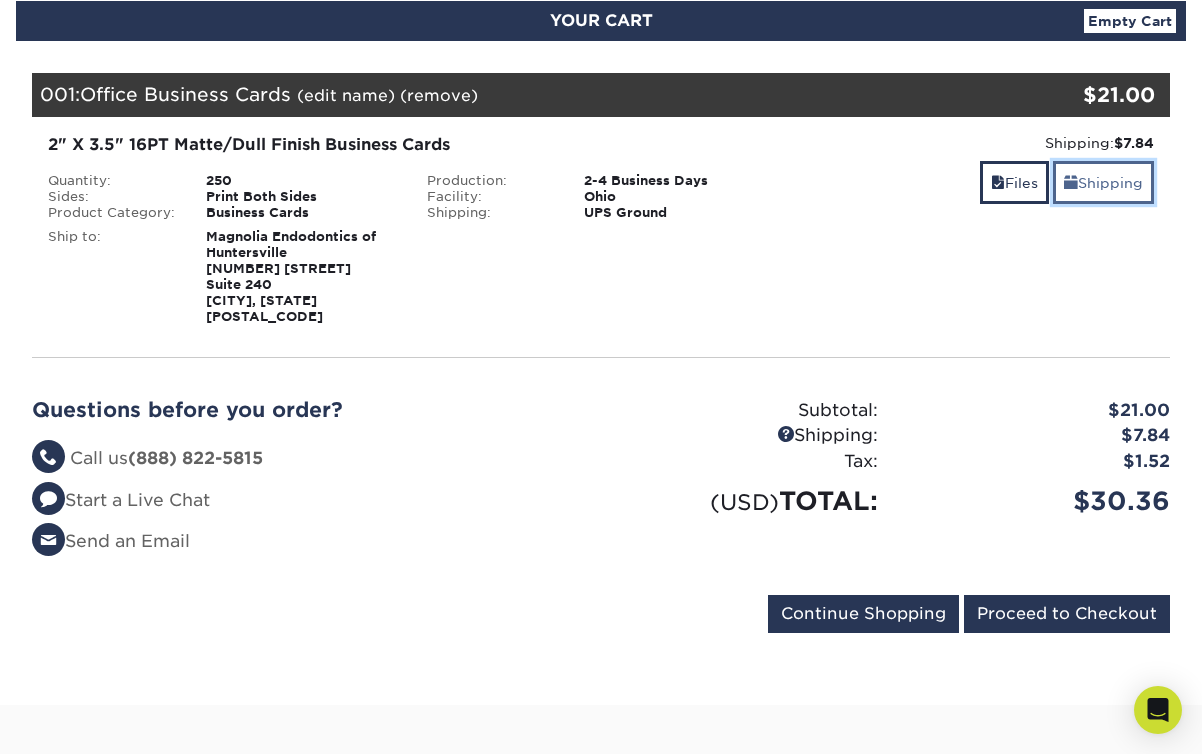 click on "Shipping" at bounding box center [1103, 182] 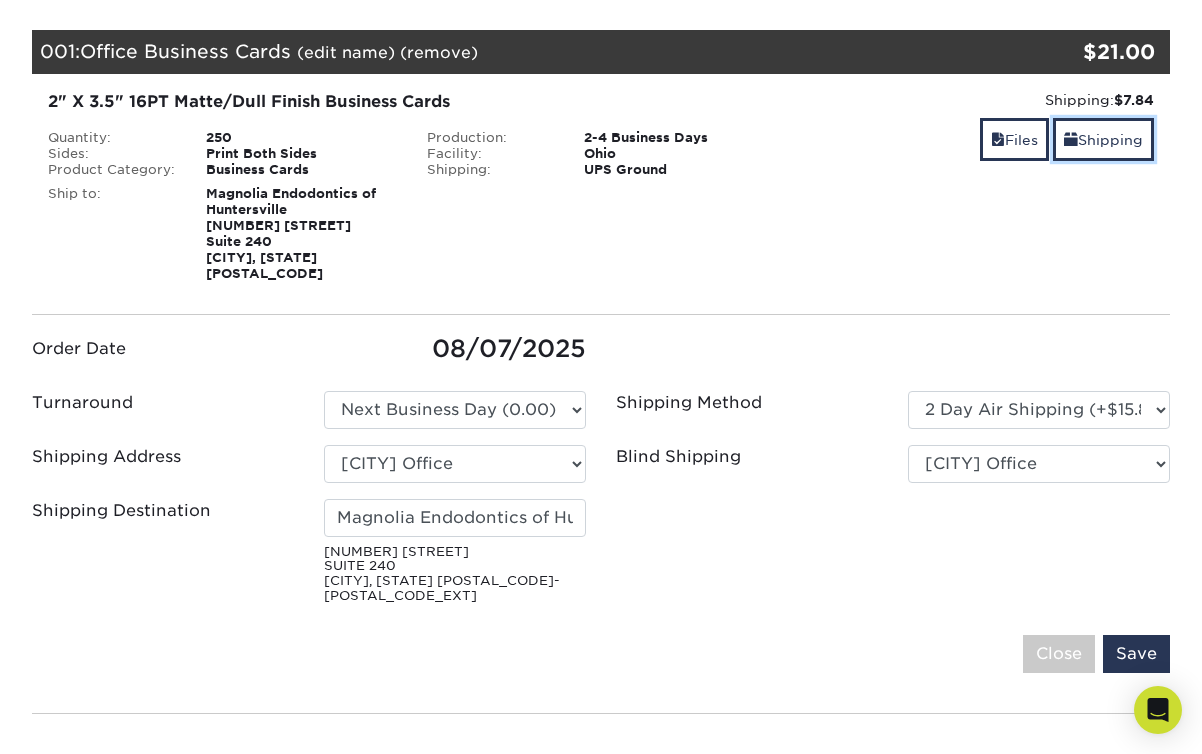 scroll, scrollTop: 278, scrollLeft: 0, axis: vertical 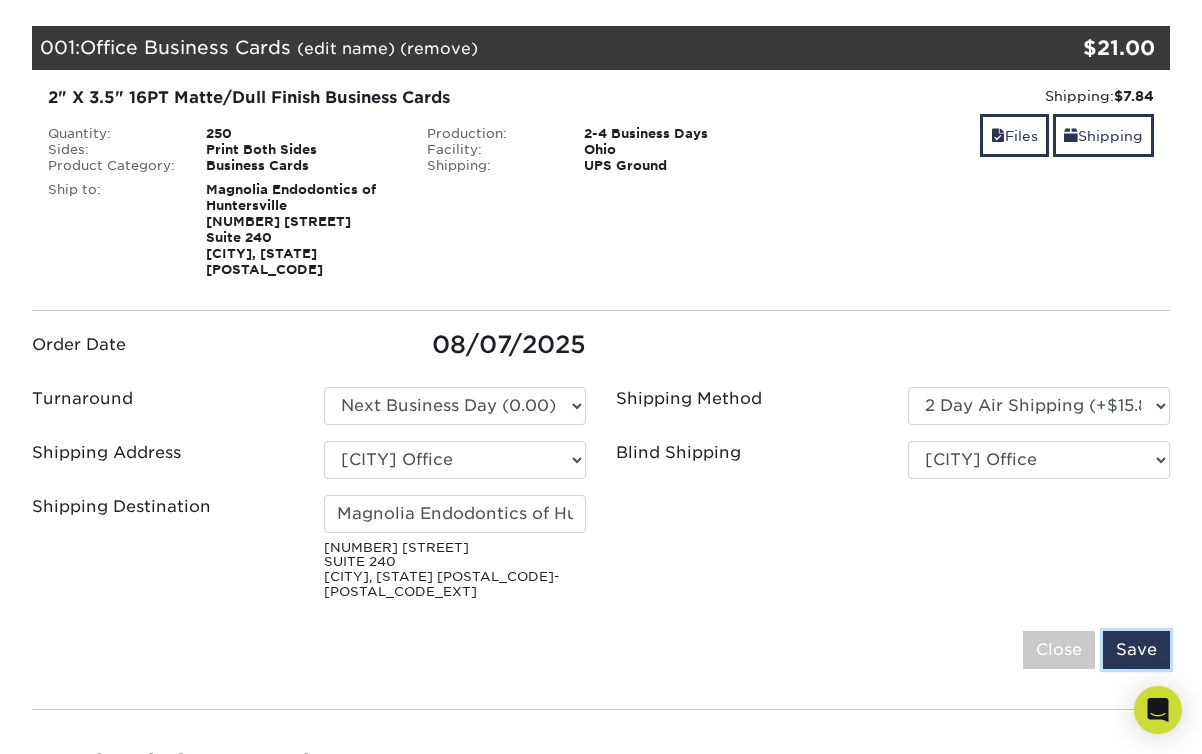 drag, startPoint x: 1140, startPoint y: 622, endPoint x: 1032, endPoint y: 438, distance: 213.35417 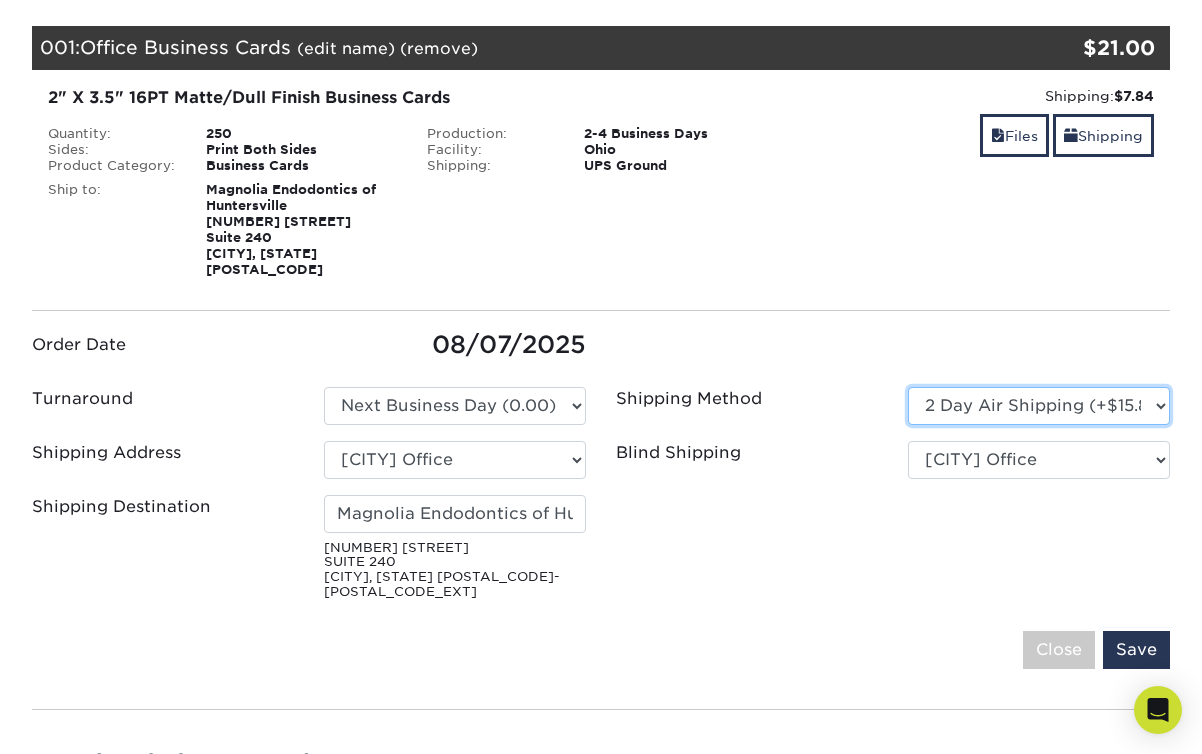 click on "Please Select Ground Shipping (+$7.84) 3 Day Shipping Service (+$15.39)" at bounding box center (1039, 406) 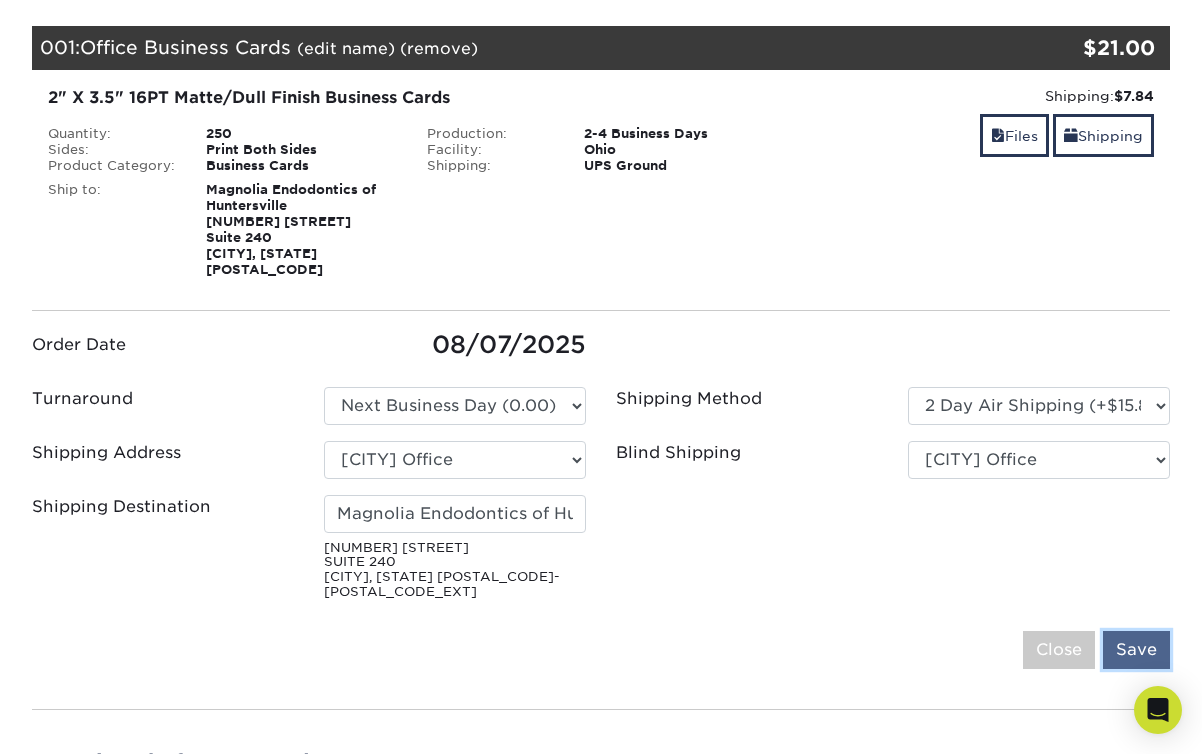 click on "Save" at bounding box center (1136, 650) 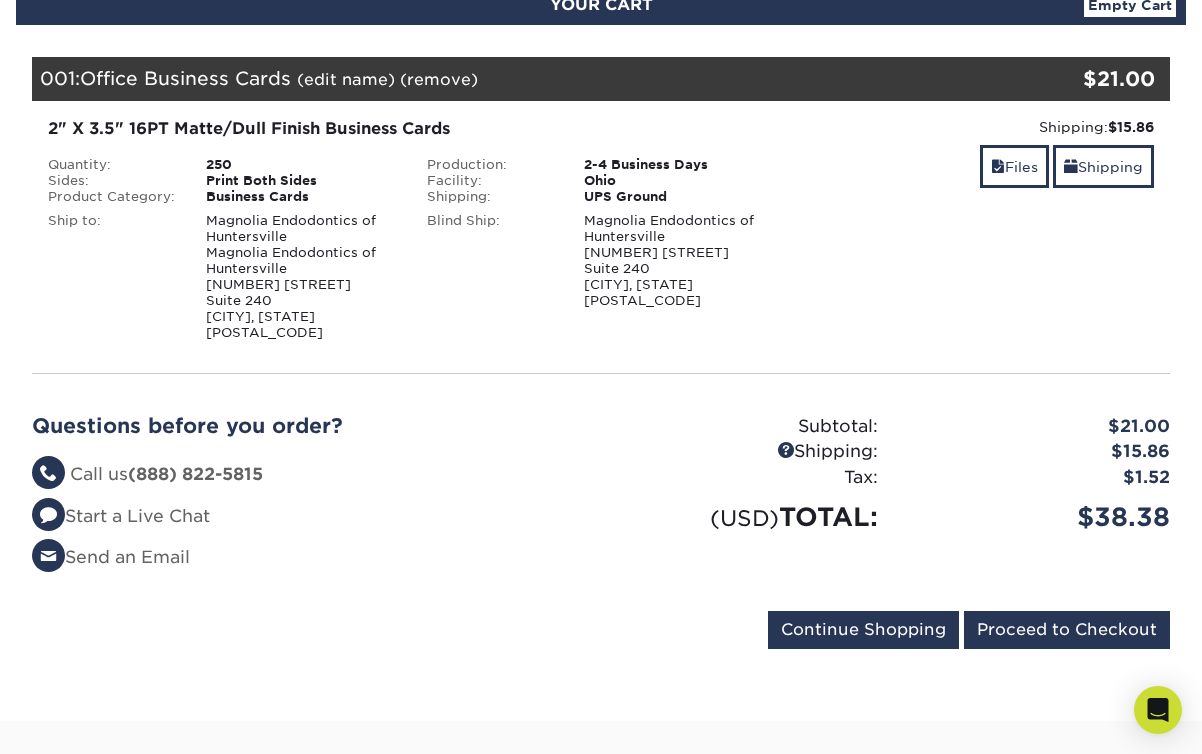 scroll, scrollTop: 240, scrollLeft: 0, axis: vertical 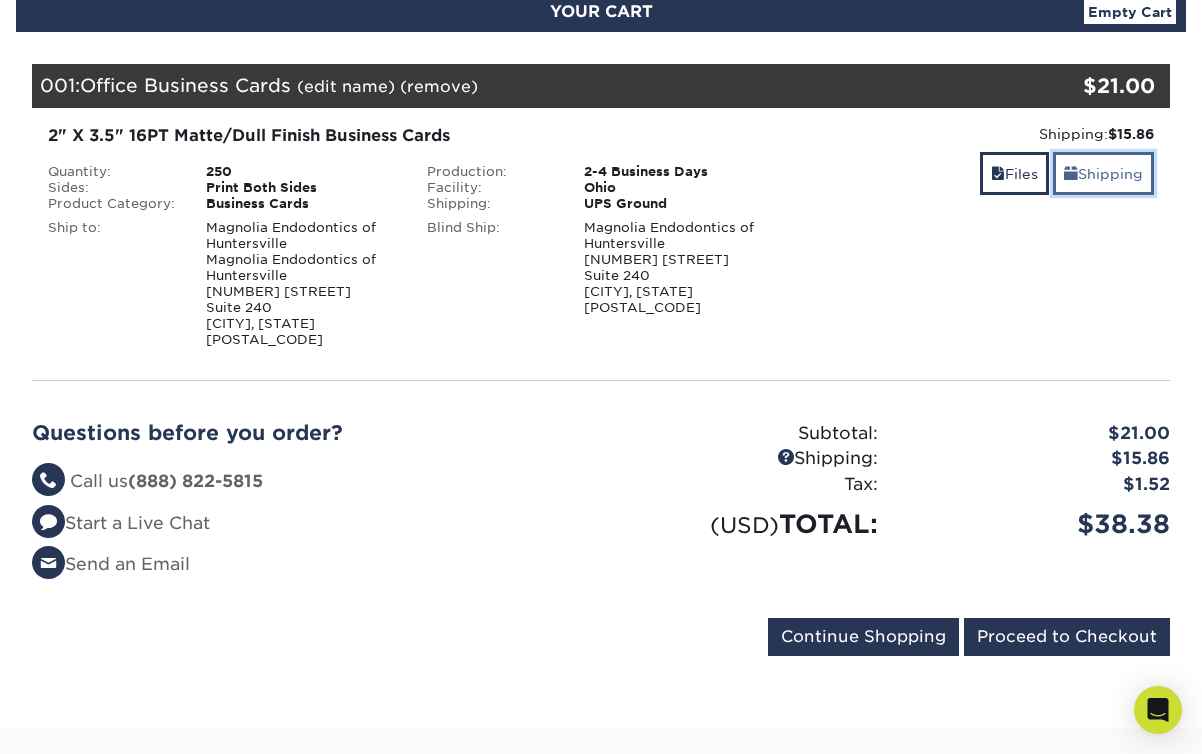click on "Shipping" at bounding box center (1103, 173) 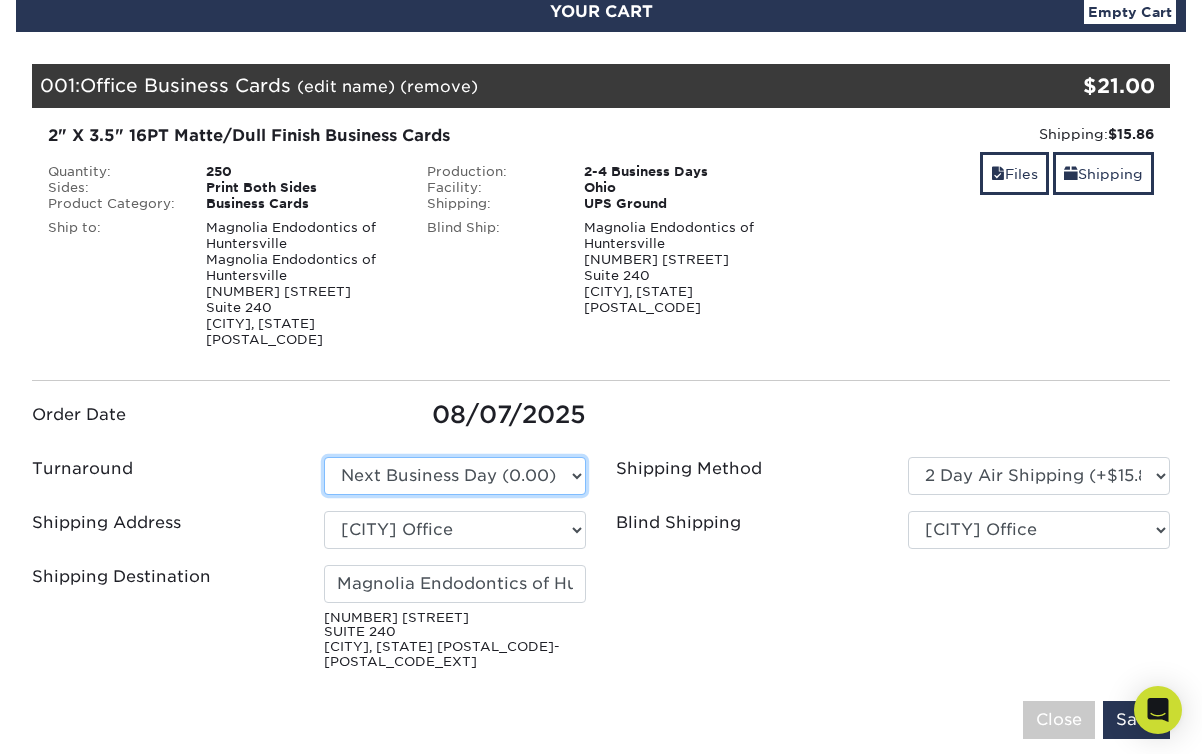 click on "Please Select 2 Business Days (0.00) 2-4 Business Days (0.00) Next Business Day (0.00)" at bounding box center (455, 476) 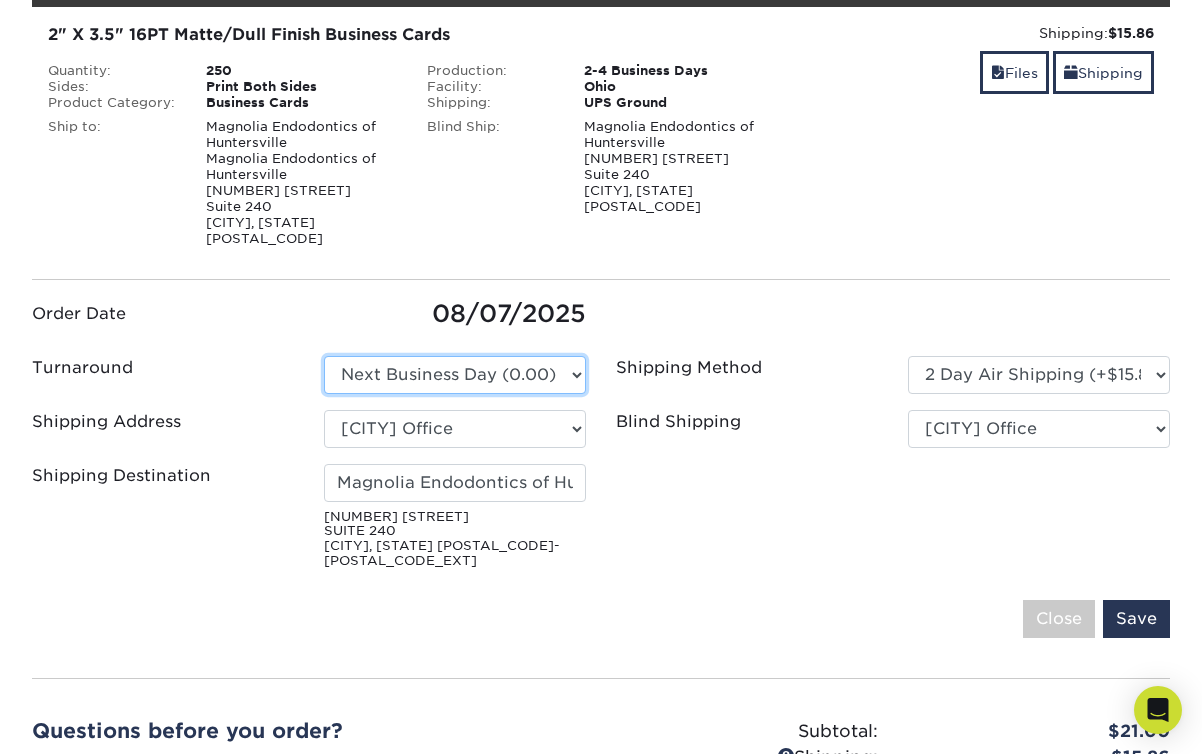 scroll, scrollTop: 348, scrollLeft: 0, axis: vertical 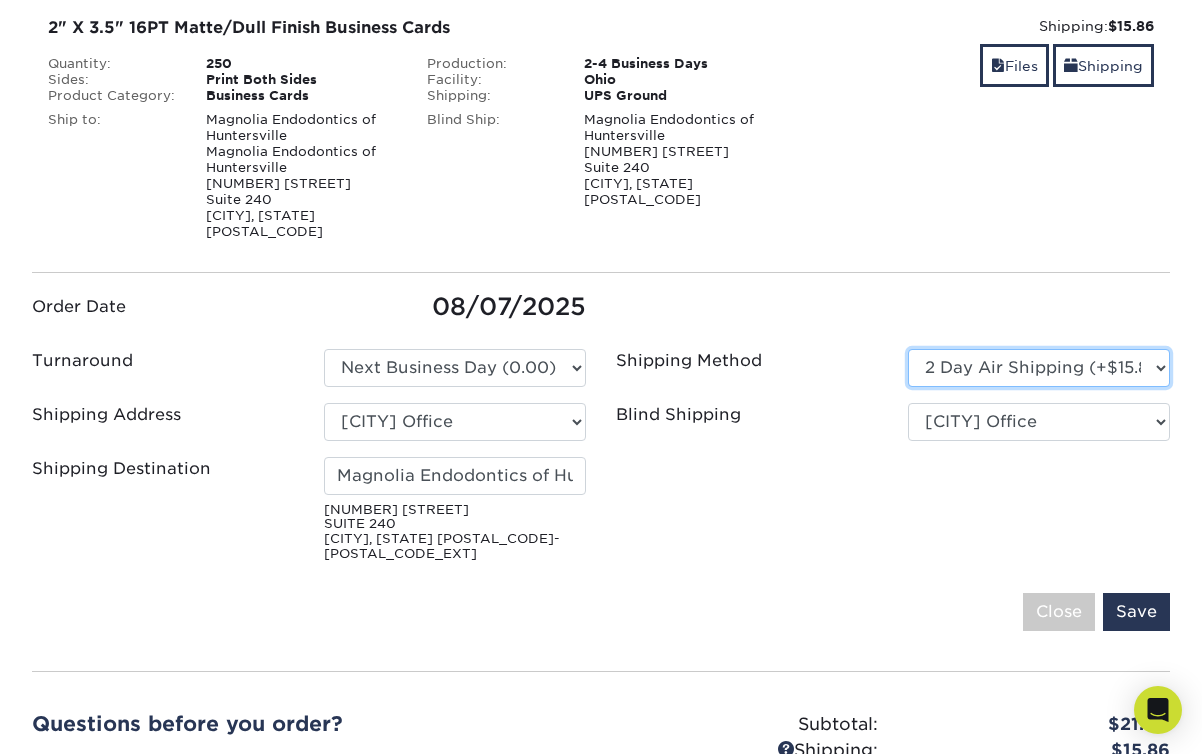 click on "Please Select Ground Shipping (+$7.84) 3 Day Shipping Service (+$15.39)" at bounding box center [1039, 368] 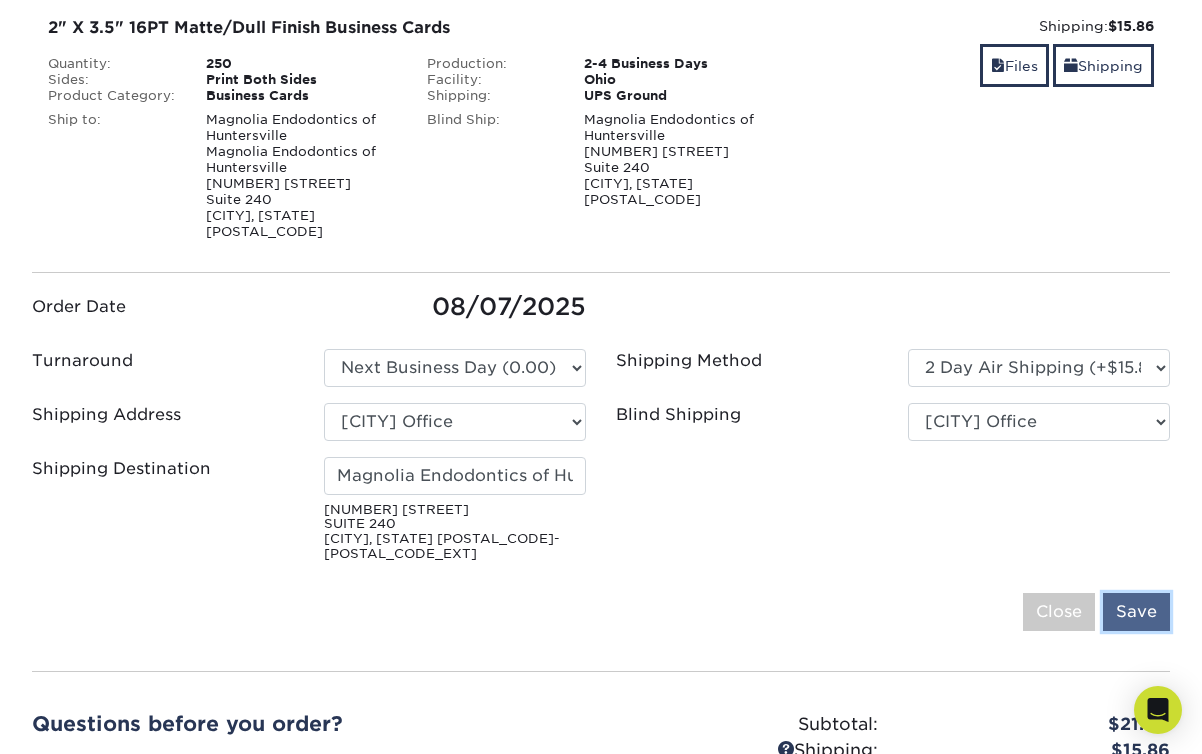 click on "Save" at bounding box center (1136, 612) 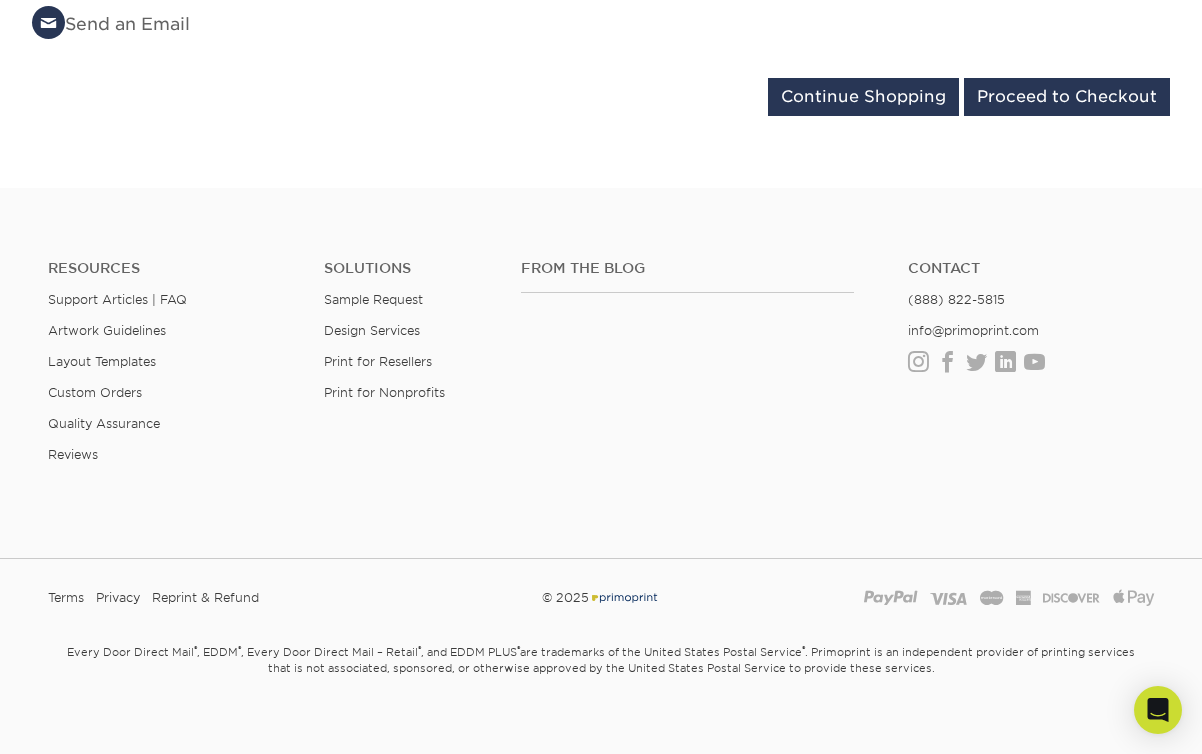 scroll, scrollTop: 775, scrollLeft: 0, axis: vertical 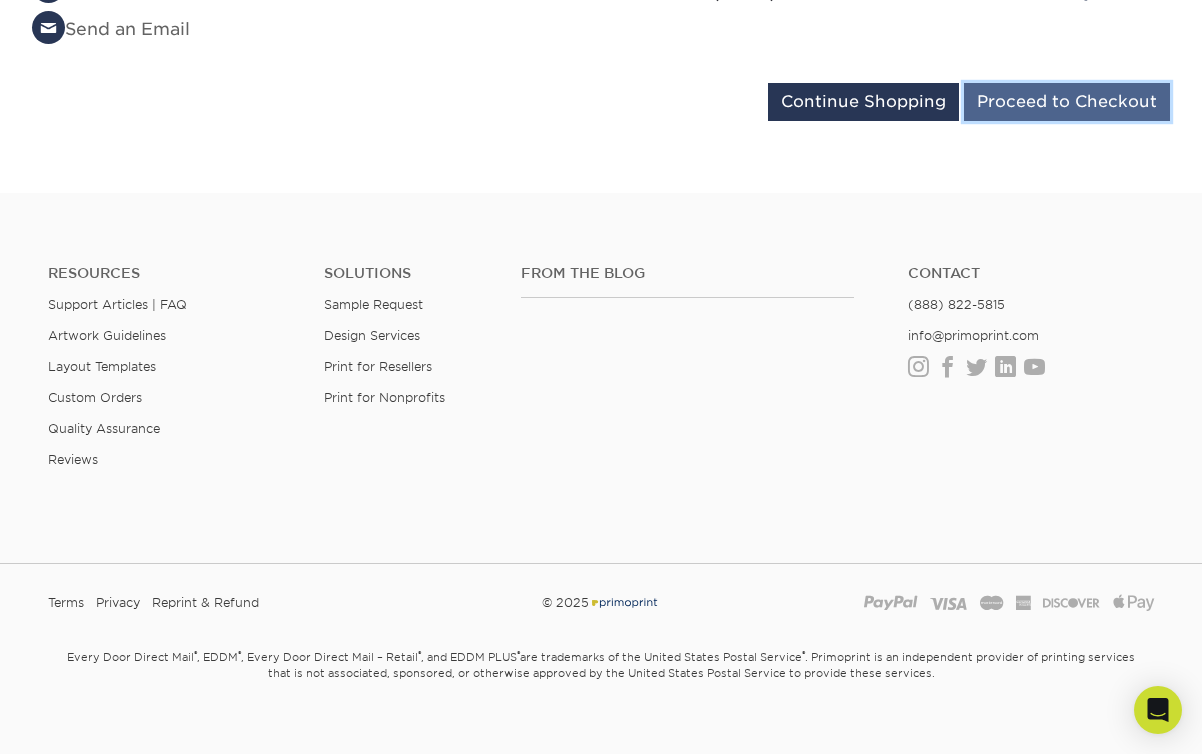 click on "Proceed to Checkout" at bounding box center [1067, 102] 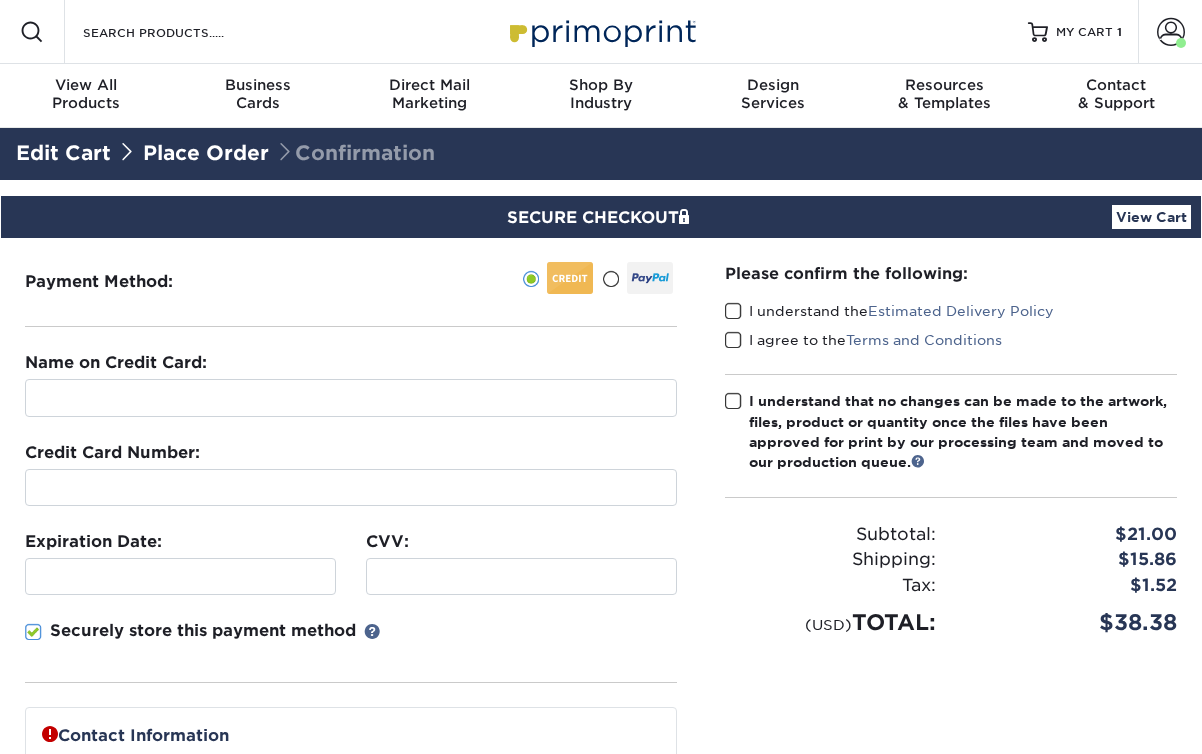scroll, scrollTop: 0, scrollLeft: 0, axis: both 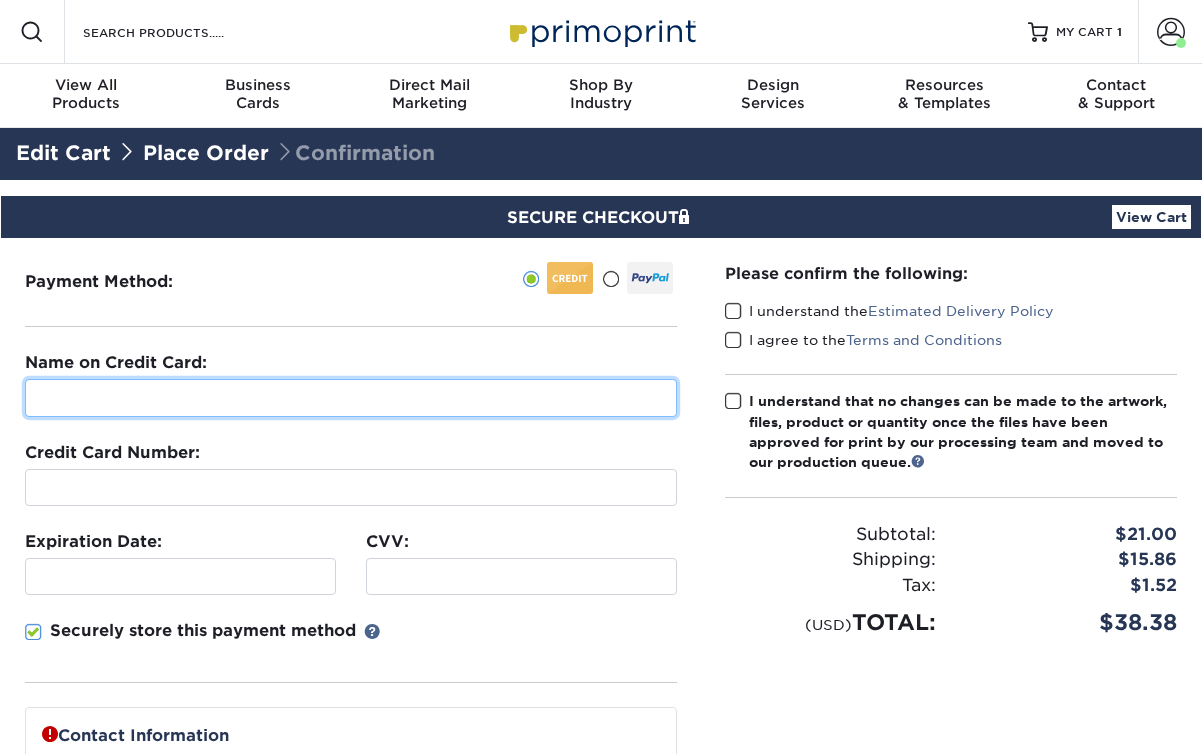 click at bounding box center [351, 398] 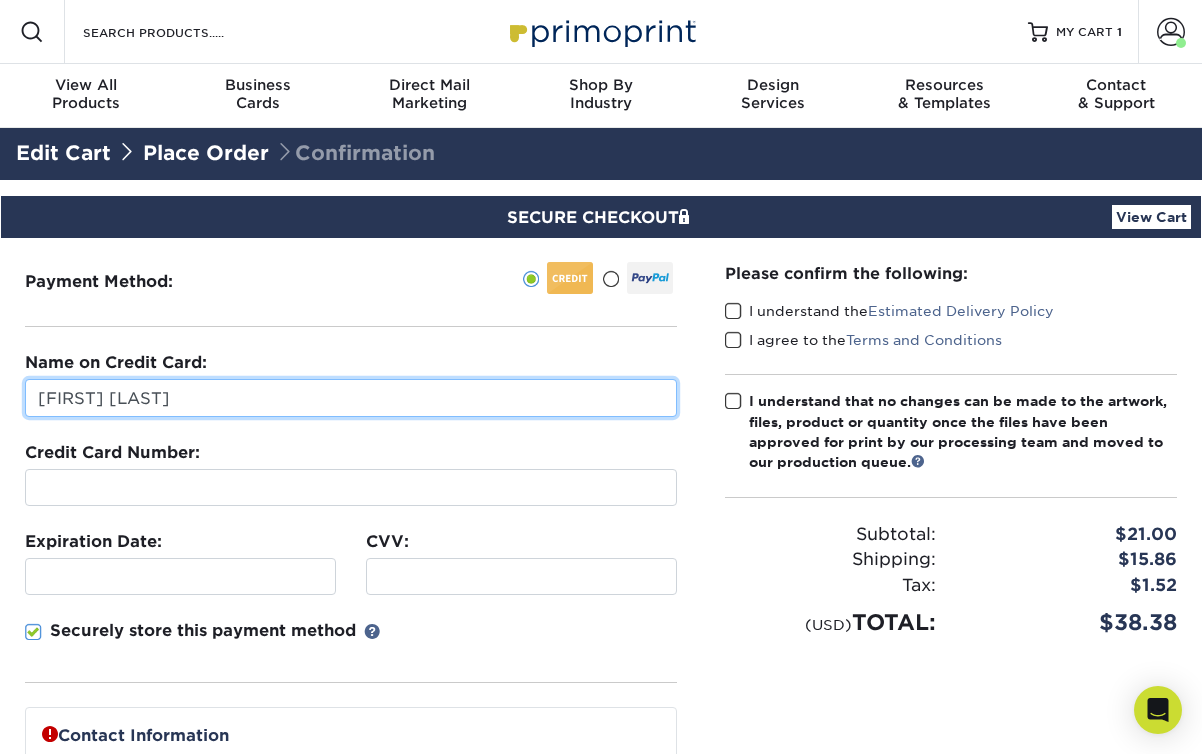 type on "Joyce Munn" 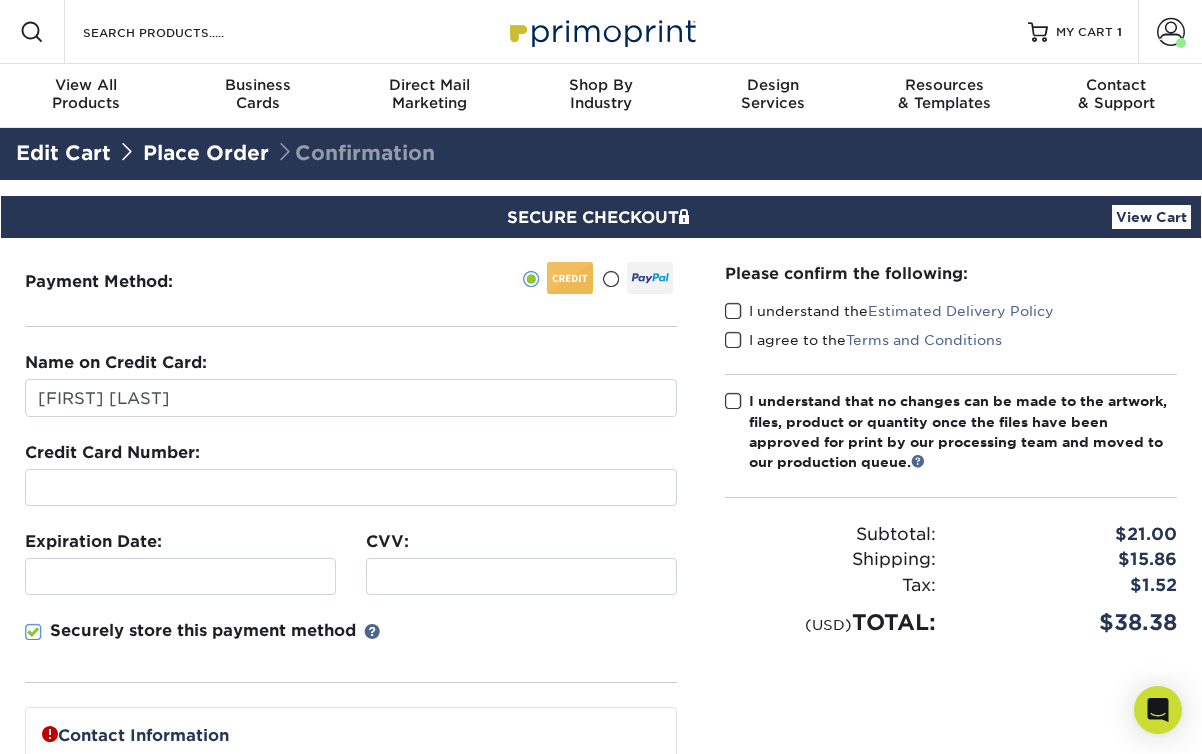 click at bounding box center (351, 487) 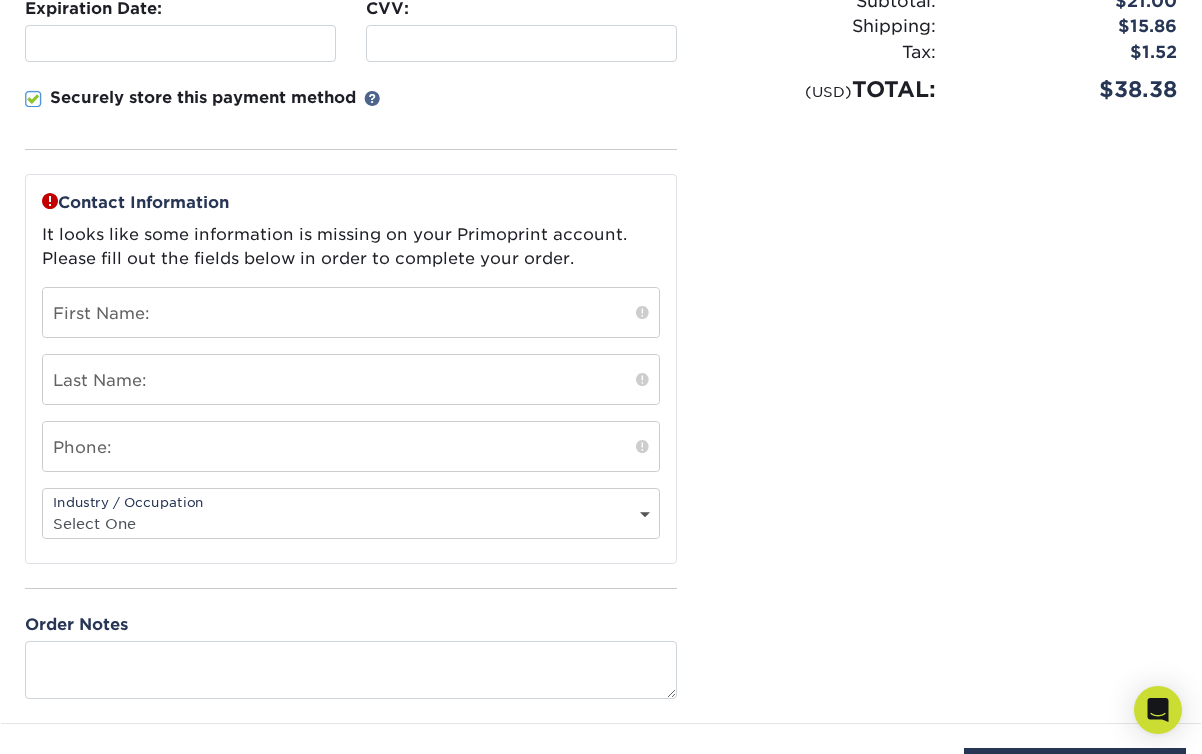 scroll, scrollTop: 541, scrollLeft: 0, axis: vertical 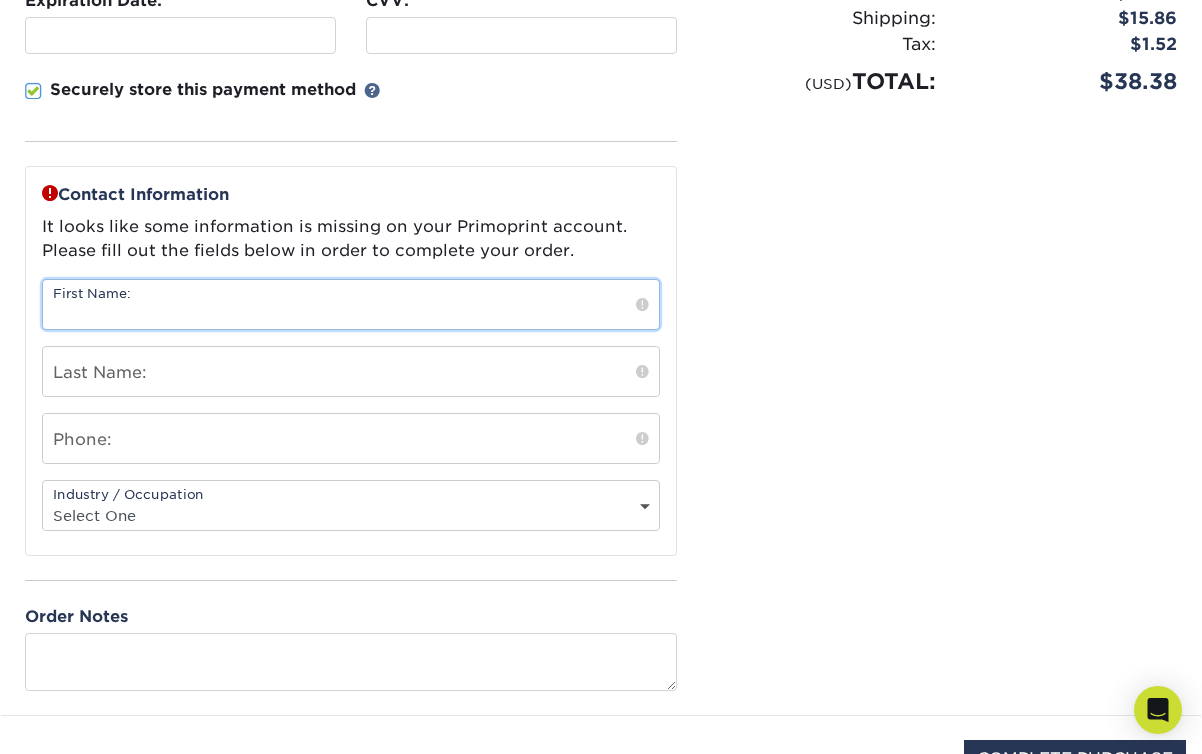 click at bounding box center (351, 304) 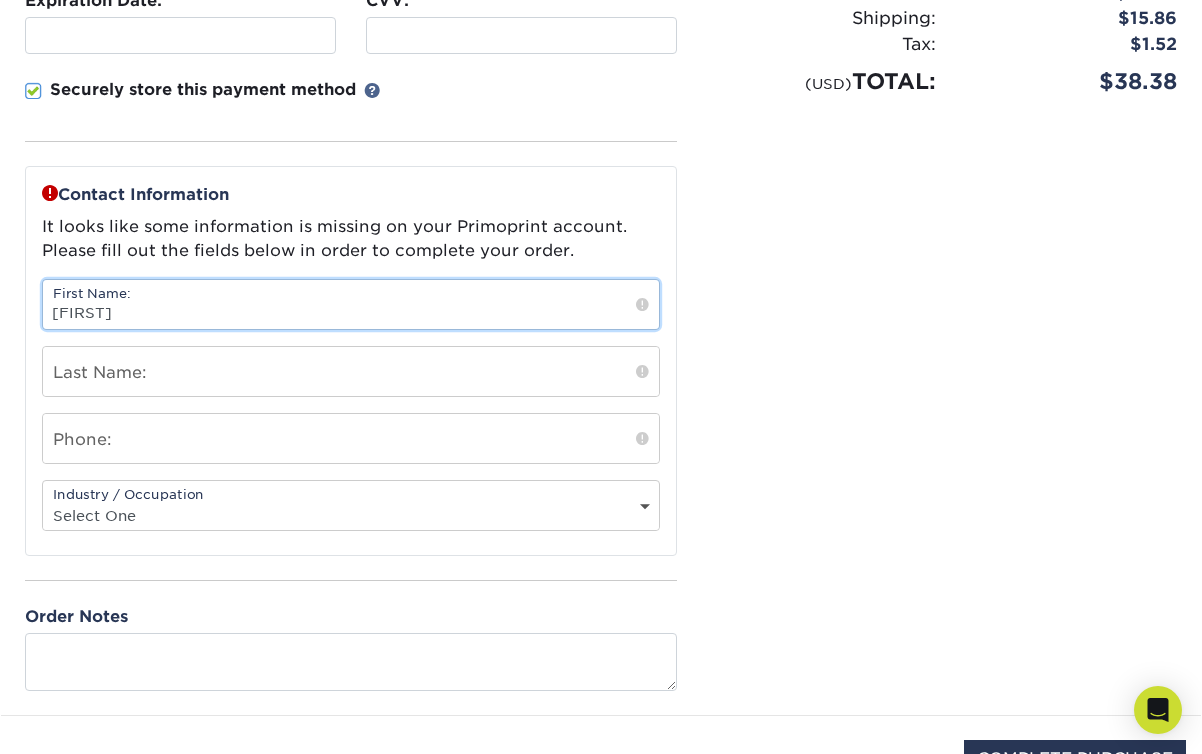 type on "Joyce" 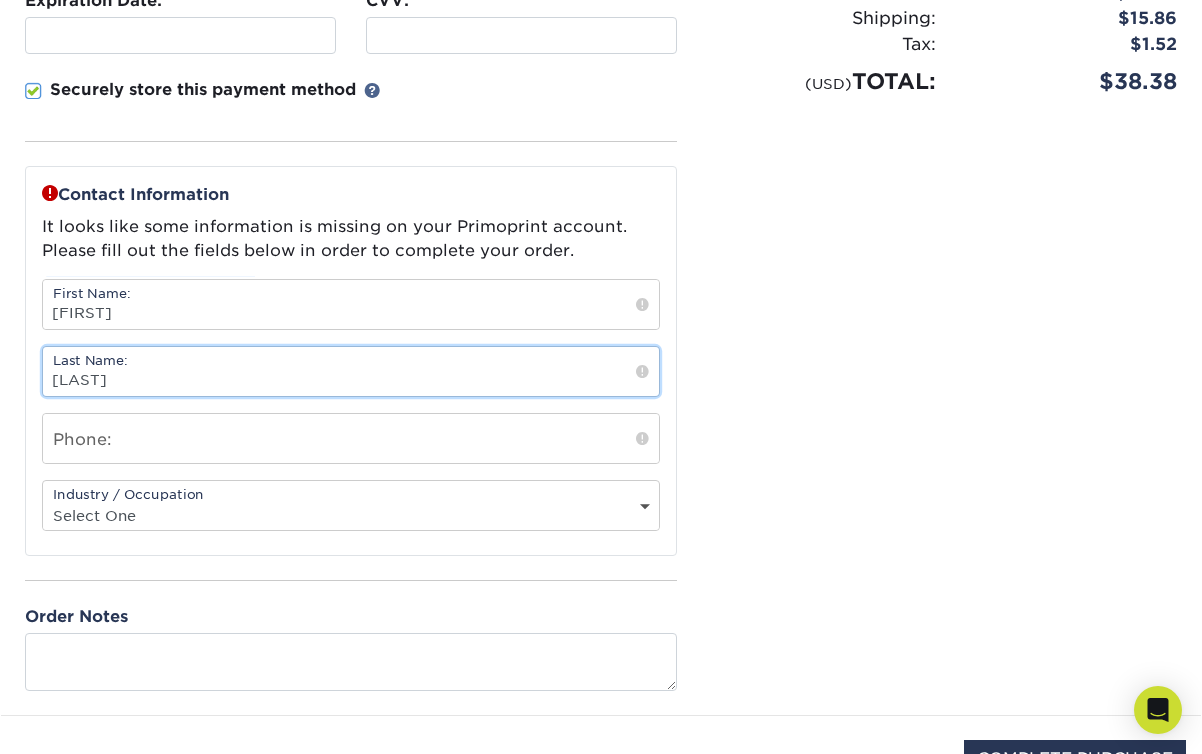 type on "Munn" 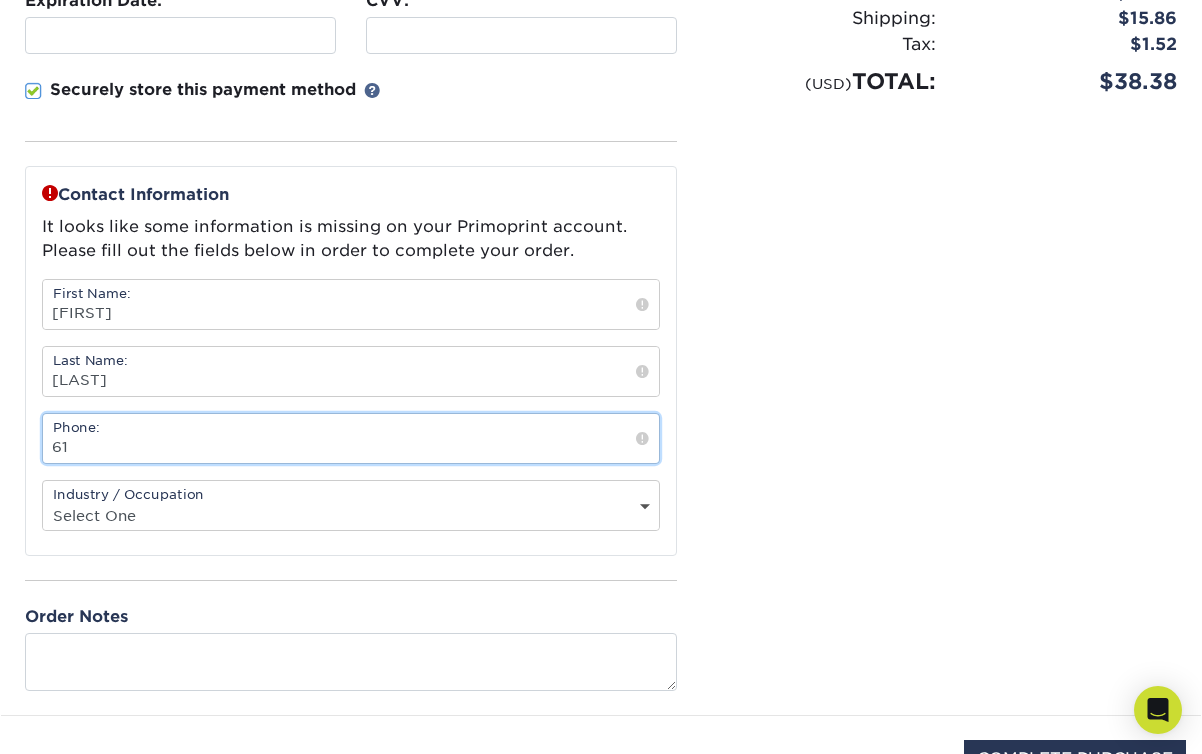 type on "6" 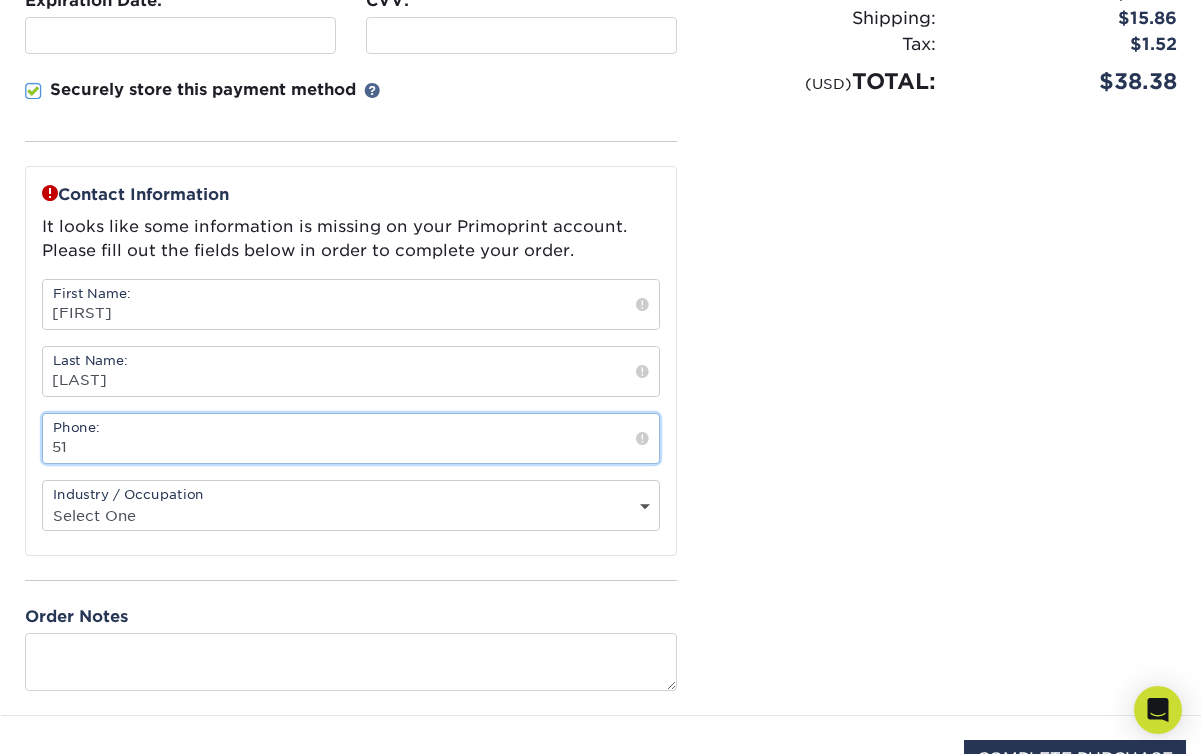 type on "5" 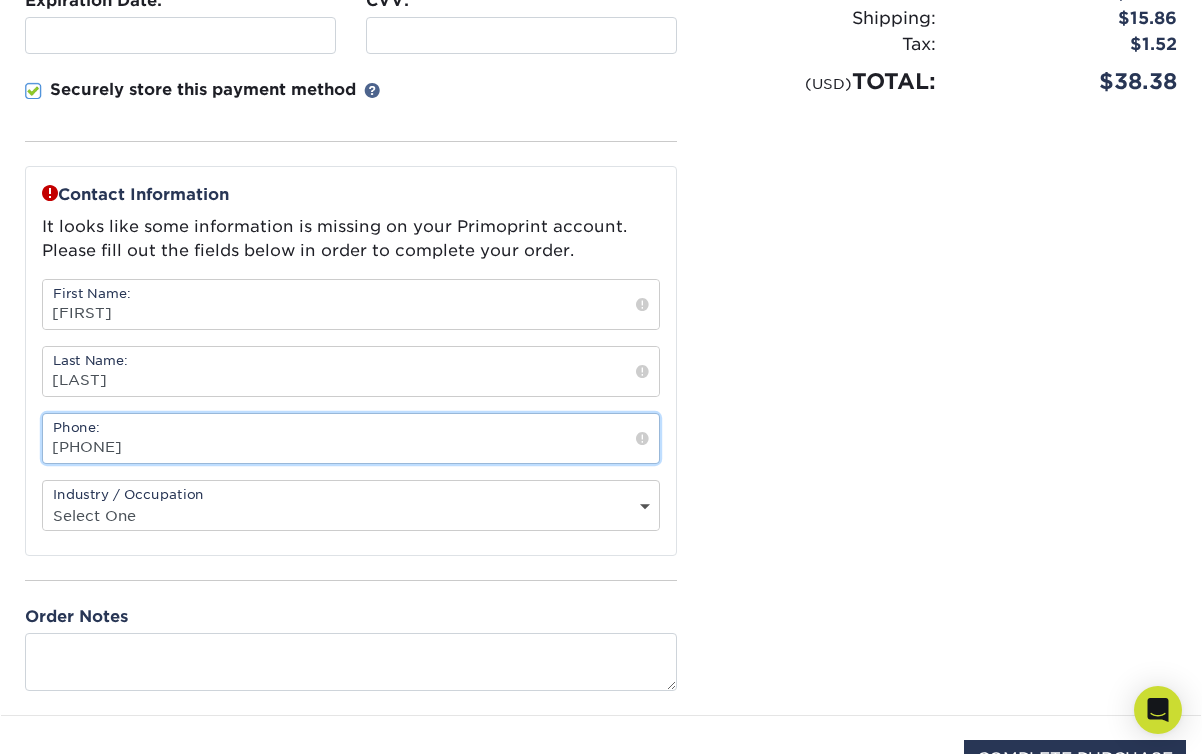 type on "6177807539" 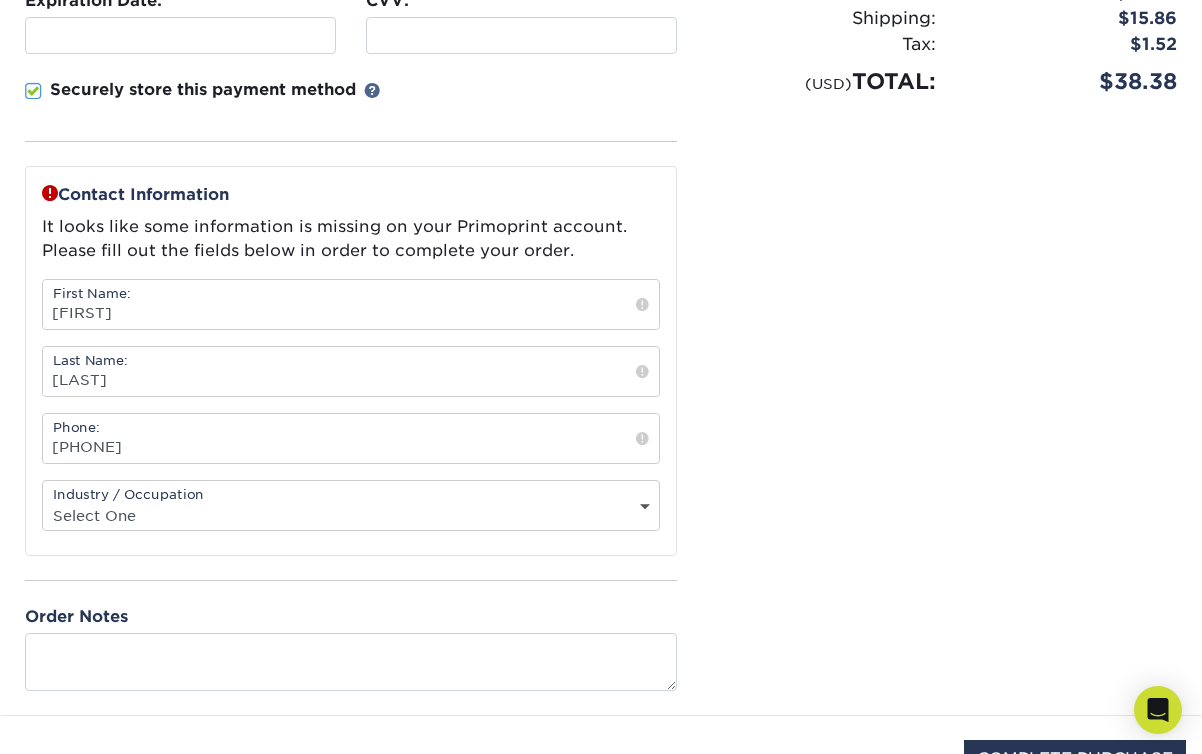 click on "Industry / Occupation
Select One
Administrative
Executive
Human Resources
Construction
Education
Entertainment
Event / Wedding Planning
Financial Services
Food and Beverage
Graphic Designer
Healthcare Insurance Legal" at bounding box center (351, 505) 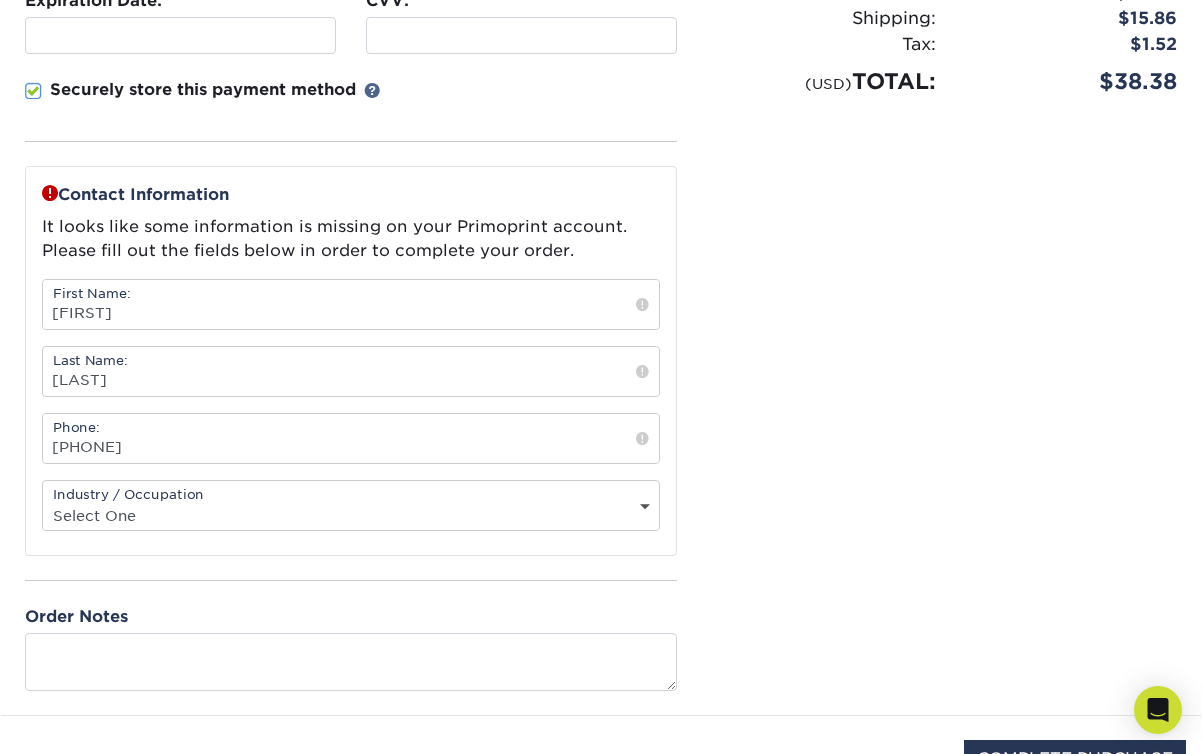 click on "Select One
Administrative
Executive
Human Resources
Construction
Education
Entertainment
Event / Wedding Planning
Financial Services
Food and Beverage
Graphic Designer
Healthcare
Insurance
Legal Agency Public Relations" at bounding box center [351, 515] 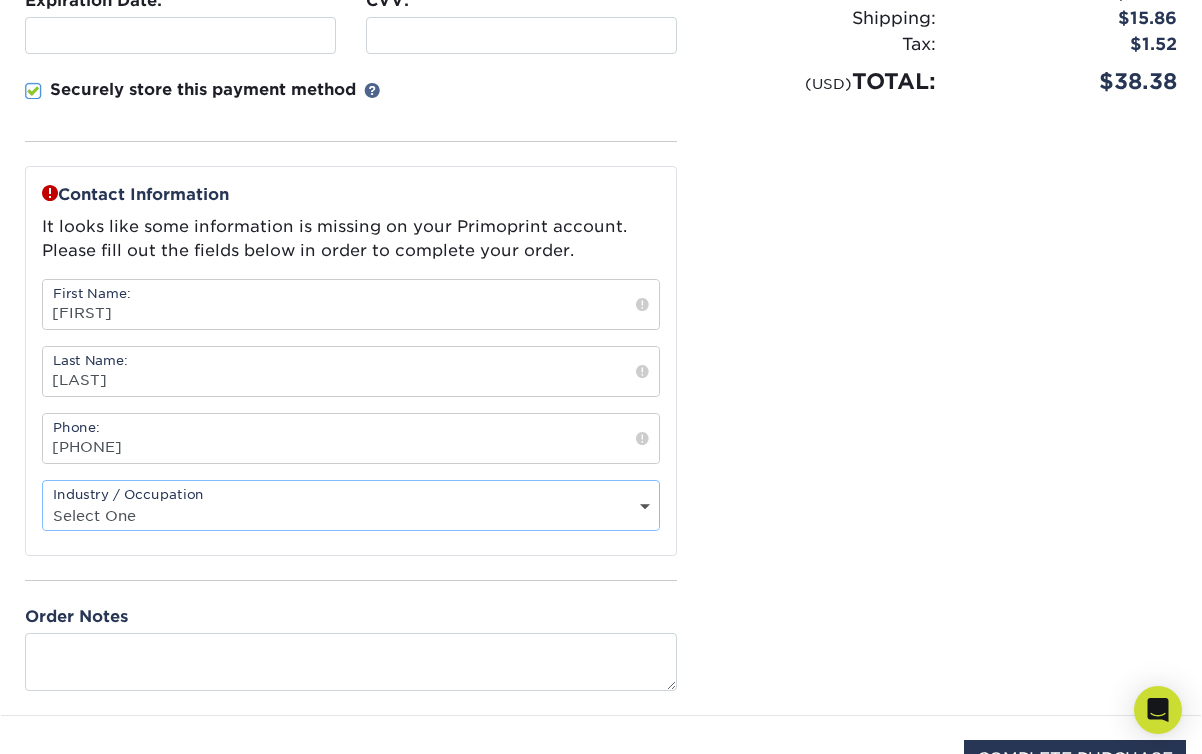select on "12" 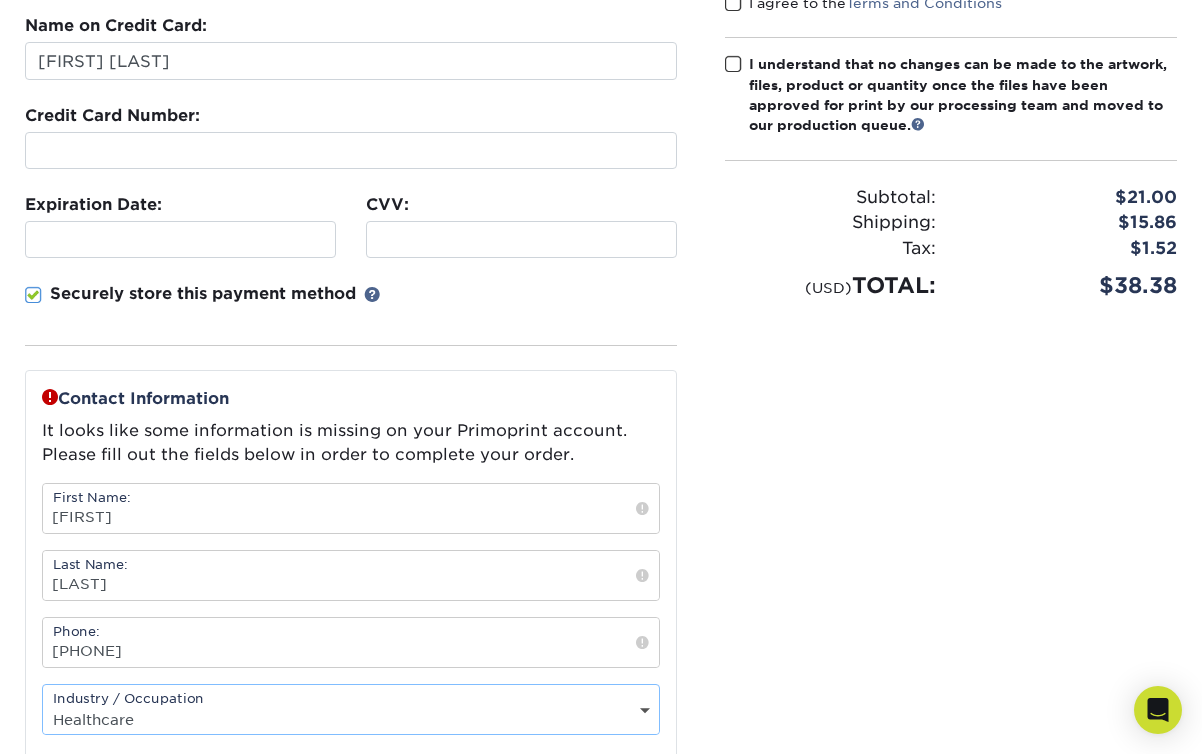 scroll, scrollTop: 120, scrollLeft: 0, axis: vertical 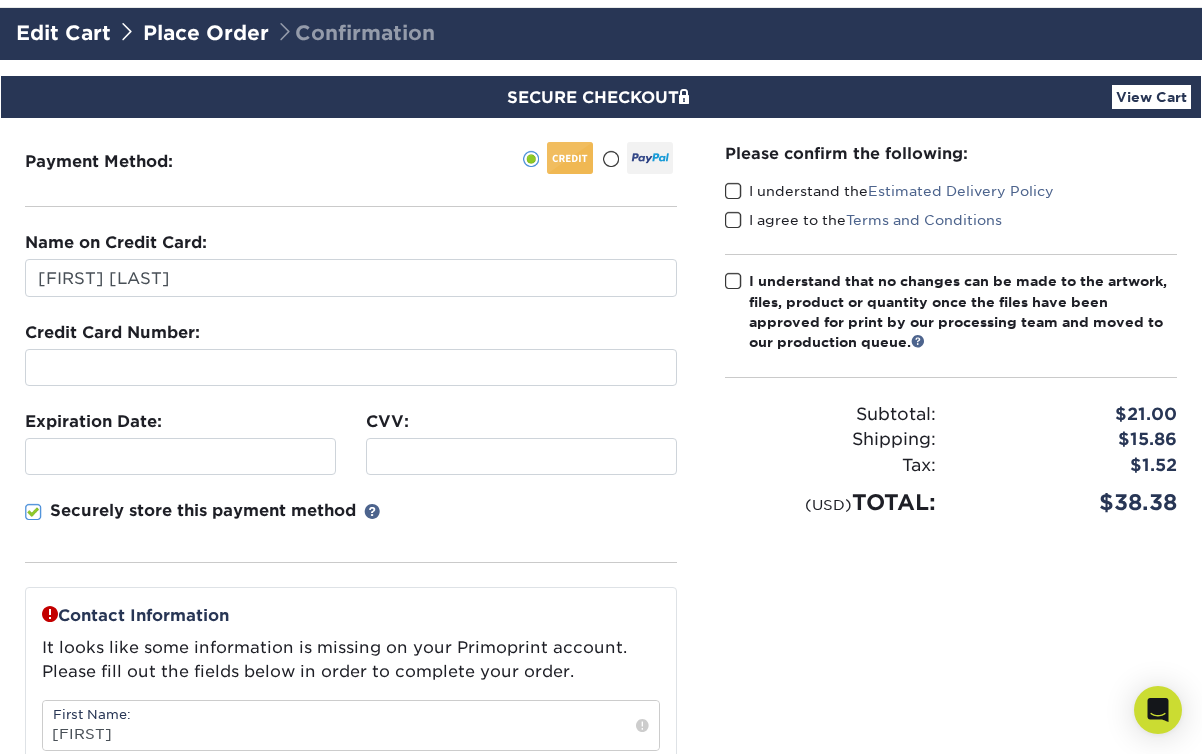 click at bounding box center (733, 191) 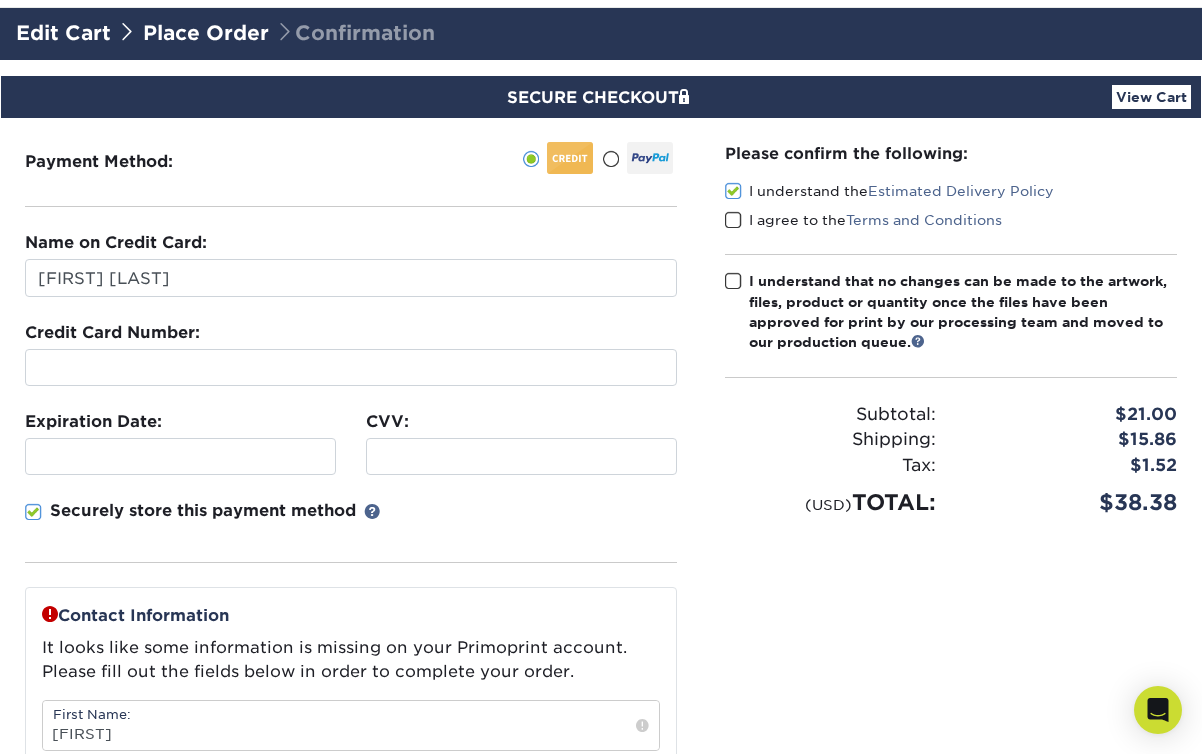 click at bounding box center [733, 220] 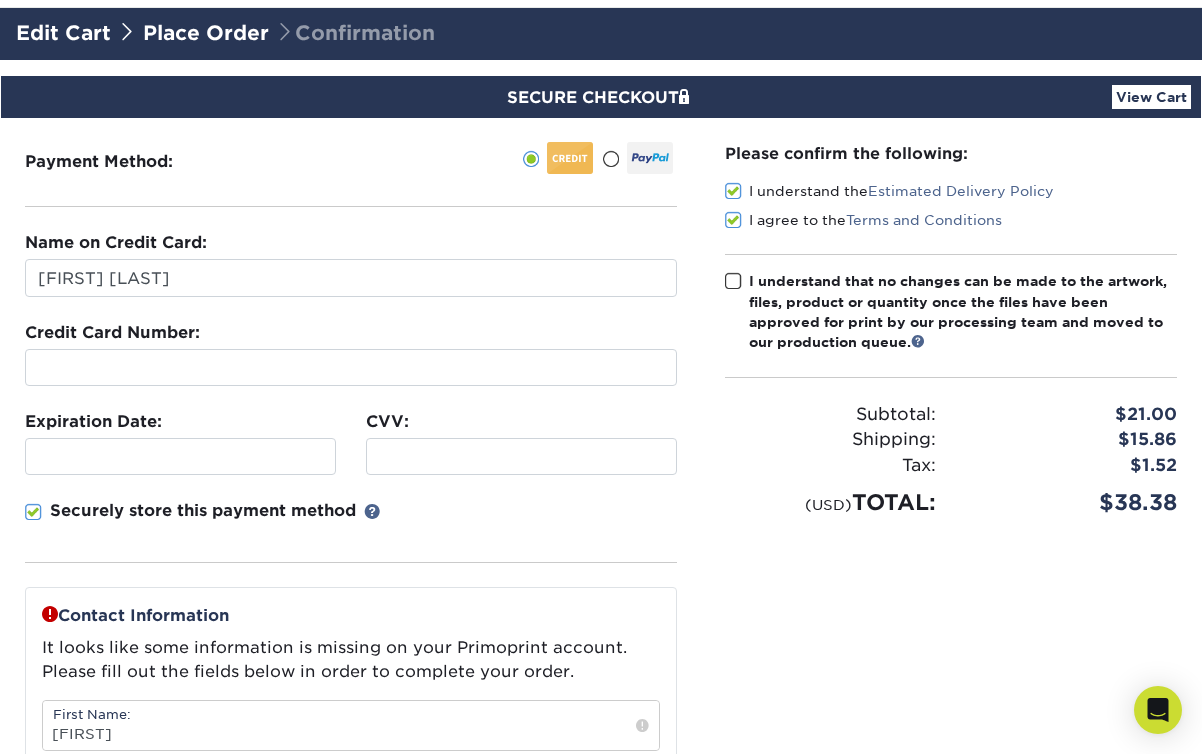 click on "I understand that no changes can be made to the artwork, files, product or quantity once the files have been approved for print by our processing team and moved to our production queue." at bounding box center (951, 312) 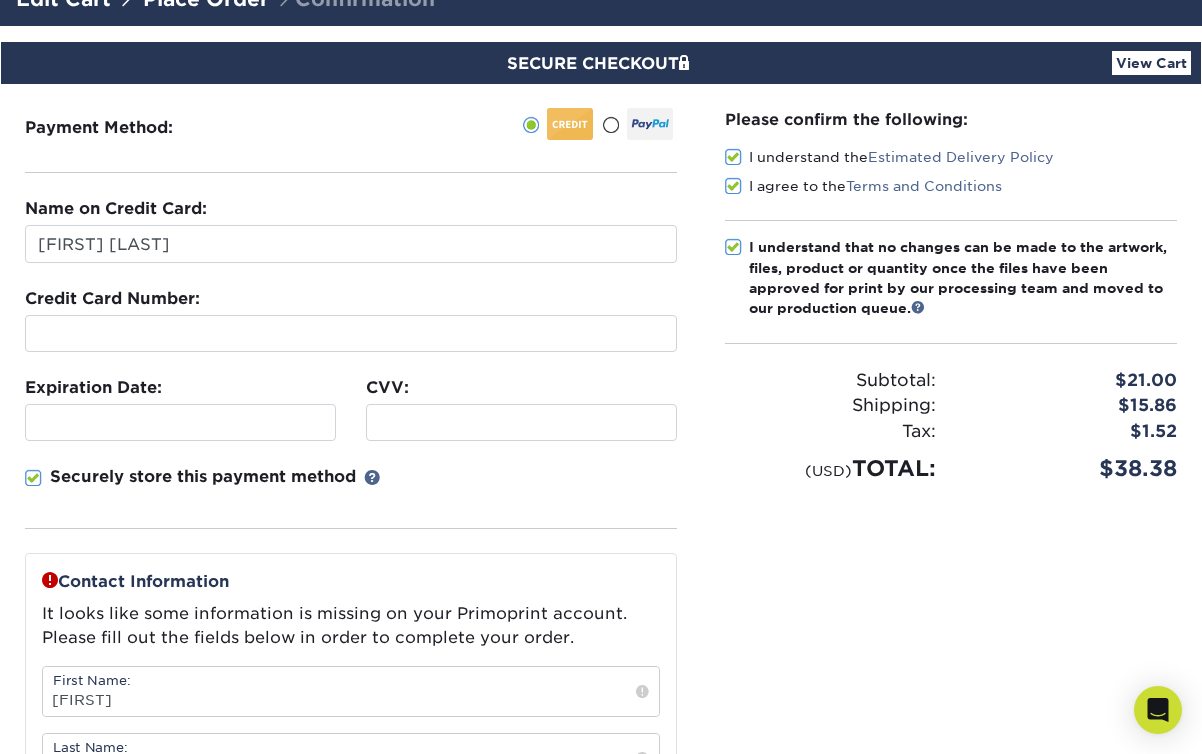 scroll, scrollTop: 157, scrollLeft: 0, axis: vertical 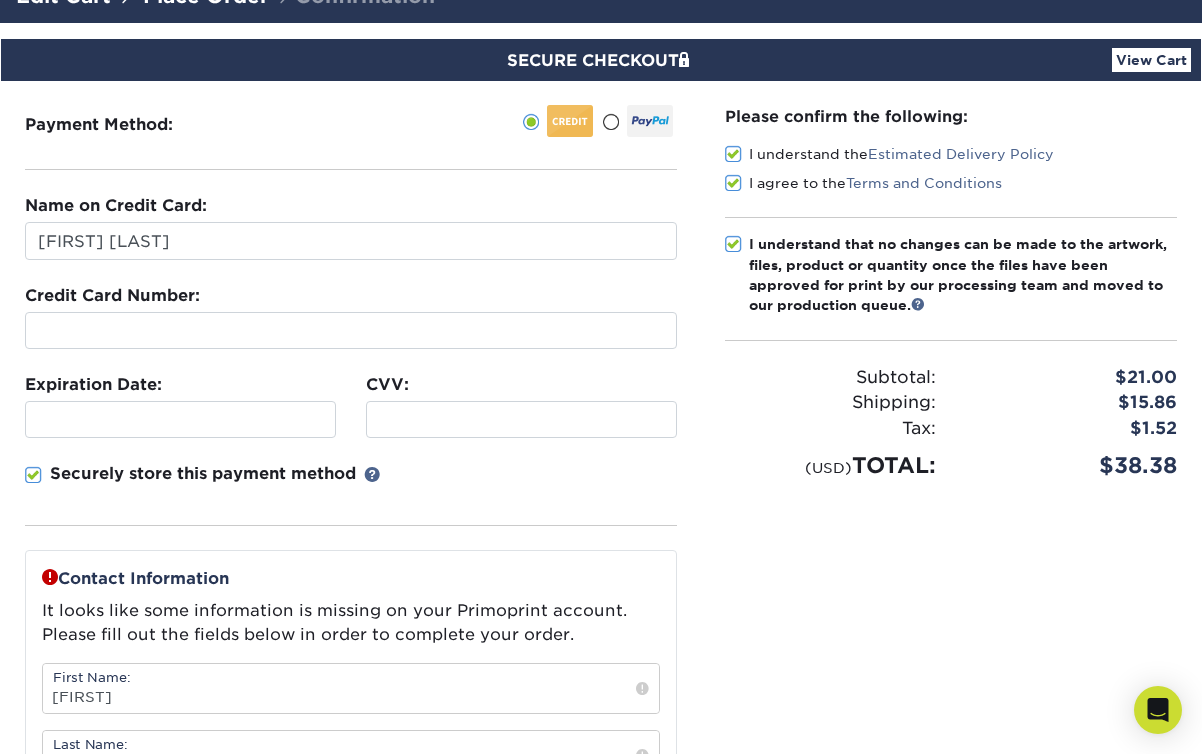 click on "View Cart" at bounding box center (1151, 60) 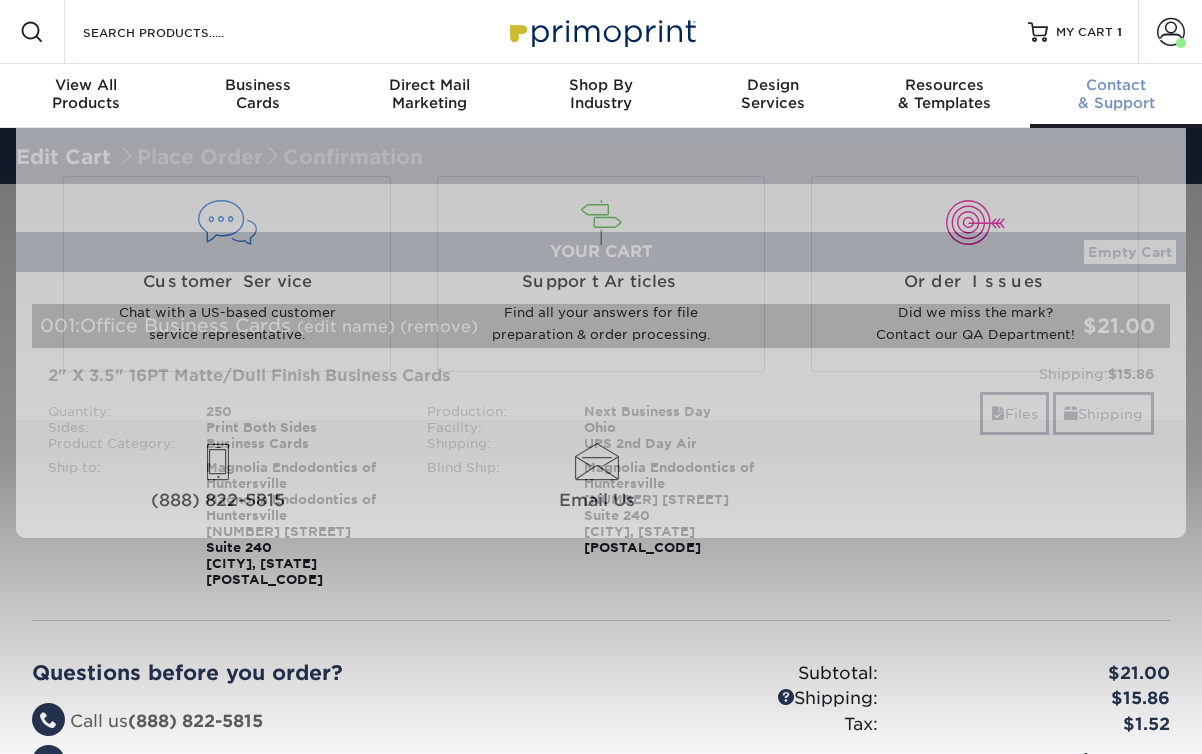 scroll, scrollTop: 0, scrollLeft: 0, axis: both 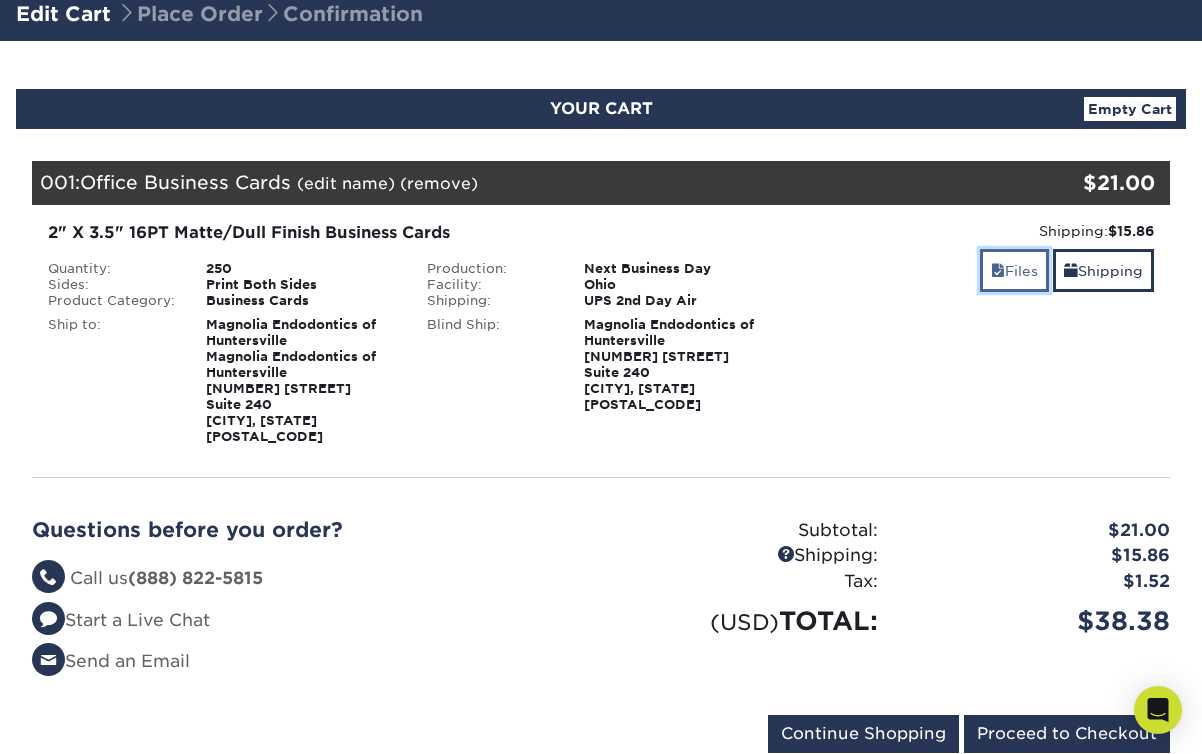 click on "Files" at bounding box center [1014, 270] 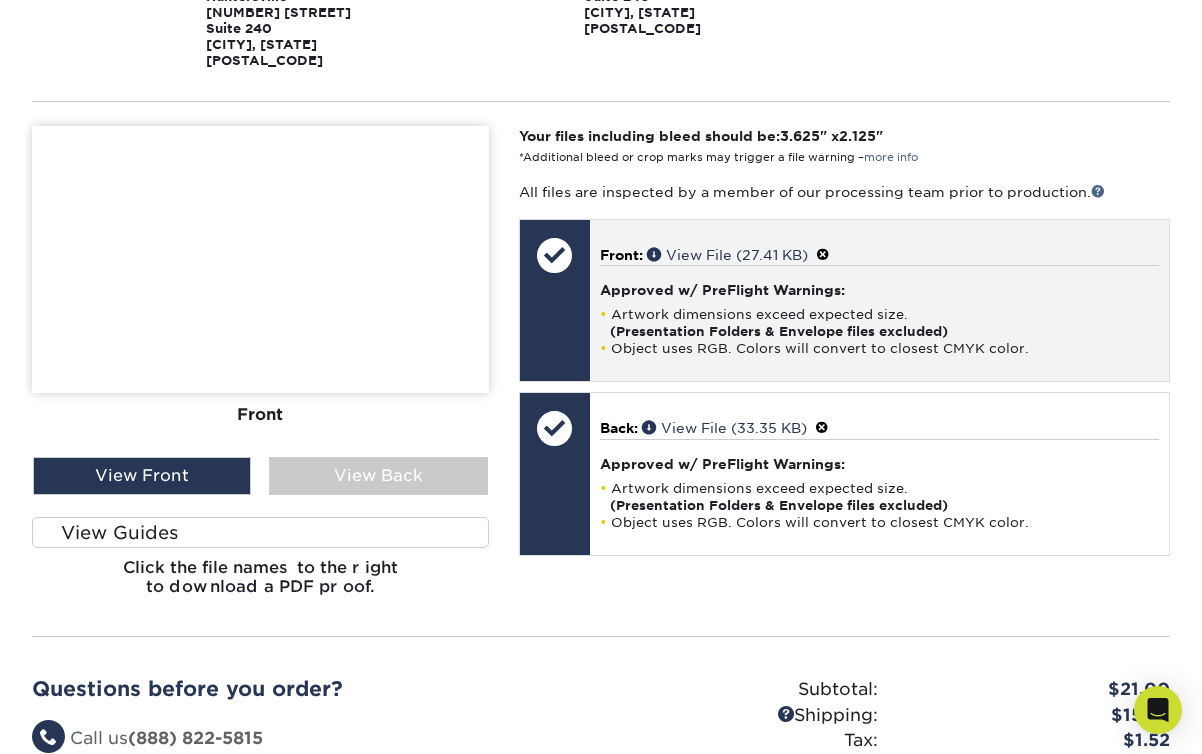 scroll, scrollTop: 521, scrollLeft: 0, axis: vertical 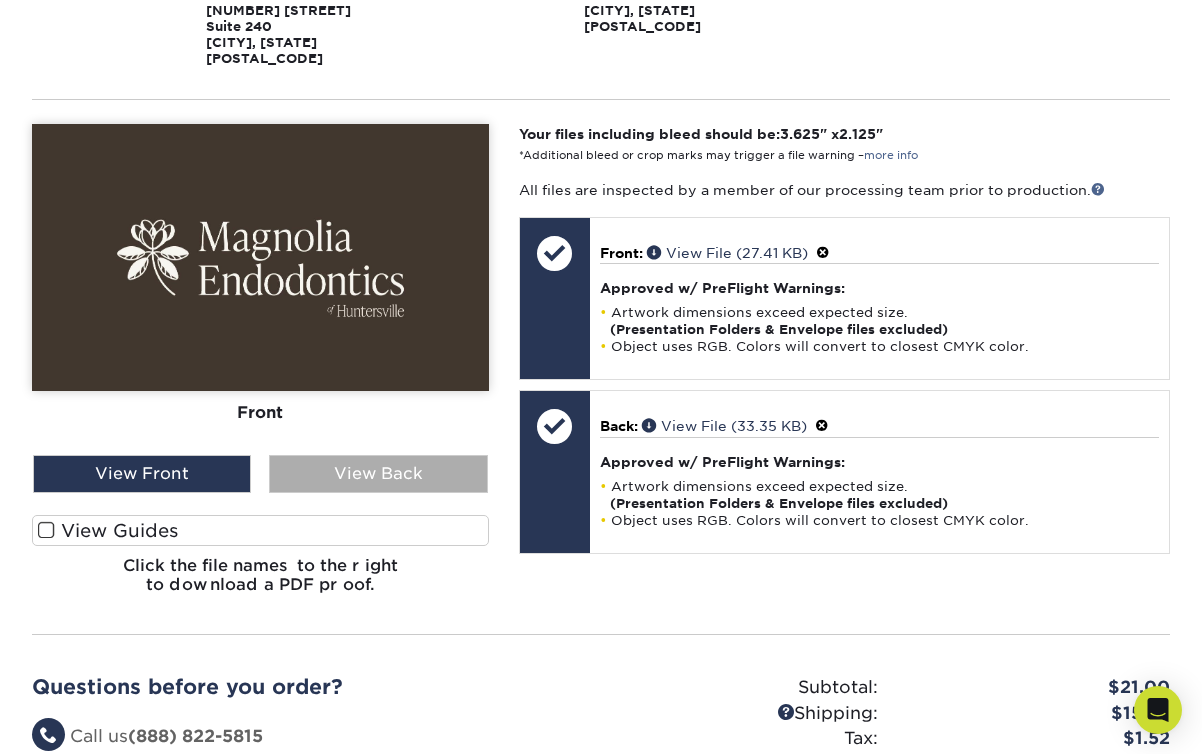 click on "View Back" at bounding box center (378, 474) 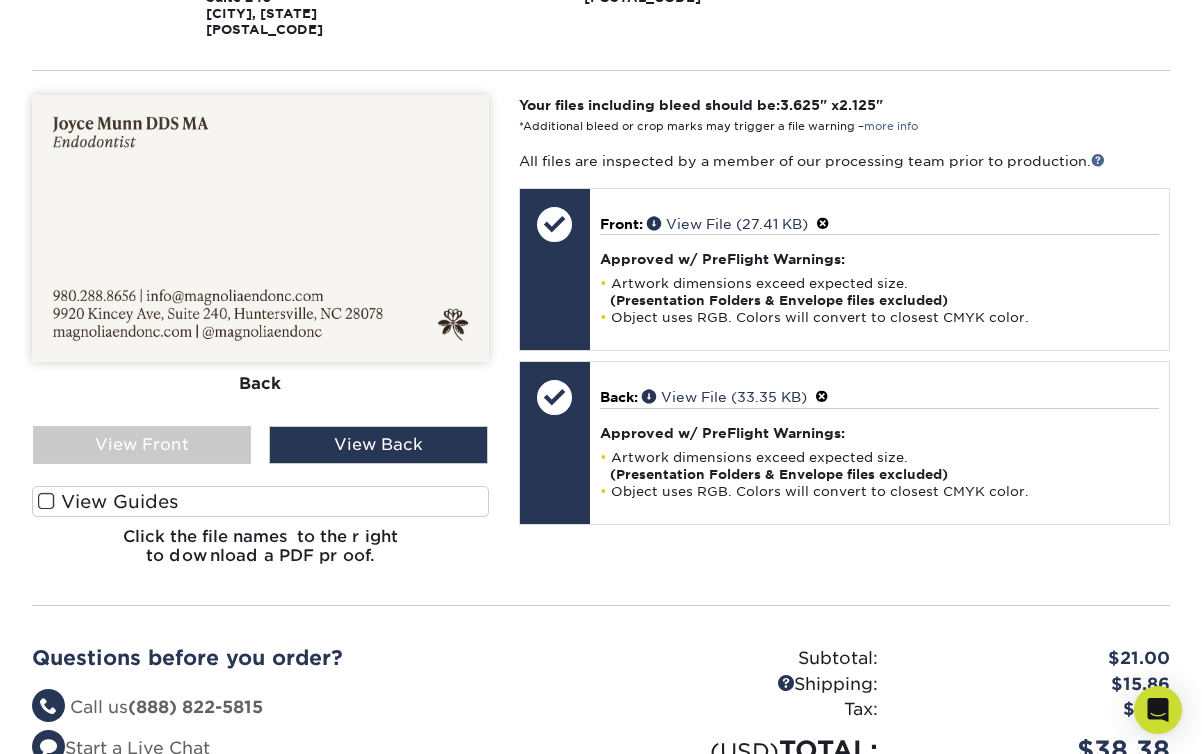 scroll, scrollTop: 552, scrollLeft: 0, axis: vertical 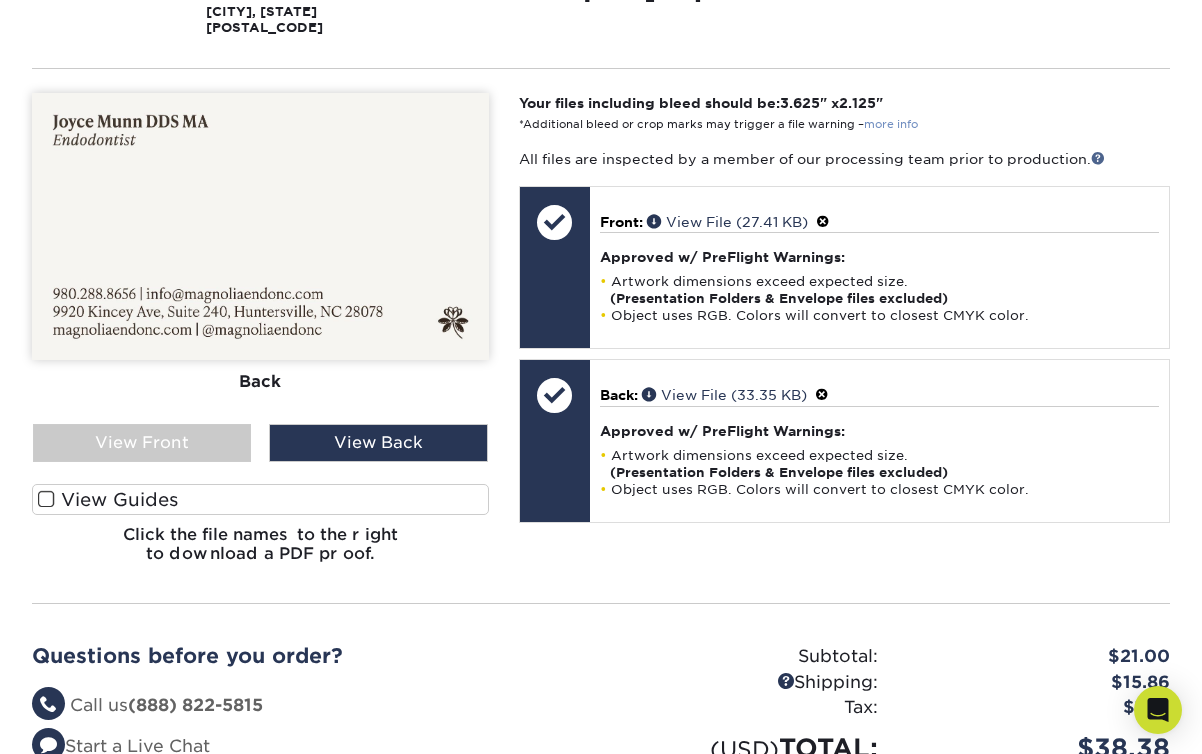 click on "more info" at bounding box center (891, 124) 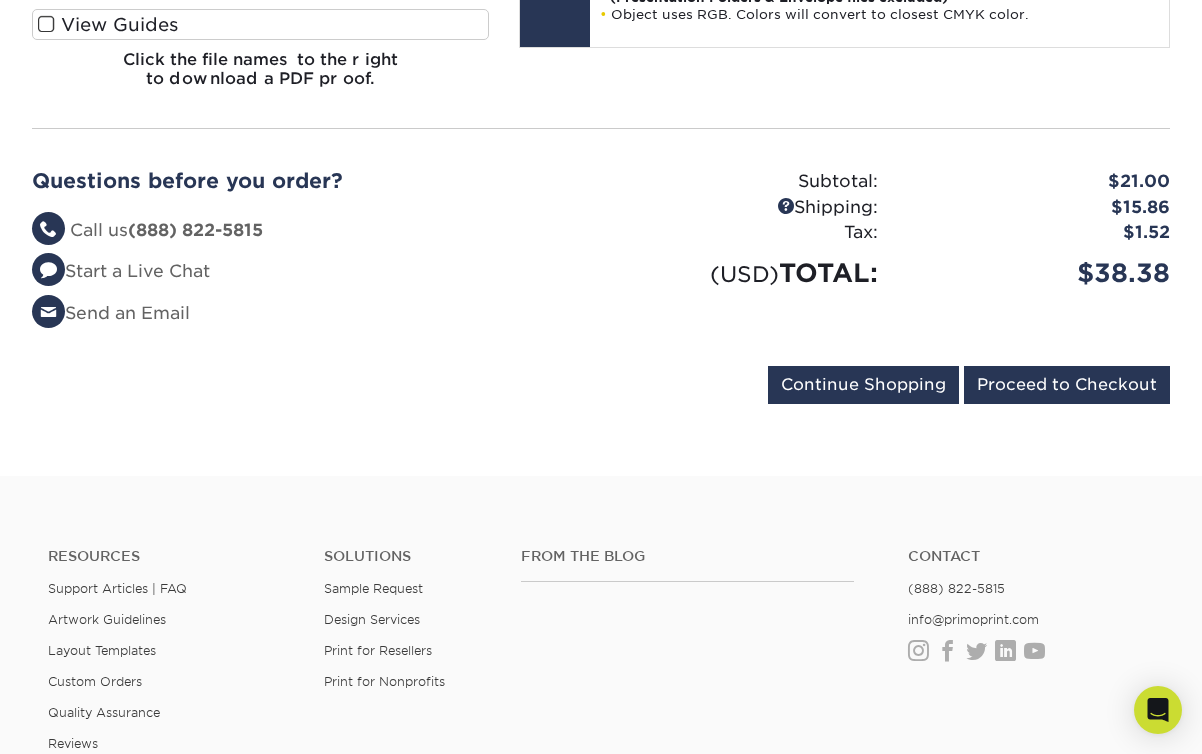 scroll, scrollTop: 1108, scrollLeft: 0, axis: vertical 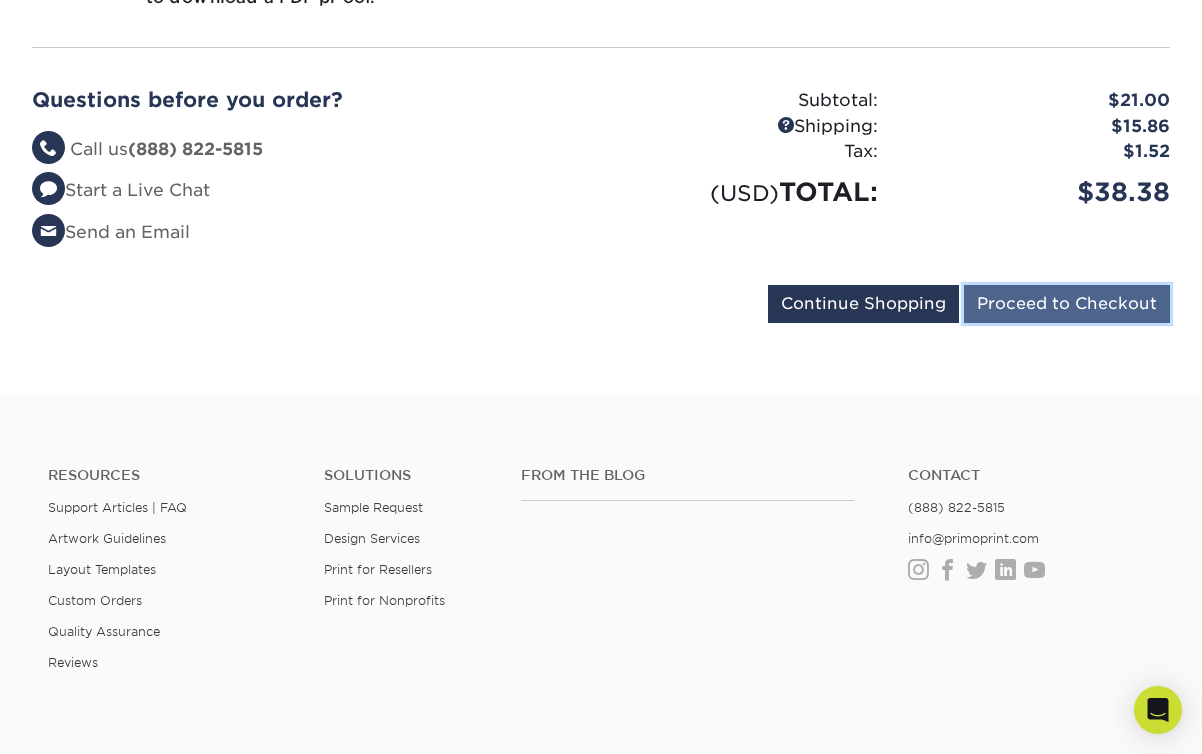 click on "Proceed to Checkout" at bounding box center [1067, 304] 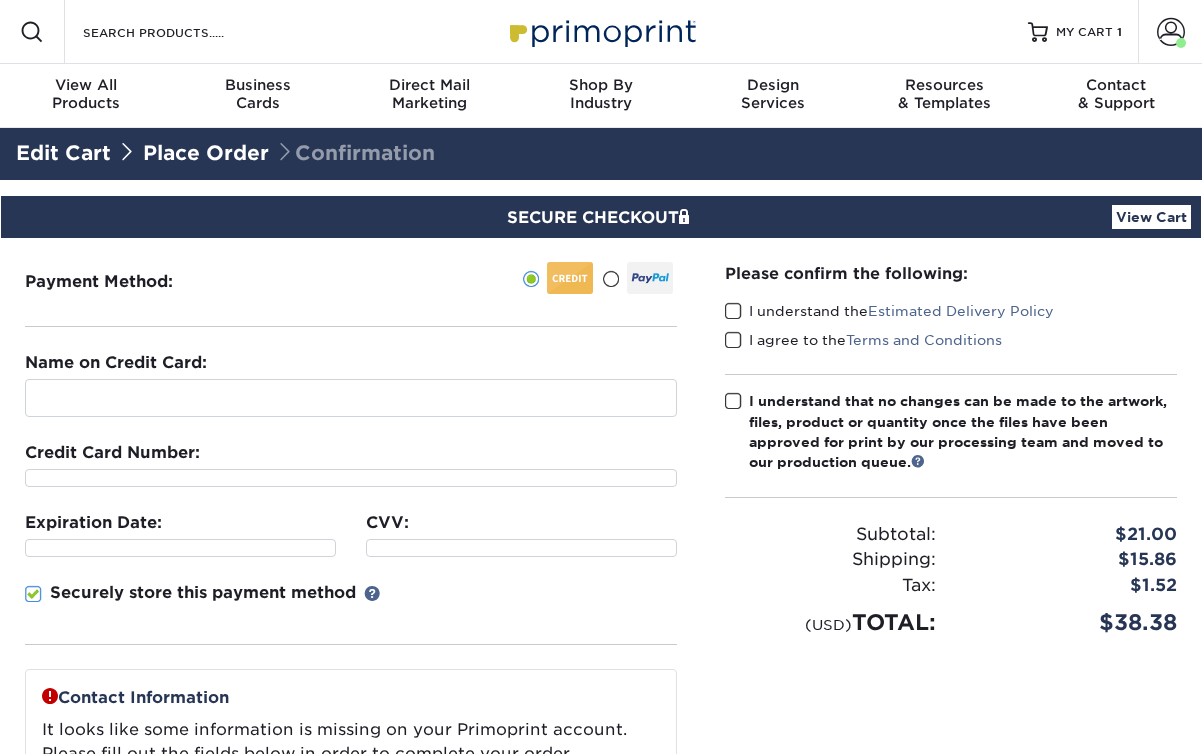 scroll, scrollTop: 0, scrollLeft: 0, axis: both 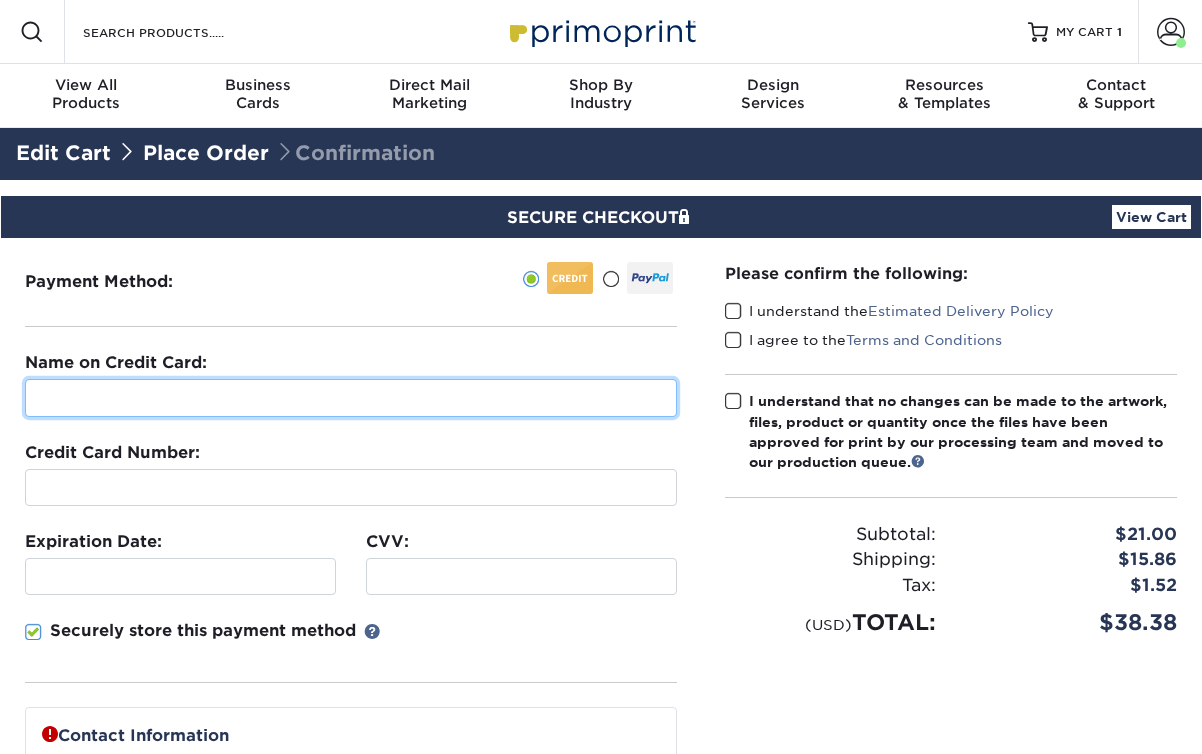 click at bounding box center (351, 398) 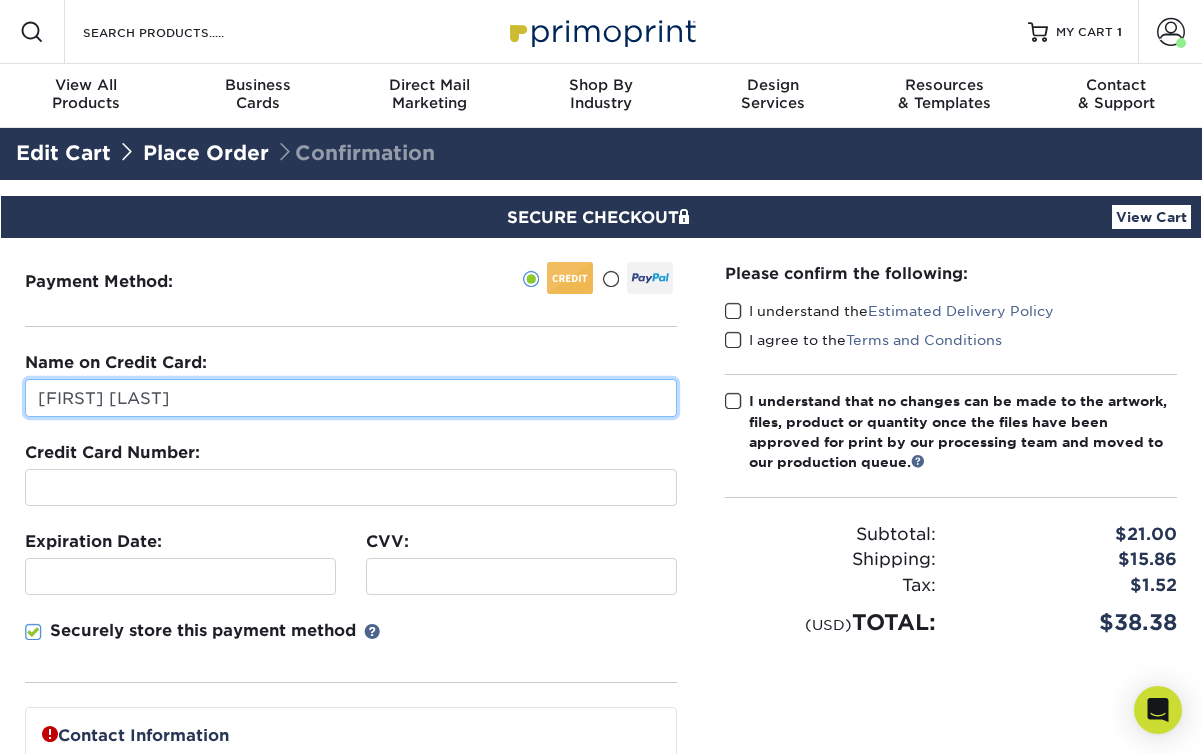 type on "[FIRST] [LAST]" 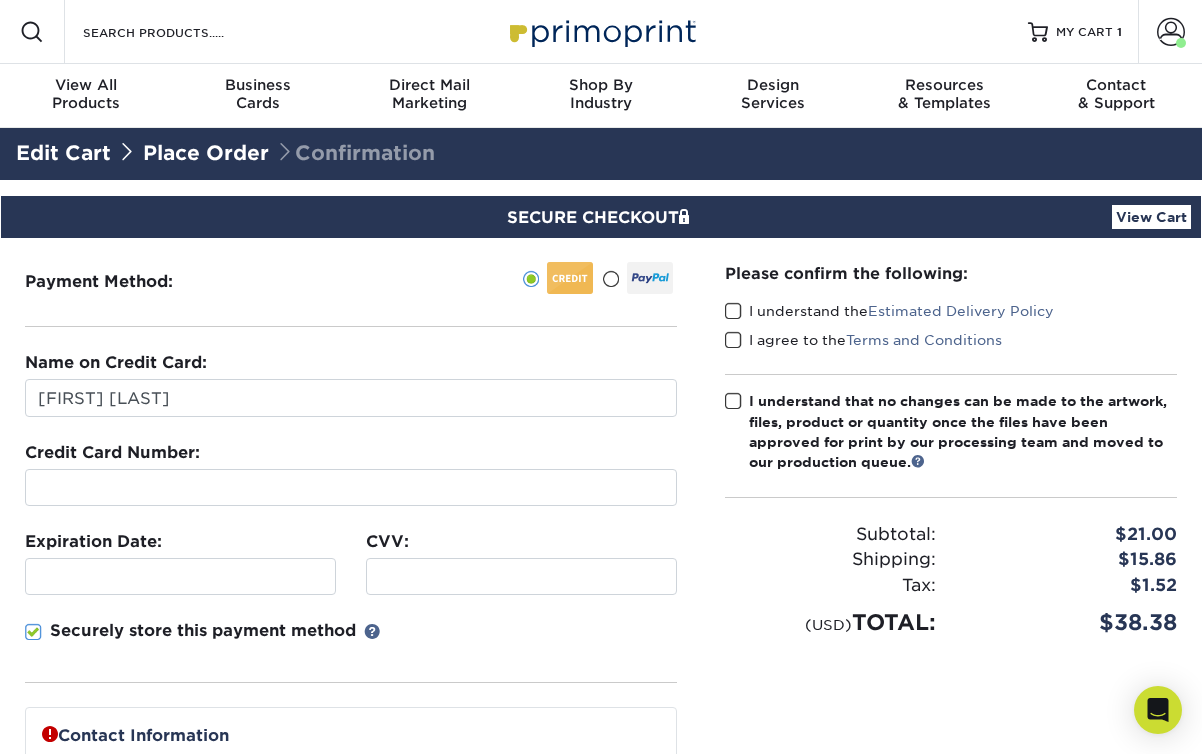 click on "Securely store this payment method" at bounding box center (351, 651) 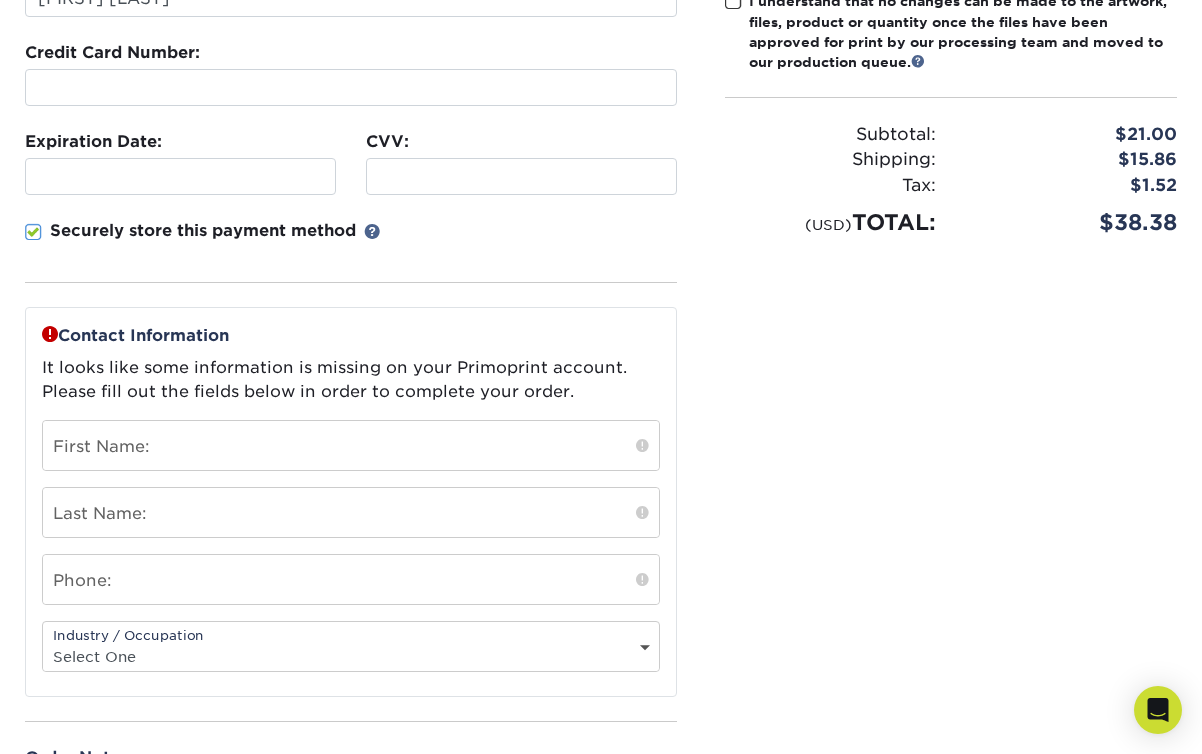 scroll, scrollTop: 451, scrollLeft: 0, axis: vertical 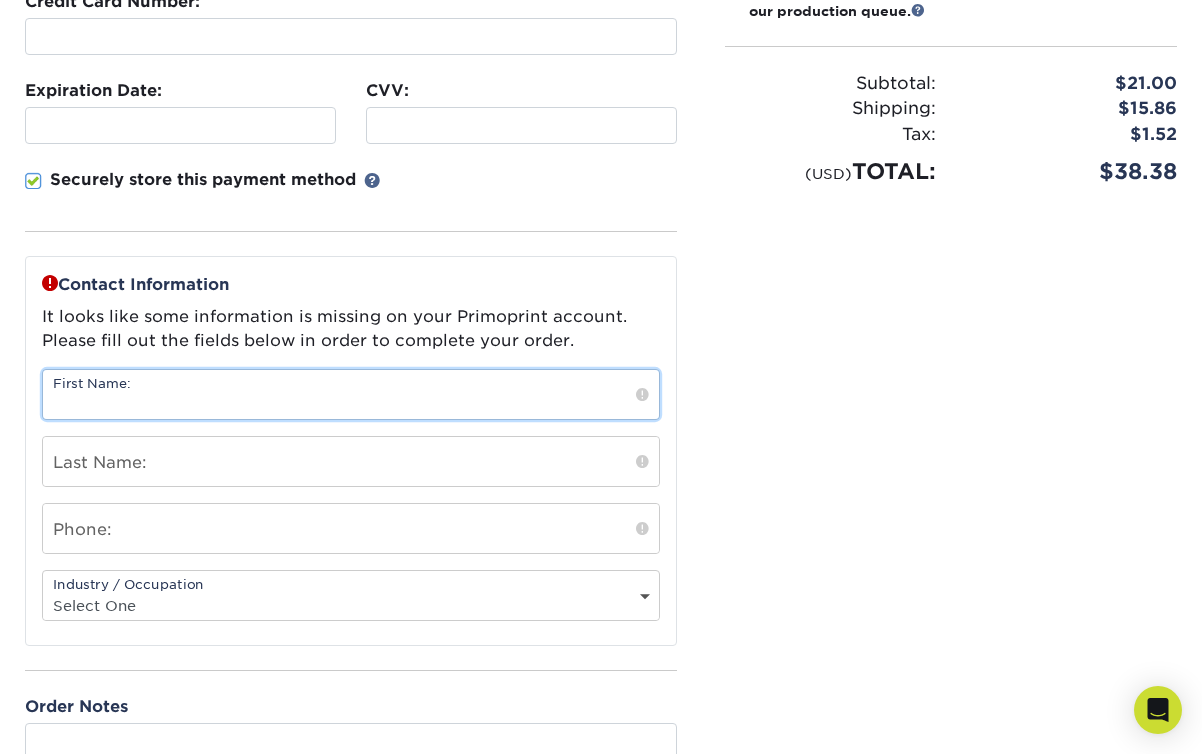 click at bounding box center [351, 394] 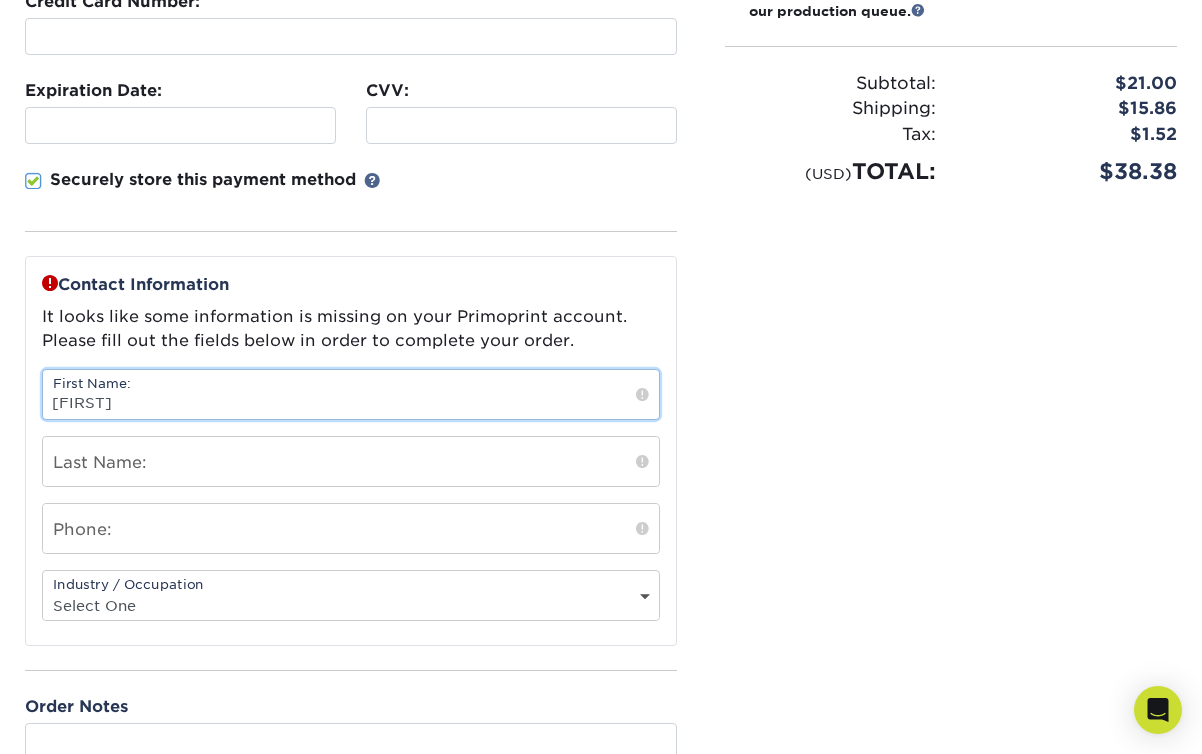 type on "[FIRST]" 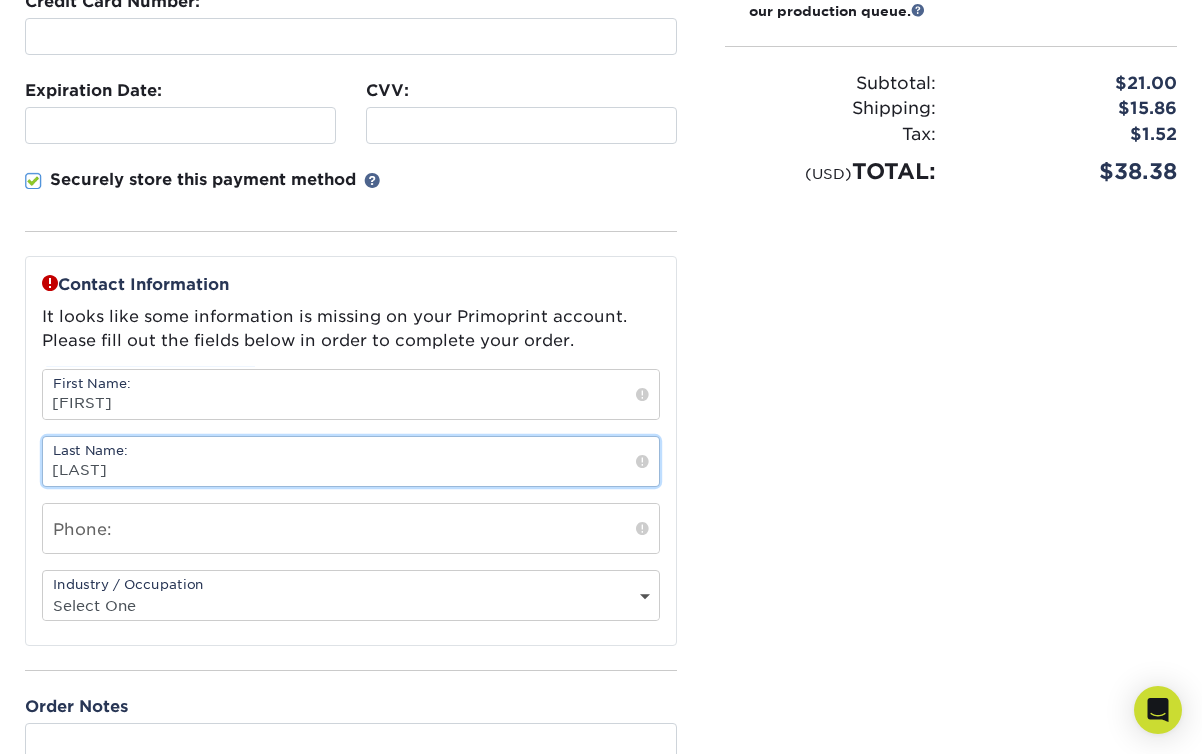 type on "Munn" 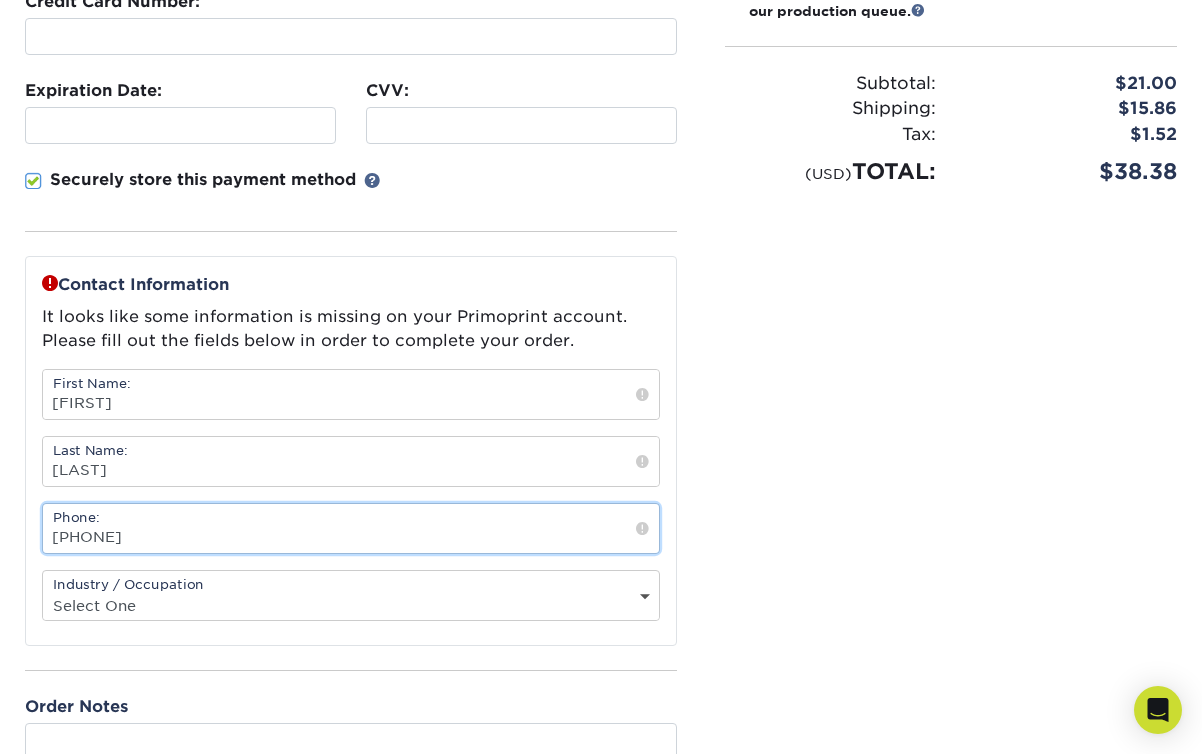 type on "6177807539" 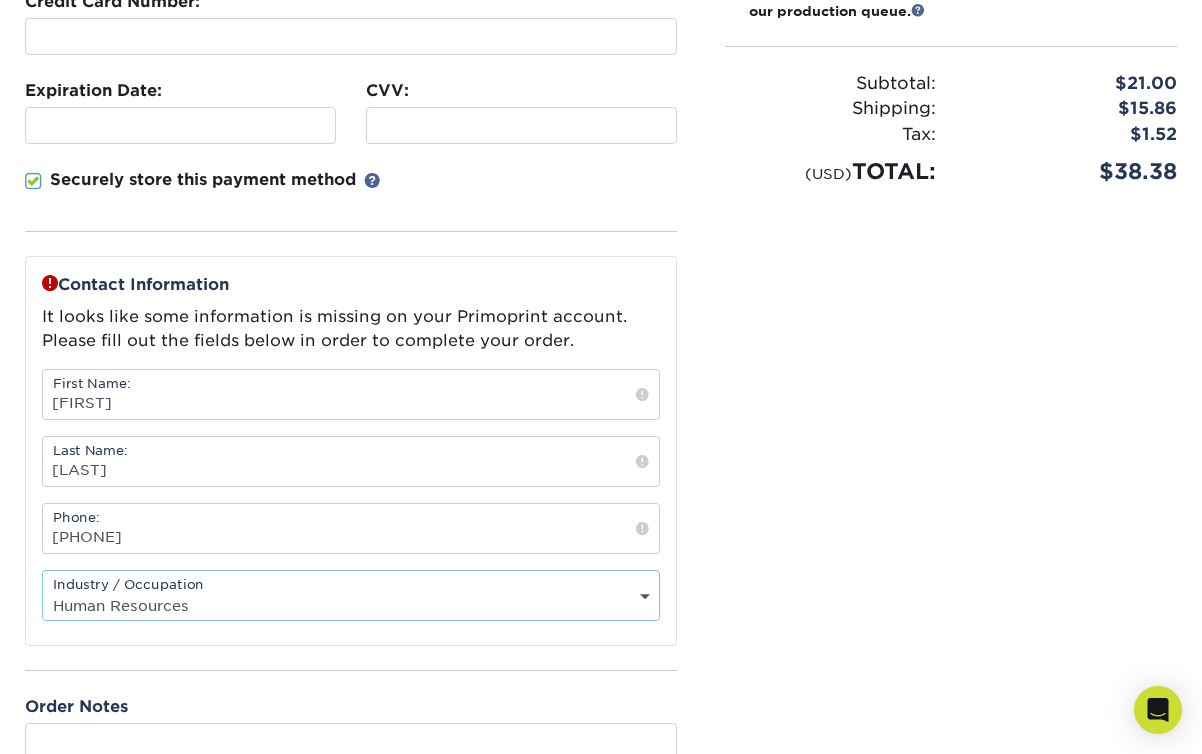 click on "Contact Information
It looks like some information is missing on your Primoprint account. Please fill out the fields below in order to complete your order.
First Name:
Joyce
Last Name:
Munn
Phone:
6177807539" at bounding box center (351, 451) 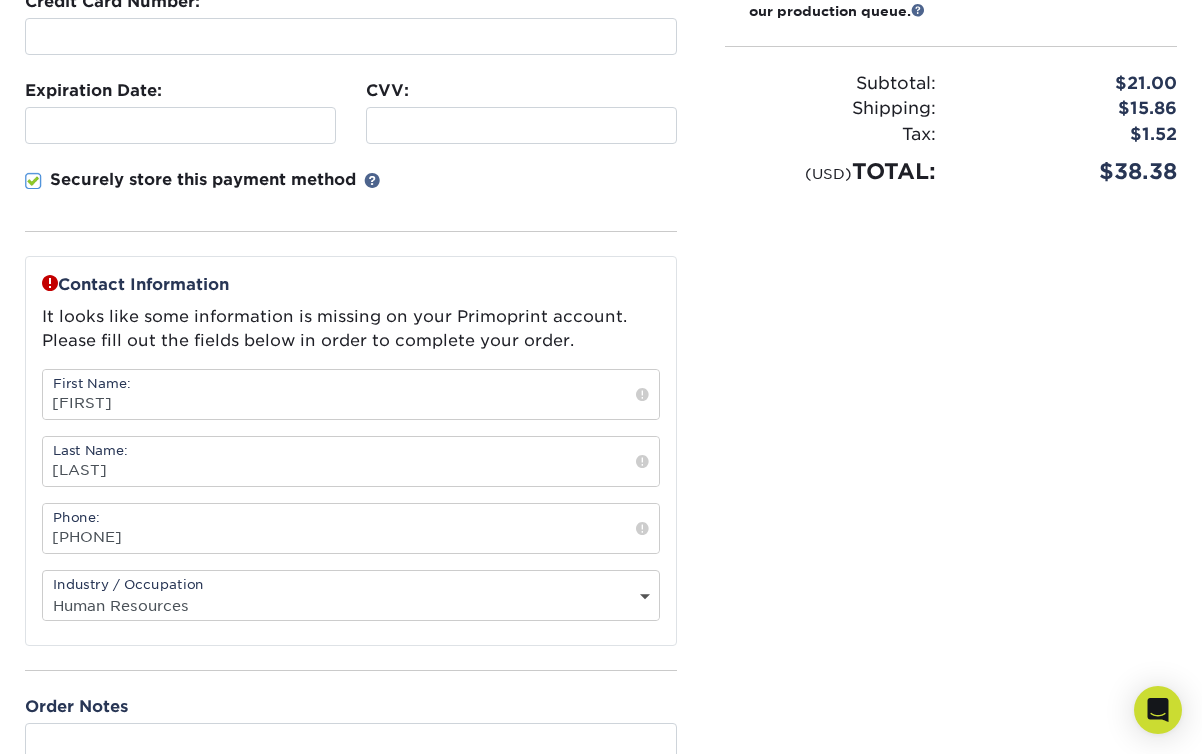 click on "Select One
Administrative
Executive
Human Resources
Construction
Education
Entertainment
Event / Wedding Planning
Financial Services
Food and Beverage
Graphic Designer
Healthcare
Insurance
Legal Agency Public Relations" at bounding box center (351, 605) 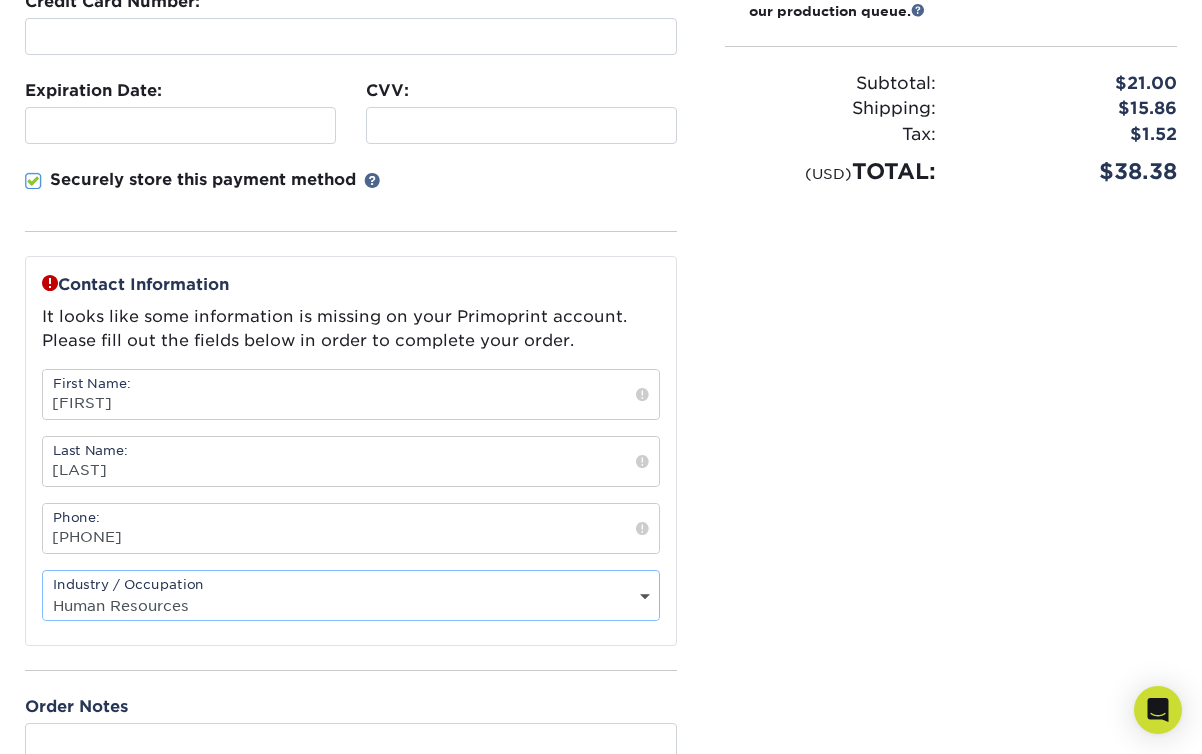 select on "12" 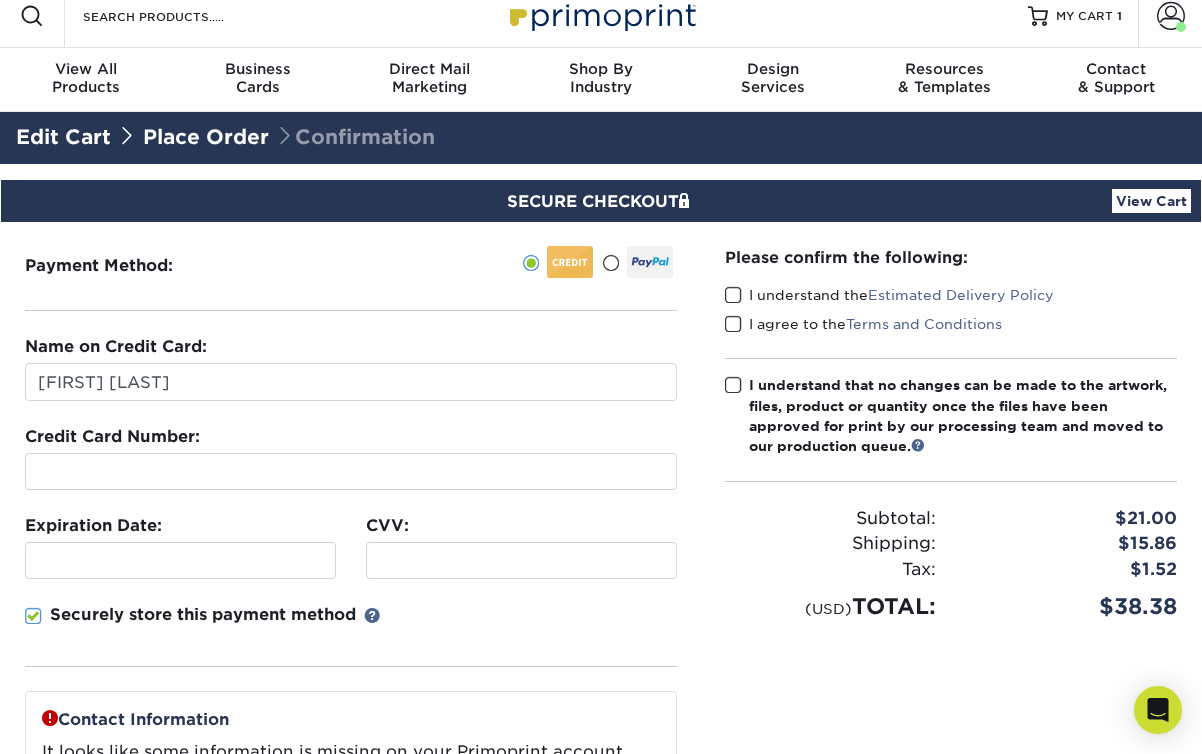 scroll, scrollTop: 0, scrollLeft: 0, axis: both 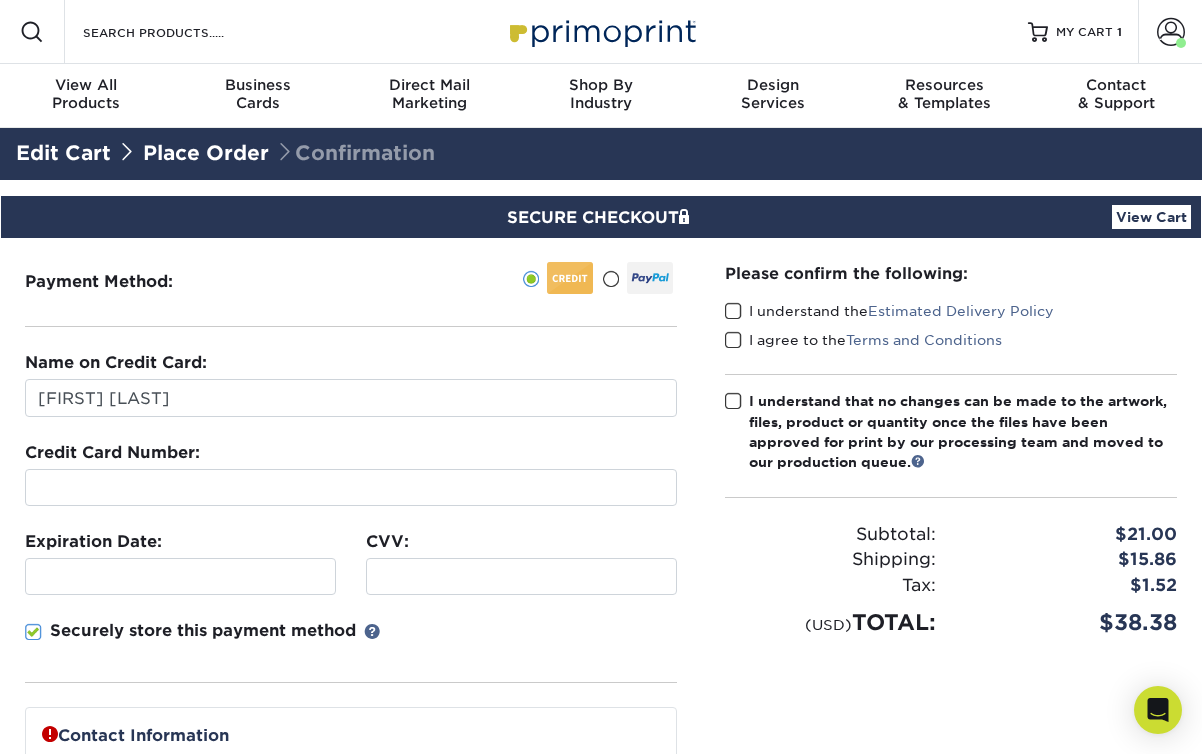 click at bounding box center (733, 311) 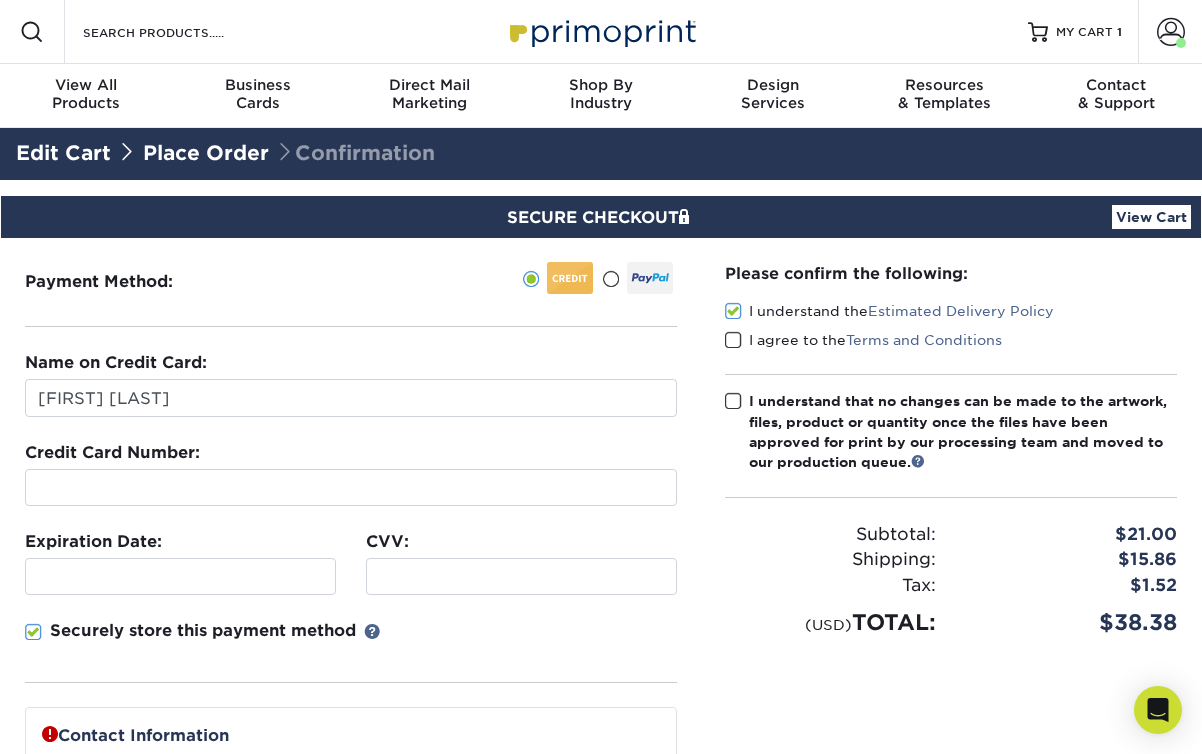 click at bounding box center [733, 340] 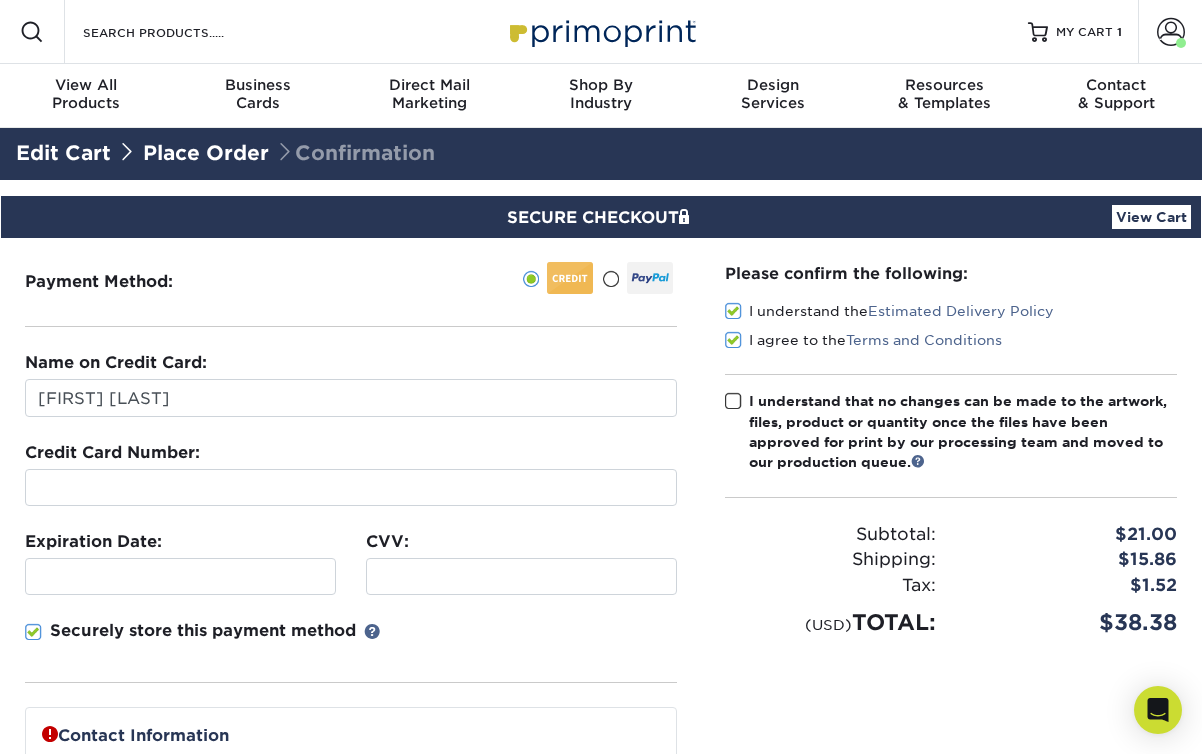 click at bounding box center [733, 401] 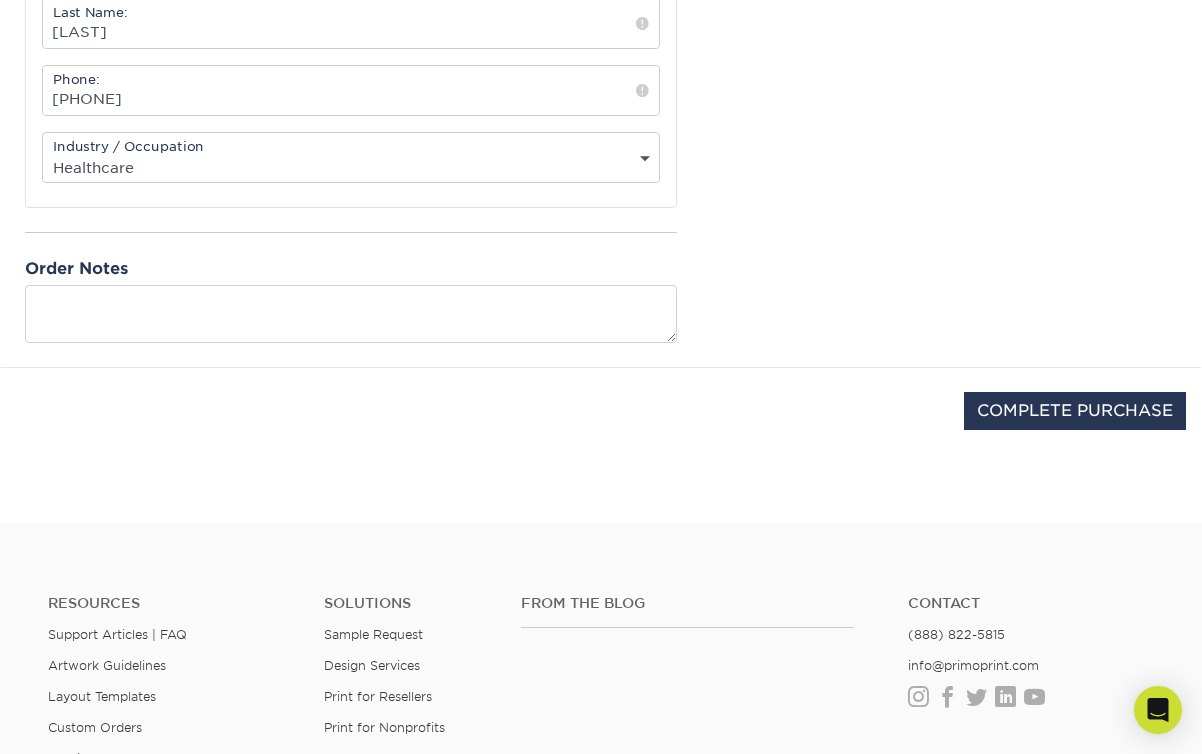 scroll, scrollTop: 921, scrollLeft: 0, axis: vertical 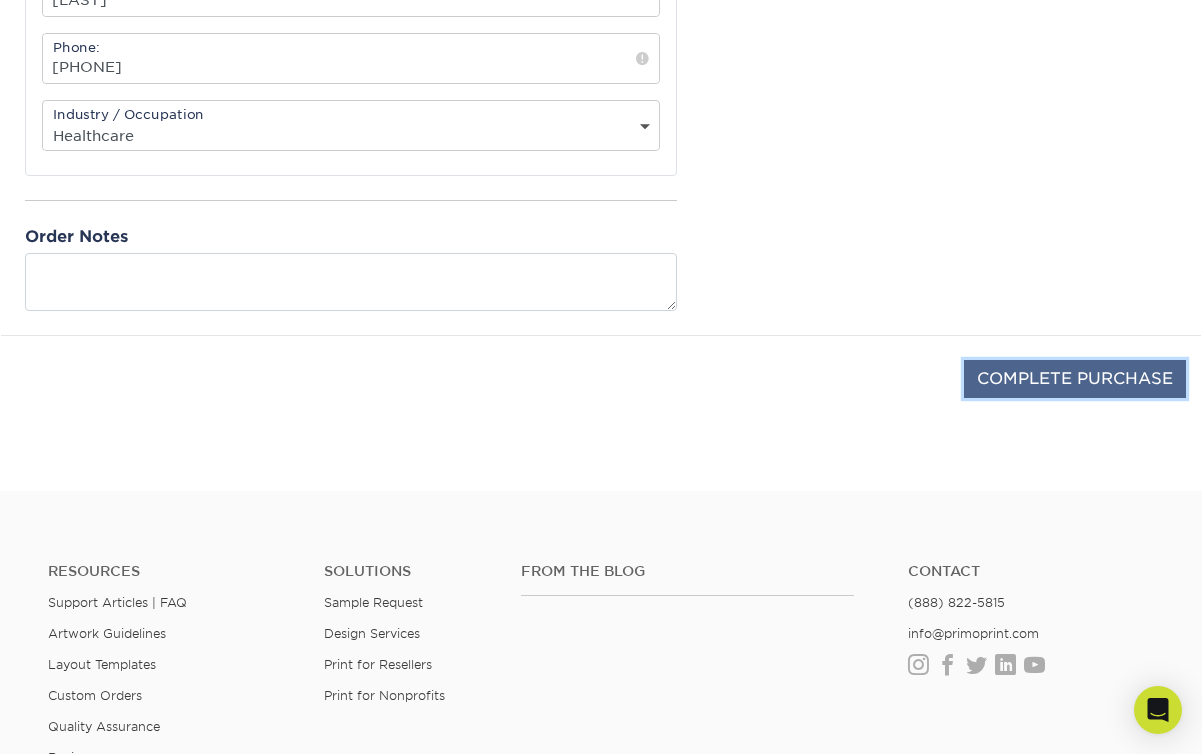click on "COMPLETE PURCHASE" at bounding box center (1075, 379) 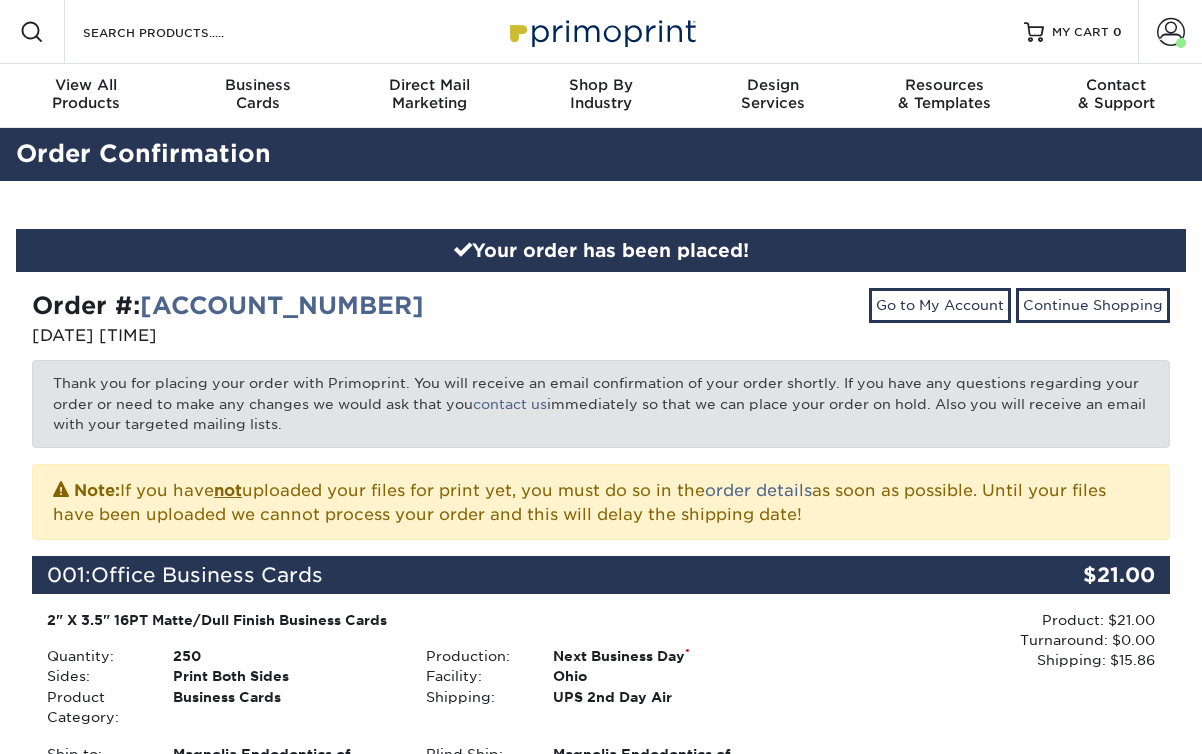 scroll, scrollTop: 0, scrollLeft: 0, axis: both 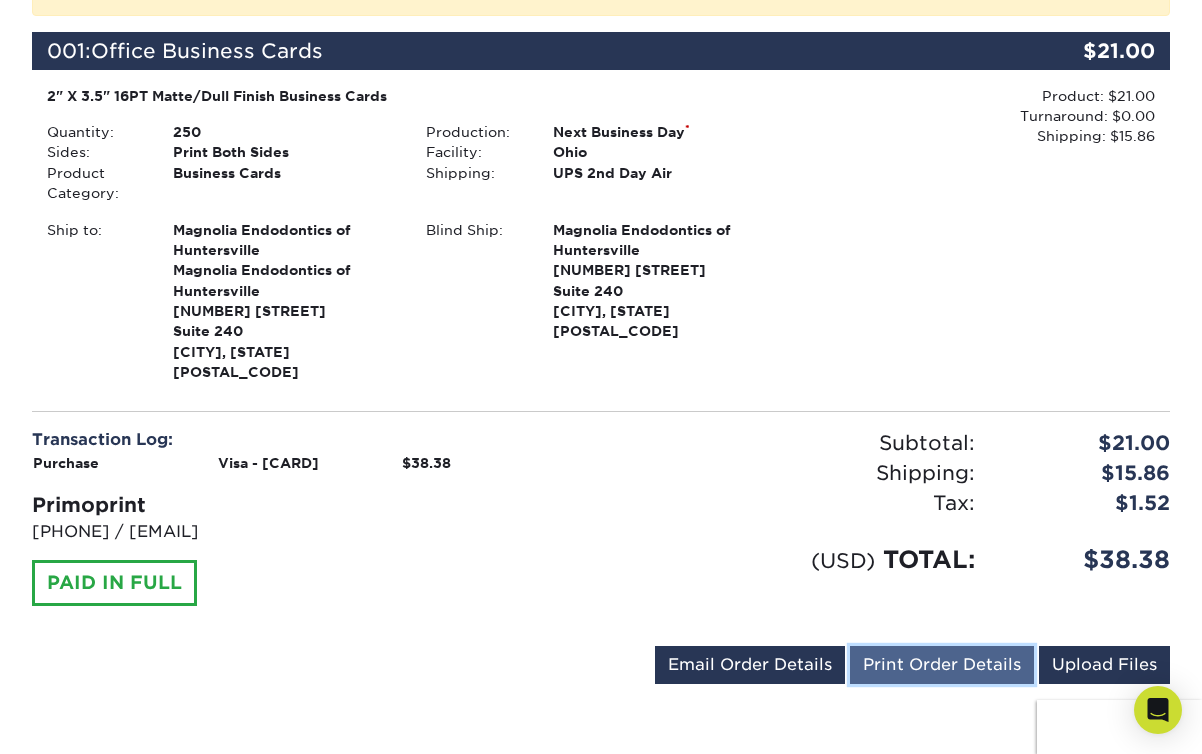 click on "Print Order Details" at bounding box center [942, 665] 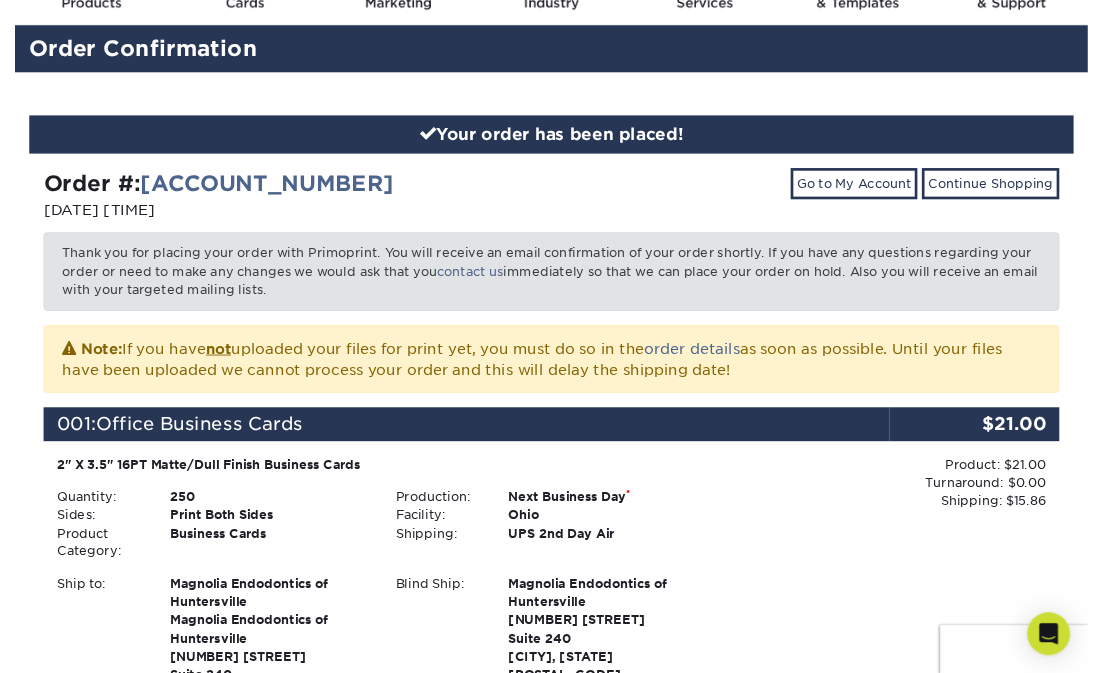 scroll, scrollTop: 101, scrollLeft: 0, axis: vertical 